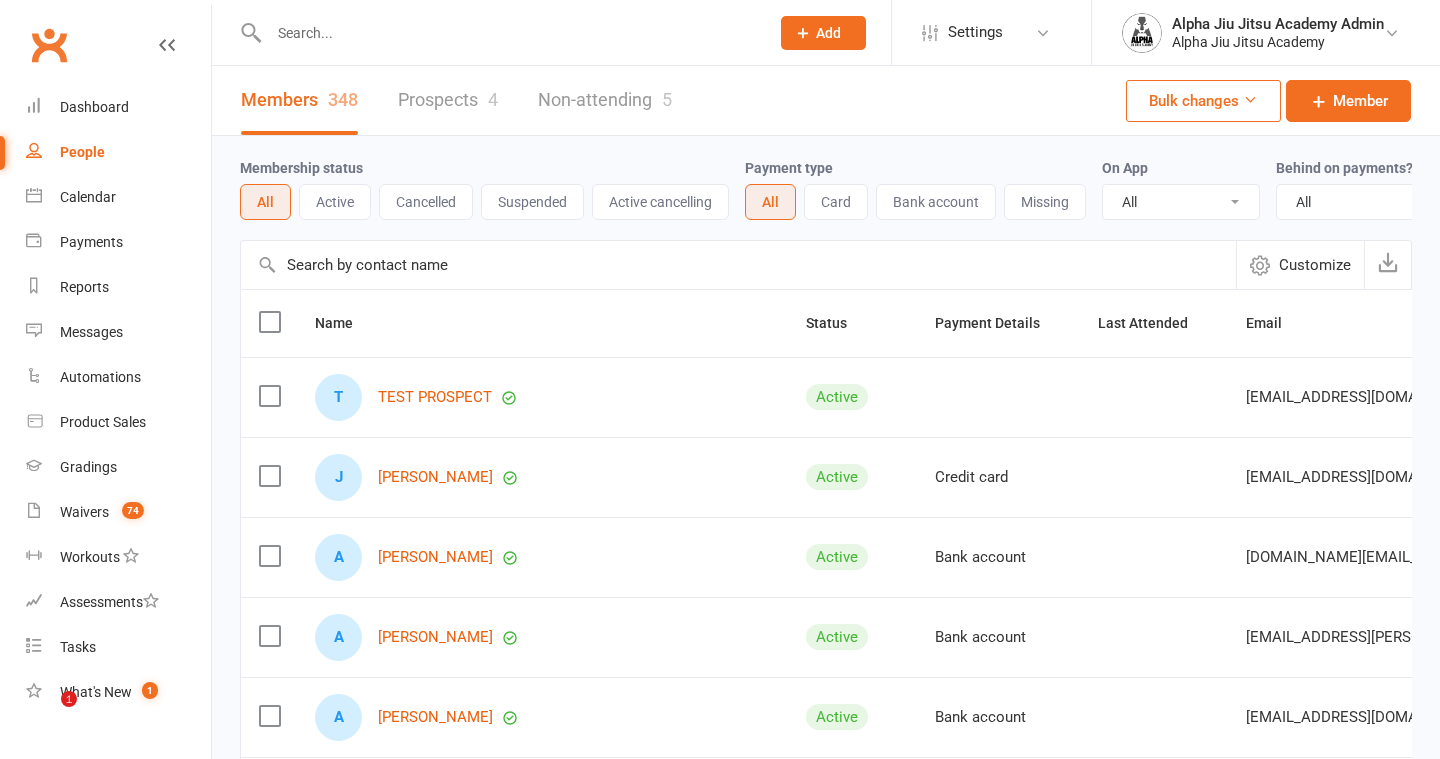 select on "100" 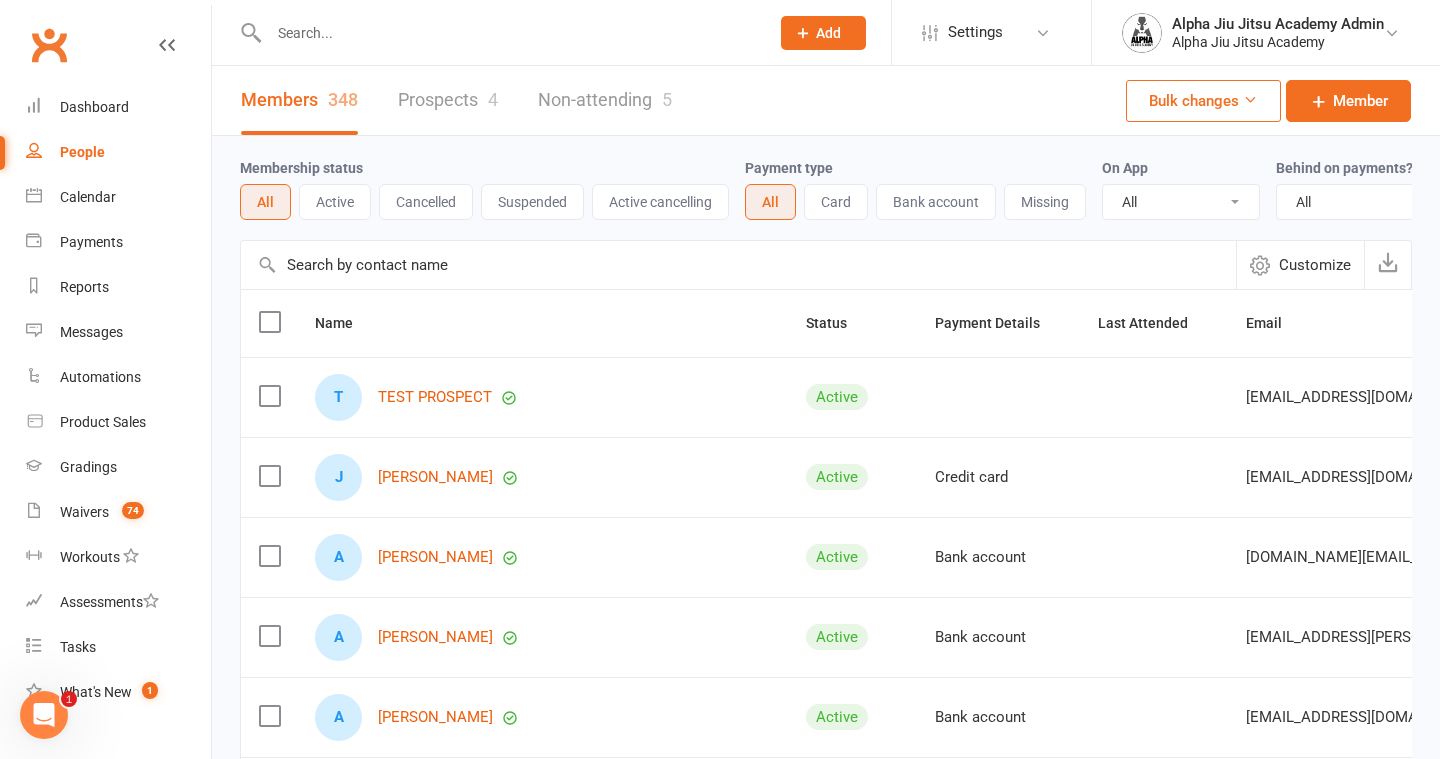 scroll, scrollTop: 0, scrollLeft: 0, axis: both 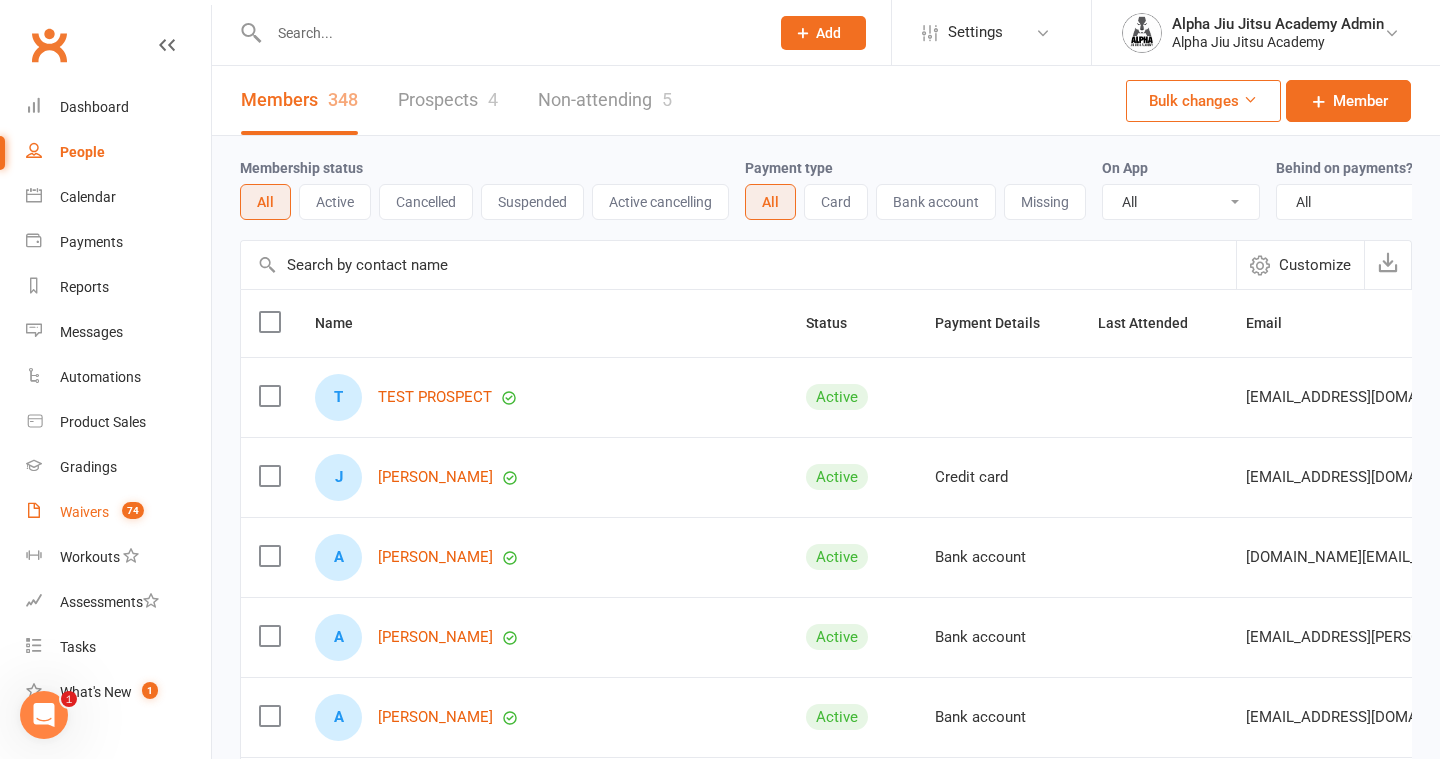 click on "Waivers" at bounding box center (84, 512) 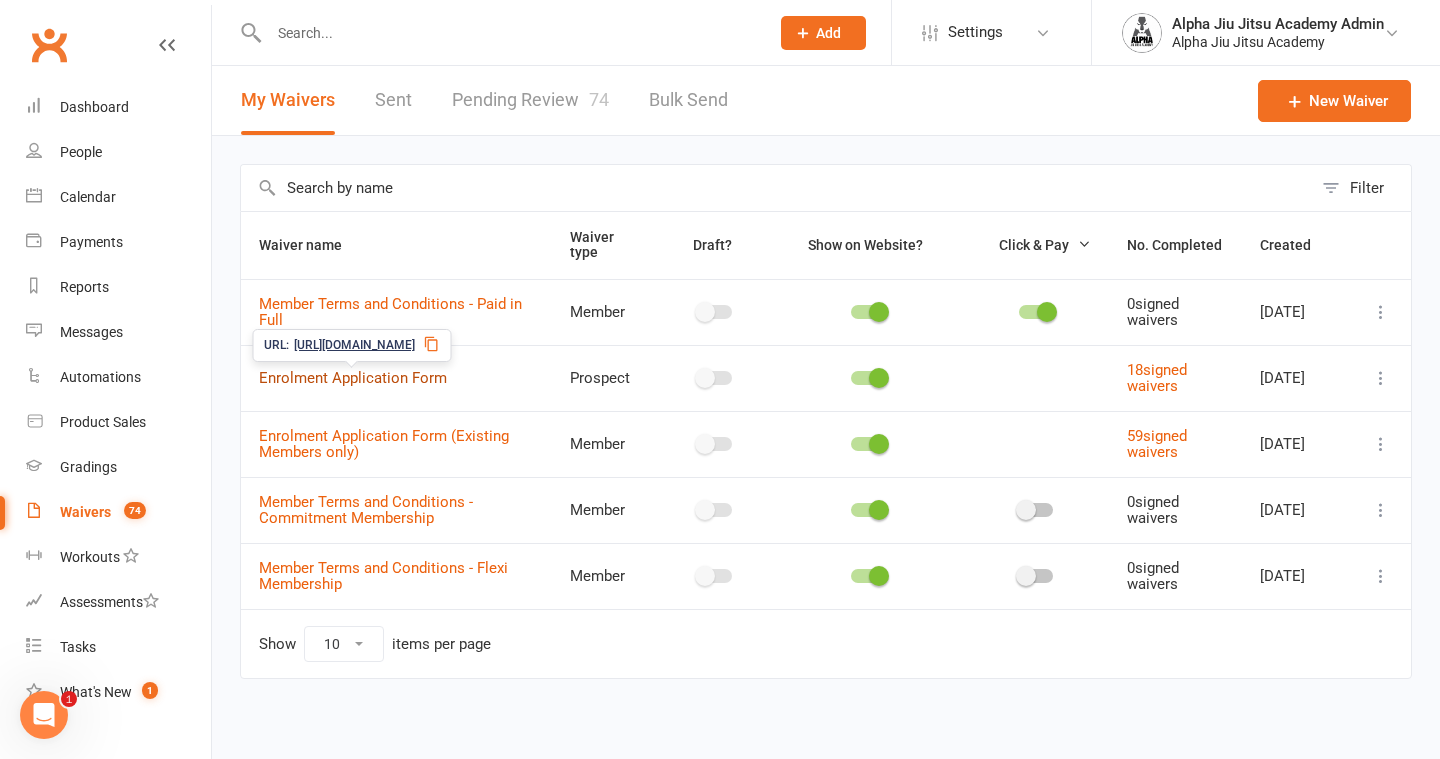 click on "Enrolment Application Form" at bounding box center (353, 378) 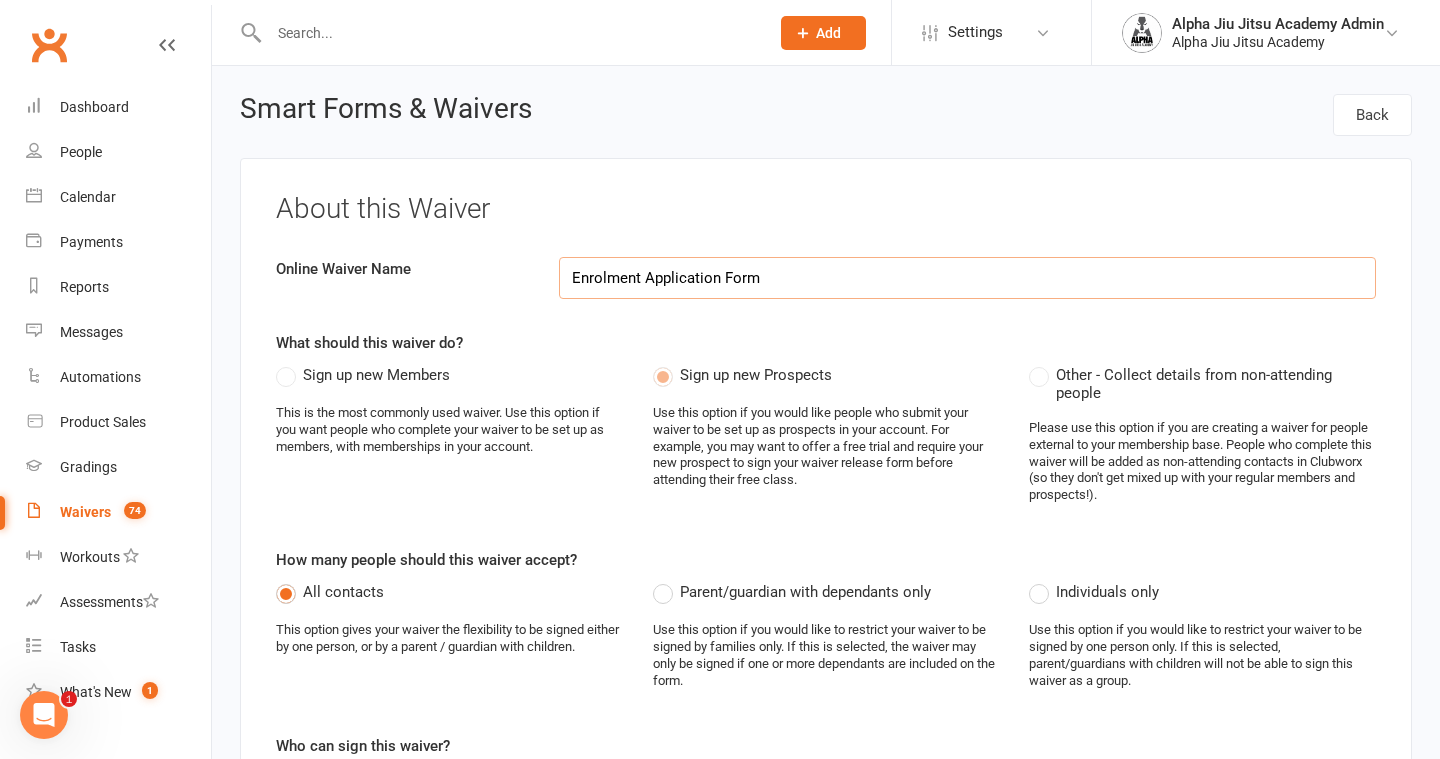 select on "applies_to_primary_signee" 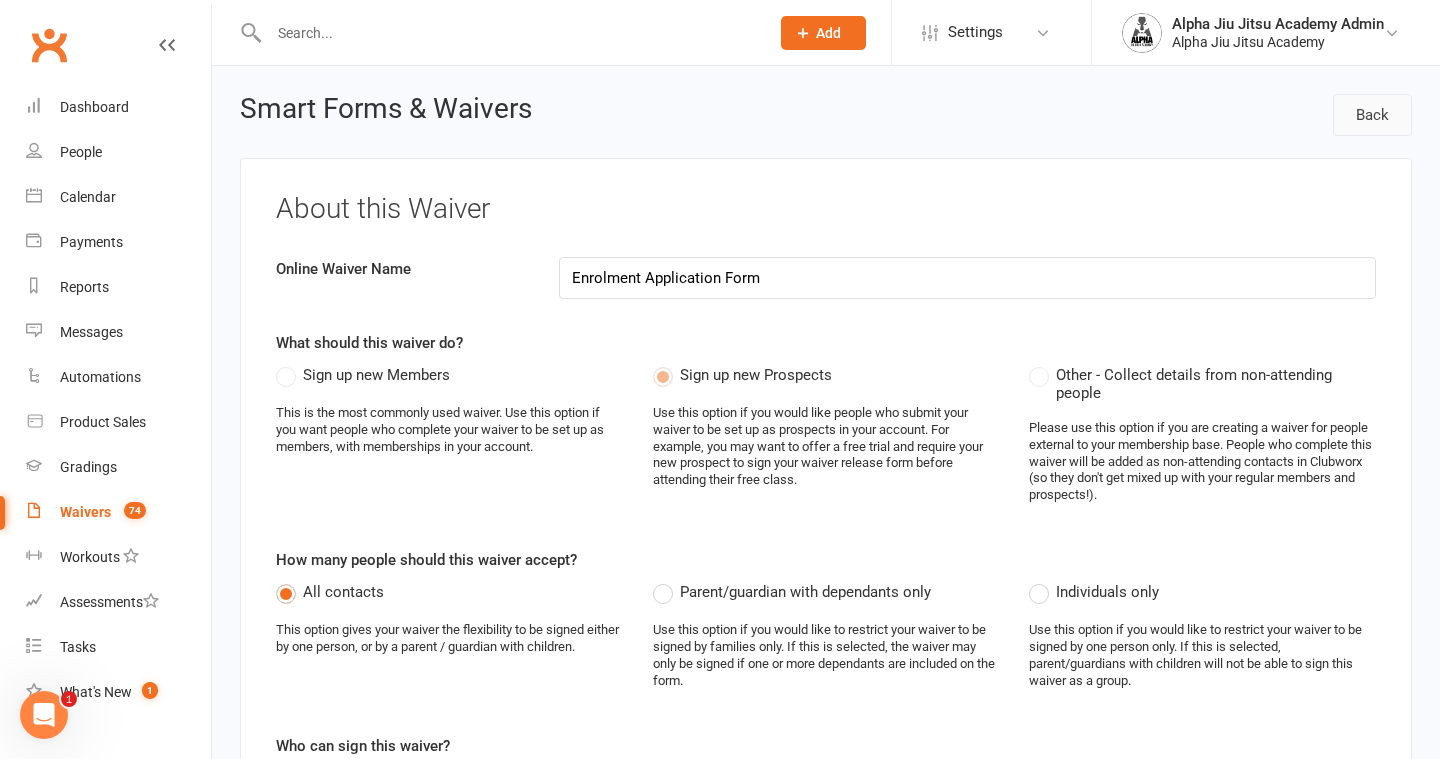 click on "Back" at bounding box center (1372, 115) 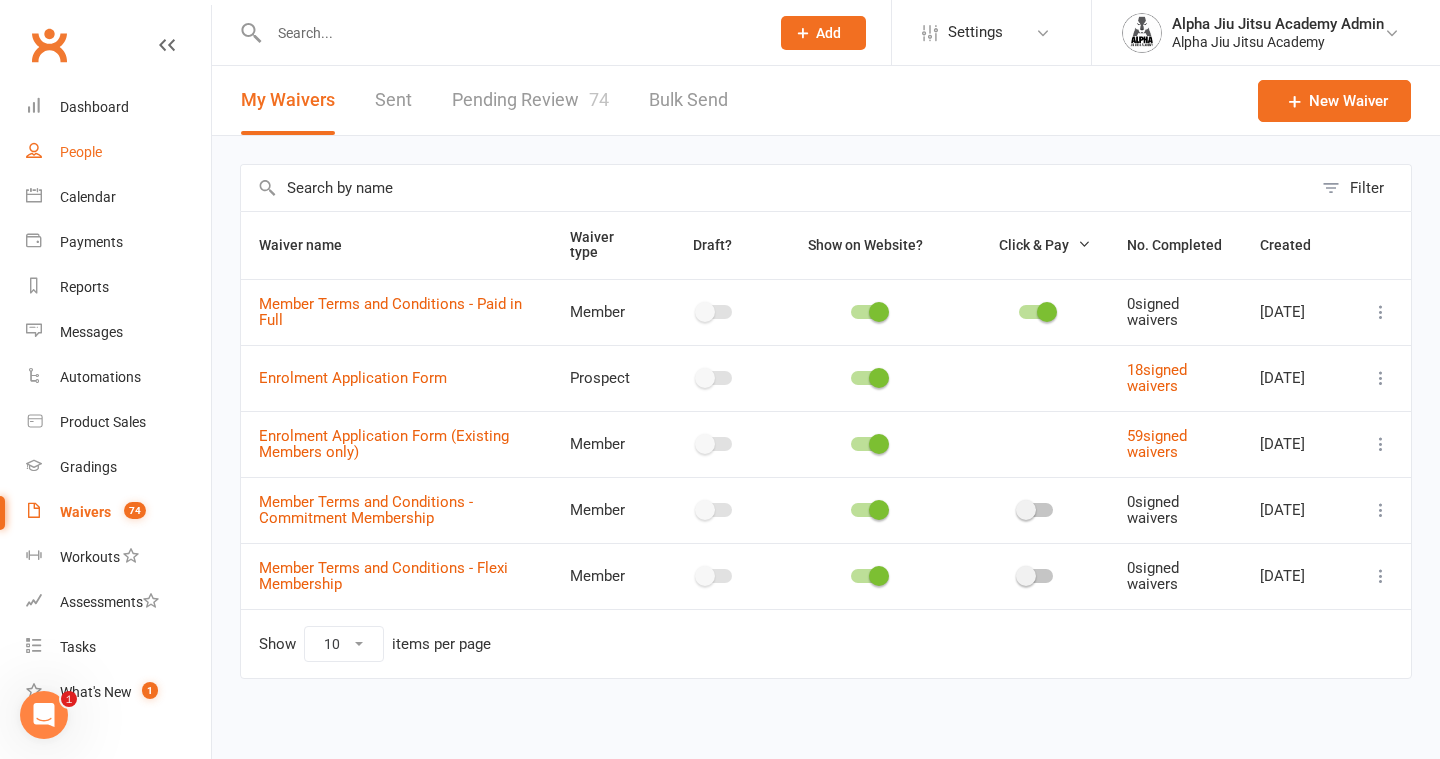 click on "People" at bounding box center (81, 152) 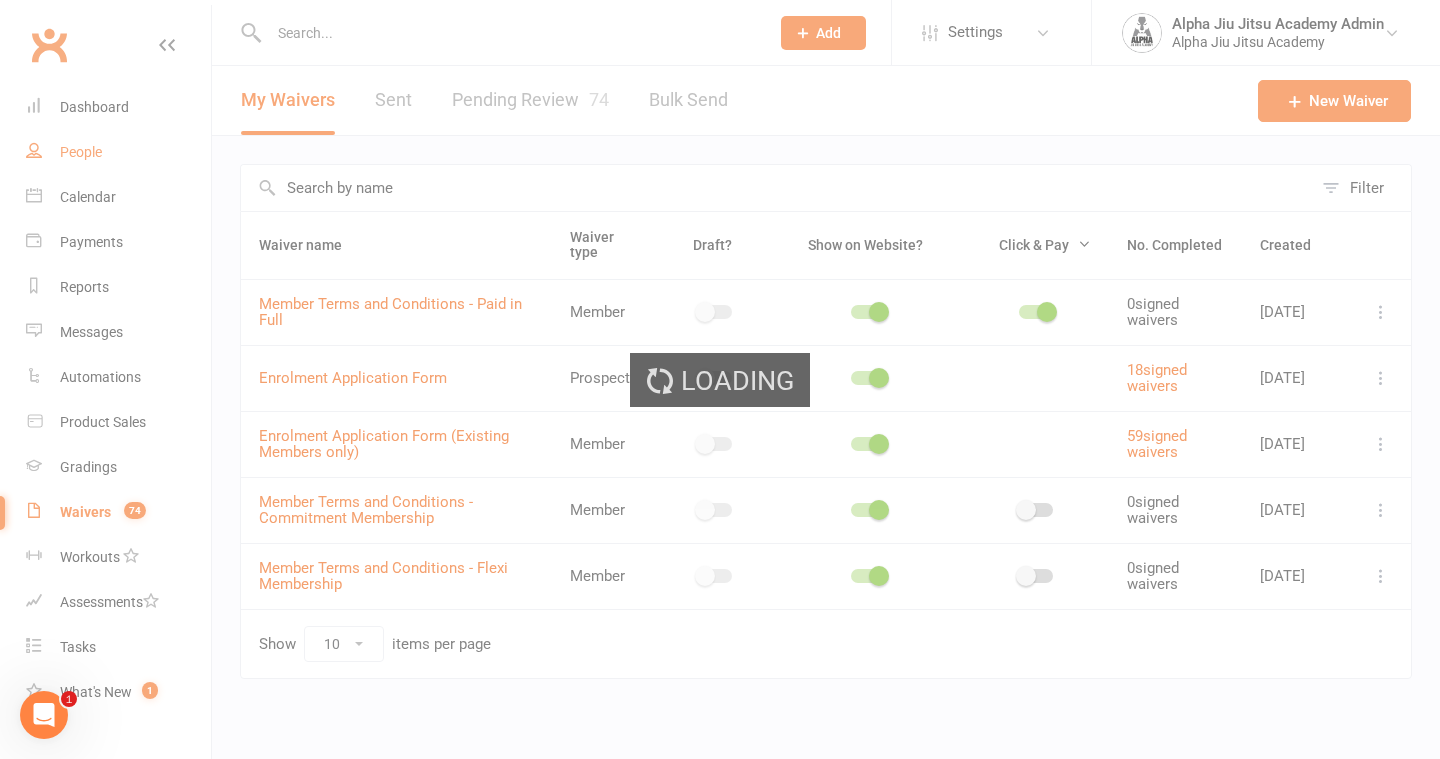 select on "100" 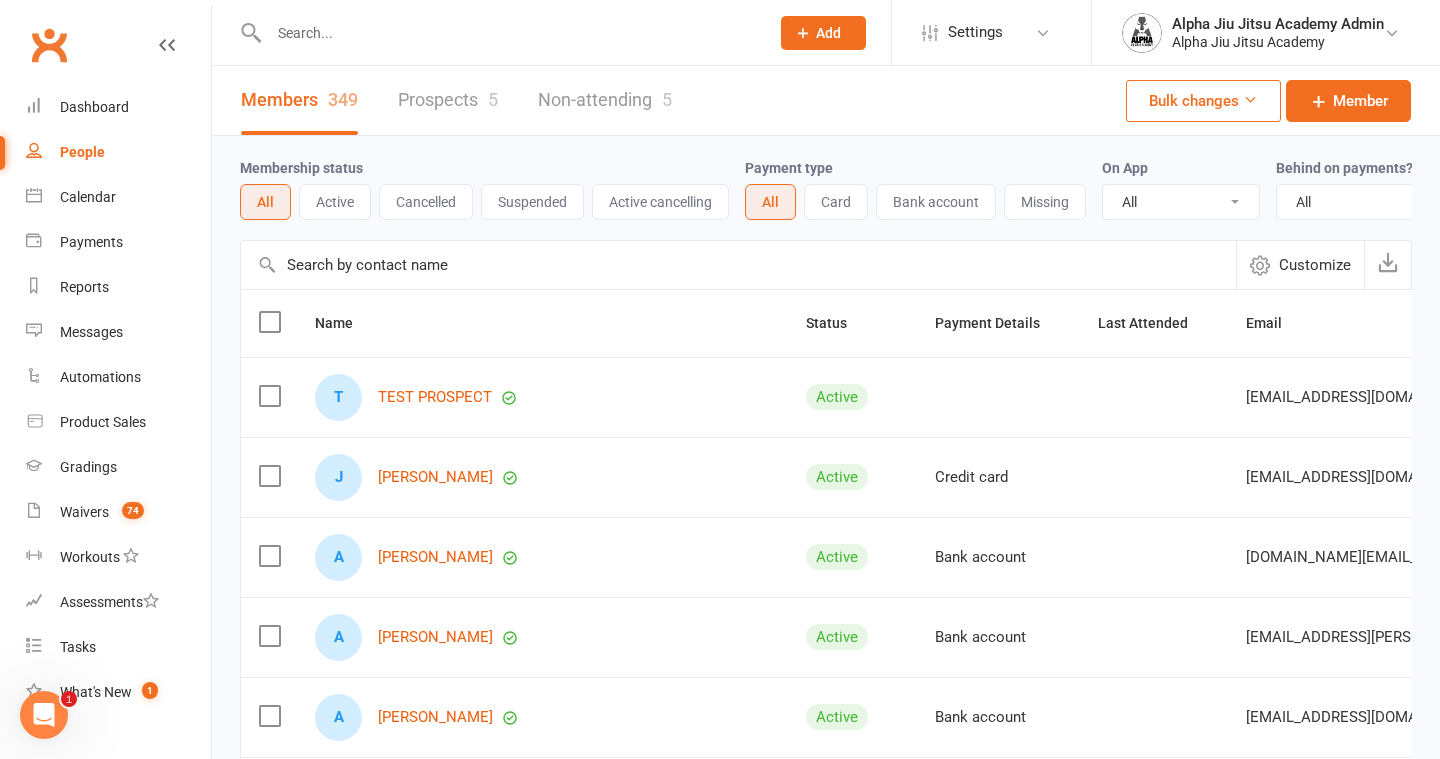 click at bounding box center [738, 265] 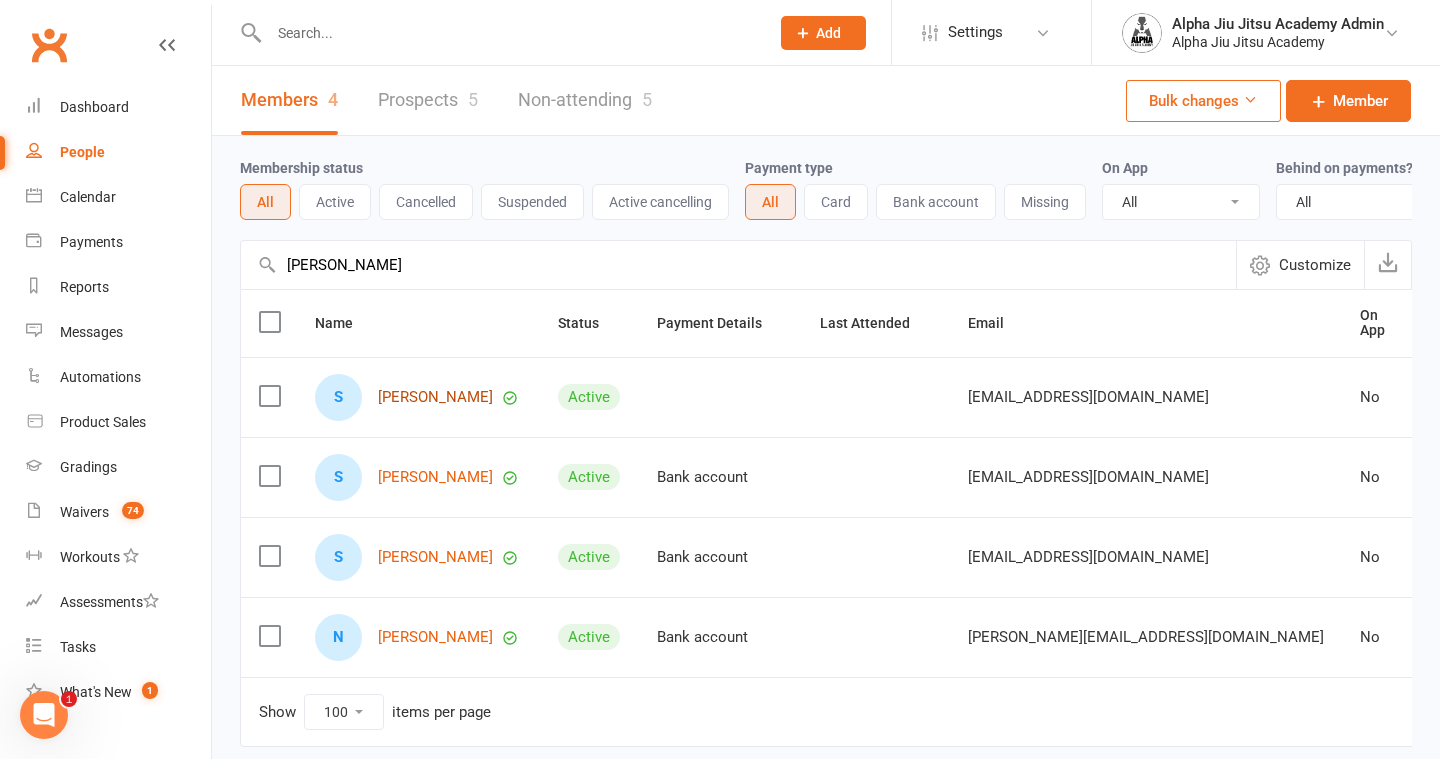 type on "[PERSON_NAME]" 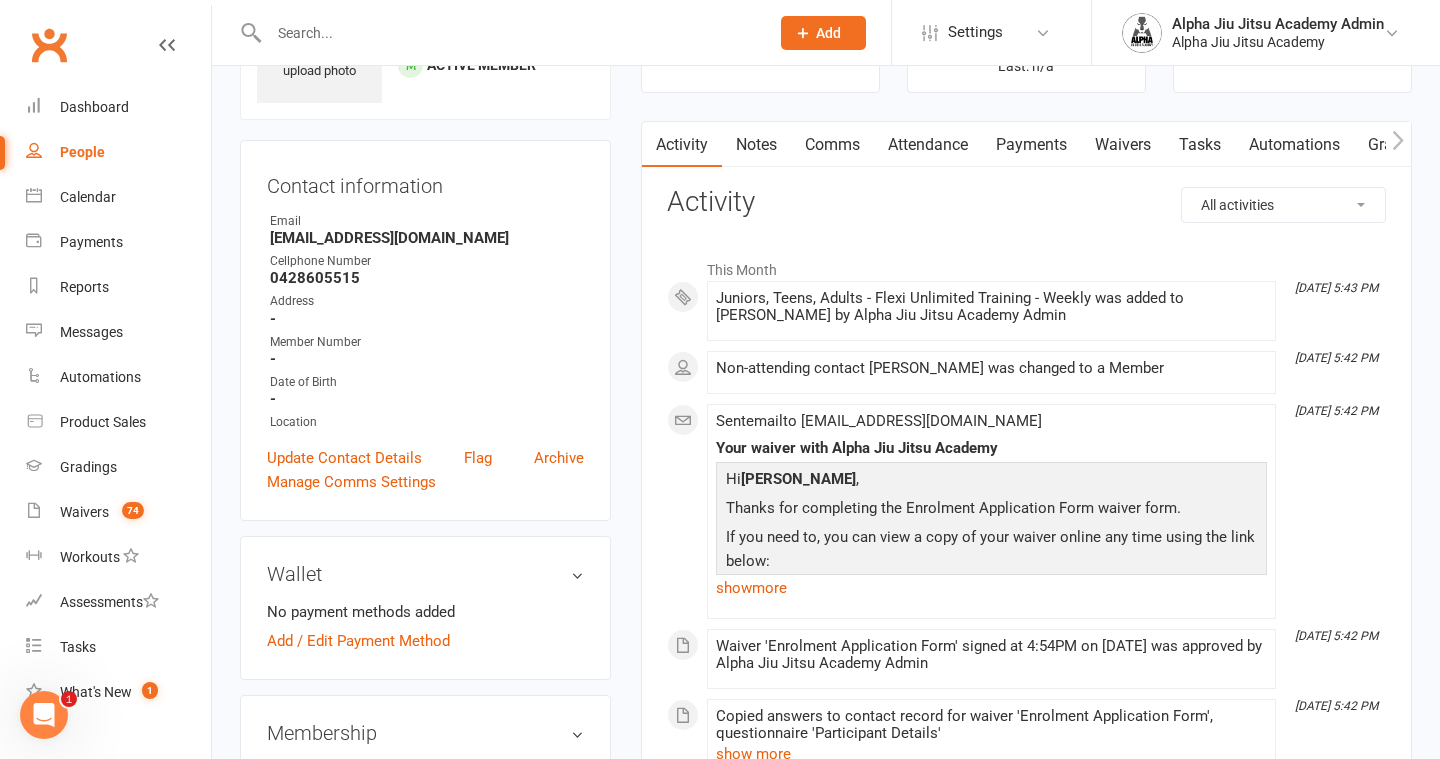 scroll, scrollTop: 0, scrollLeft: 0, axis: both 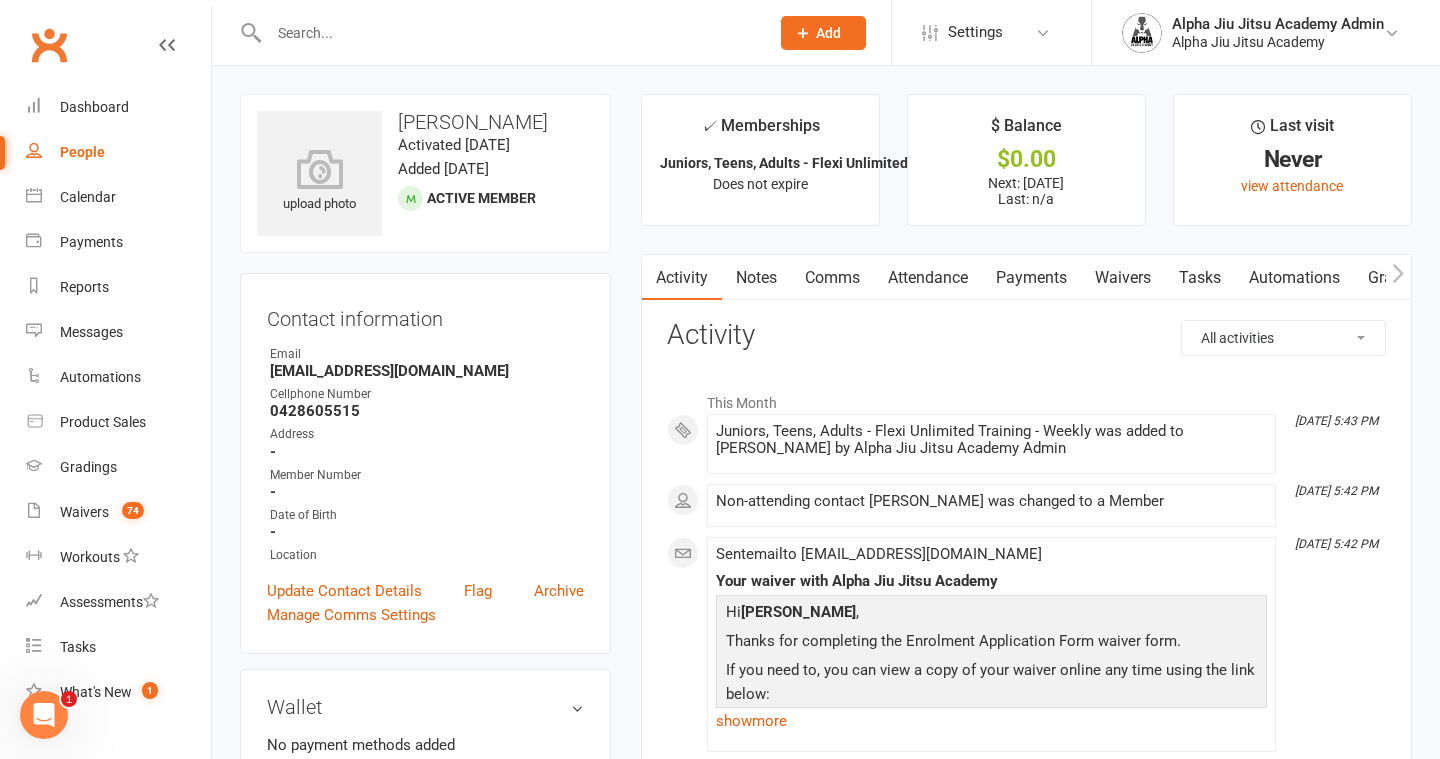 click on "Waivers" at bounding box center (1123, 278) 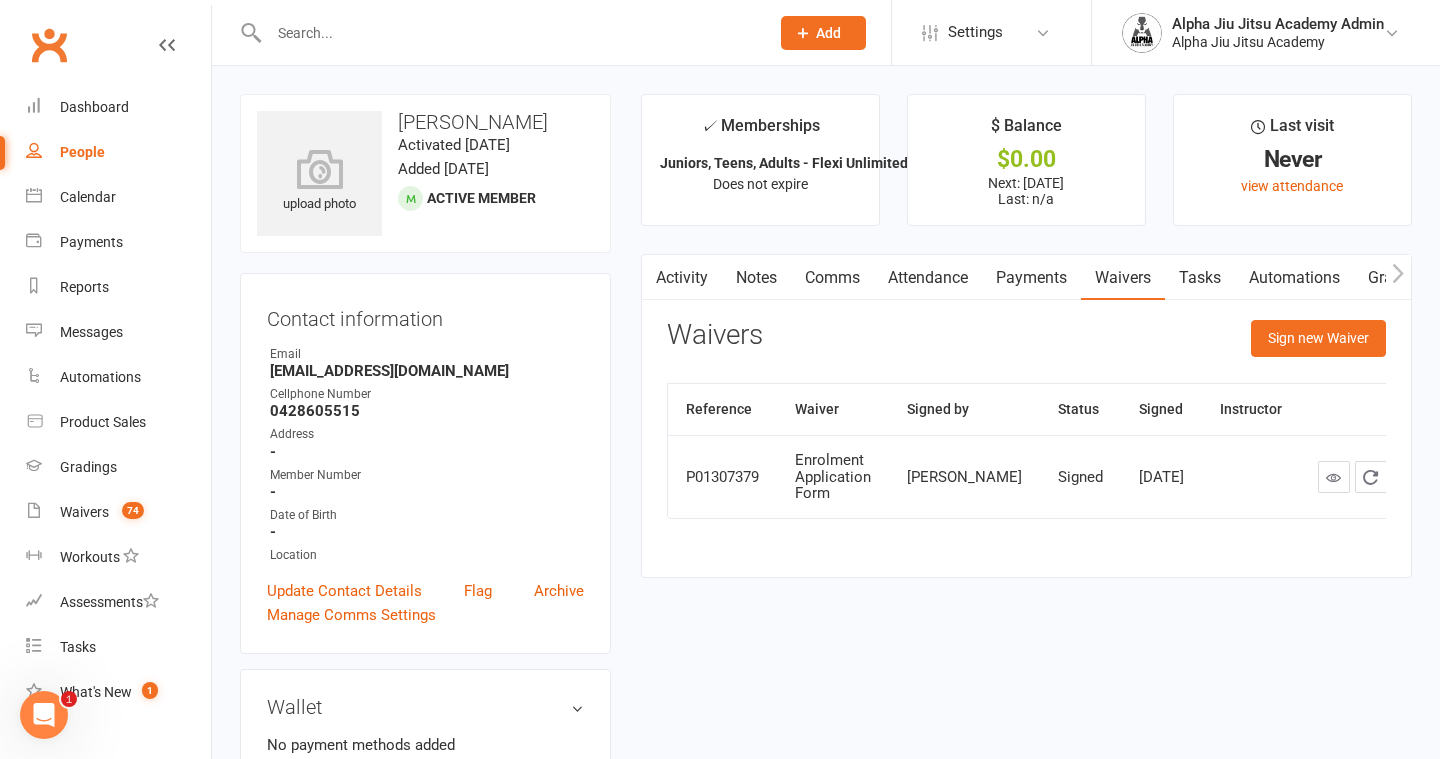 click on "Activity Notes Comms Attendance Payments Waivers Tasks Automations Gradings / Promotions Credit balance
Waivers Sign new Waiver Reference Waiver Signed by Status Signed Instructor P01307379 Enrolment Application Form [PERSON_NAME] Signed [DATE]" at bounding box center [1026, 416] 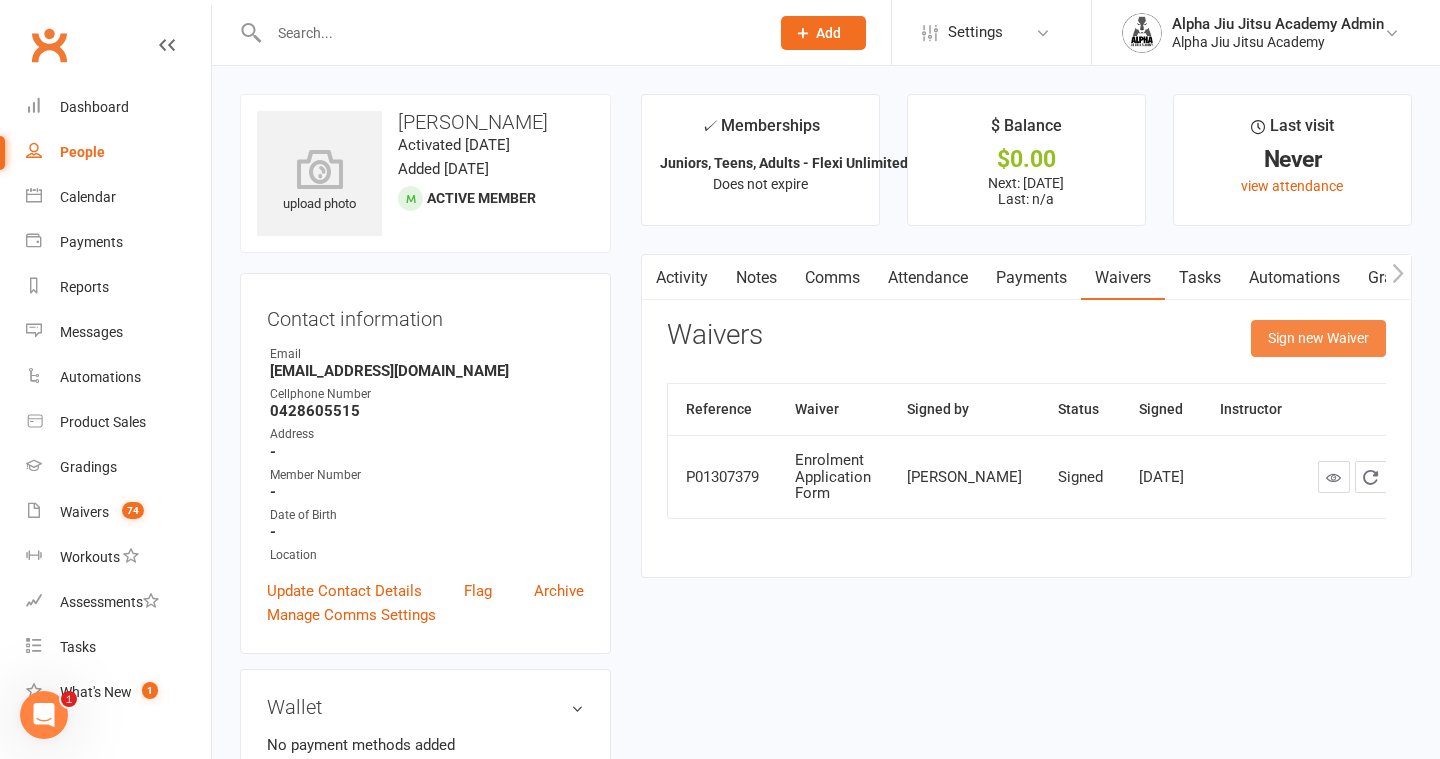 click on "Sign new Waiver" at bounding box center [1318, 338] 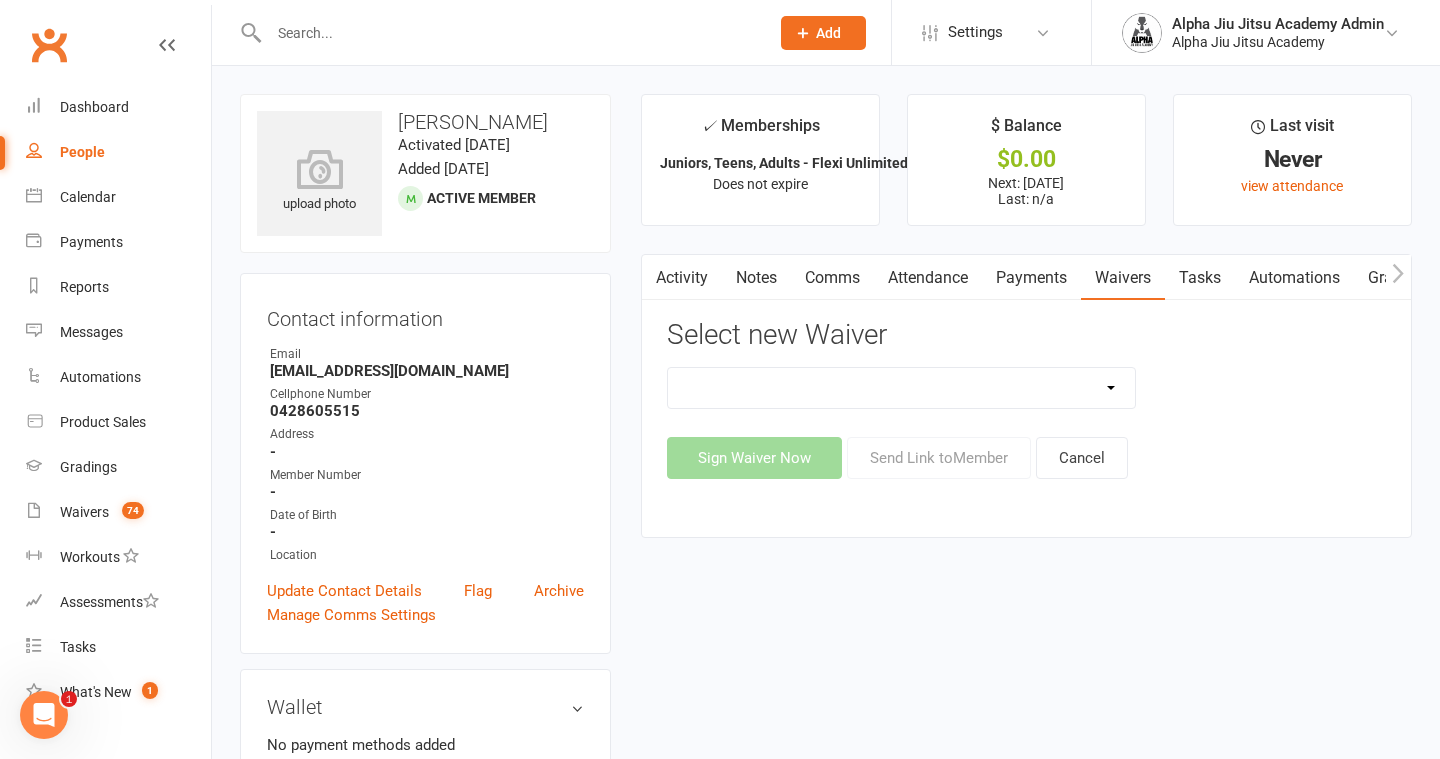 click on "Enrolment Application Form Enrolment Application Form (Existing Members only) Member Terms and Conditions - Commitment Membership Member Terms and Conditions - Flexi Membership Member Terms and Conditions - Paid in Full" at bounding box center (902, 388) 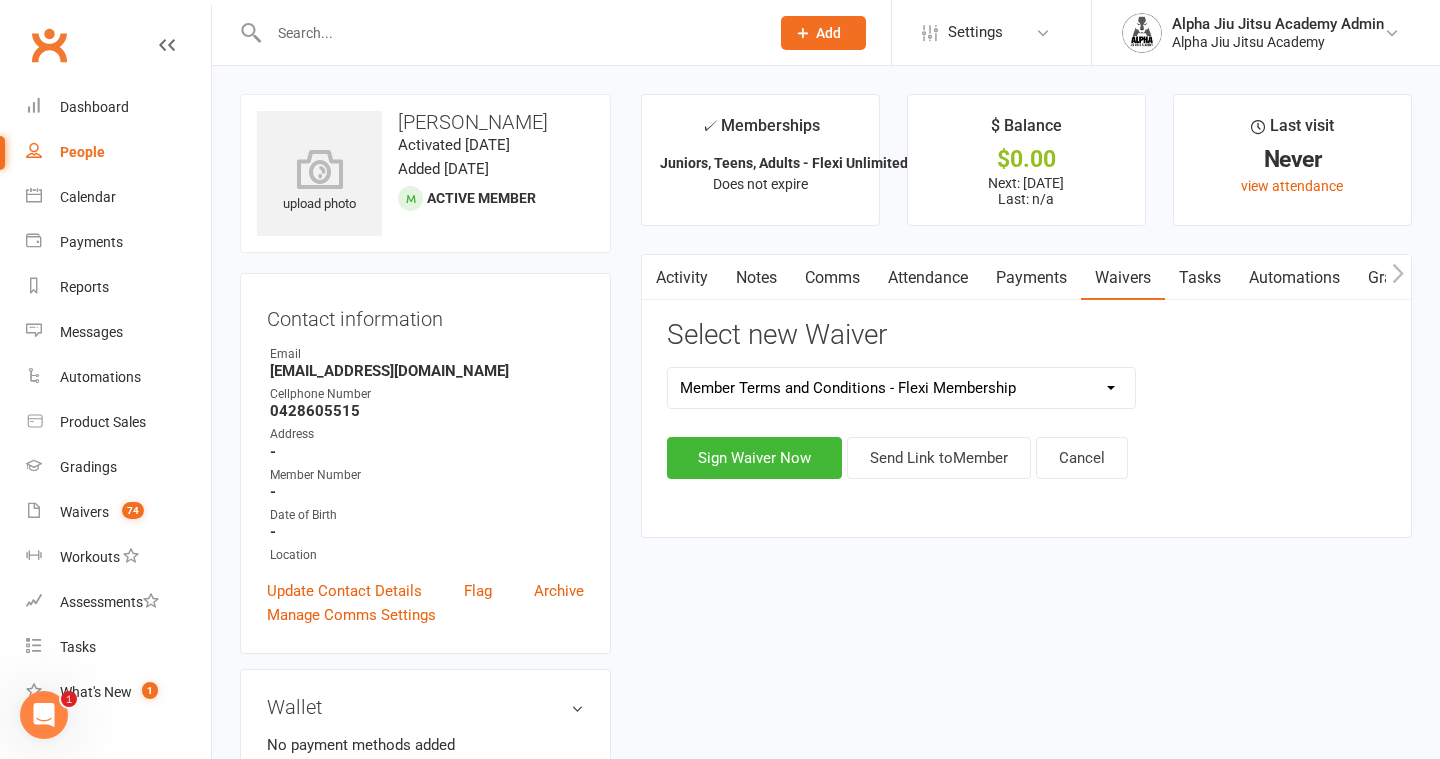 click on "People" at bounding box center [118, 152] 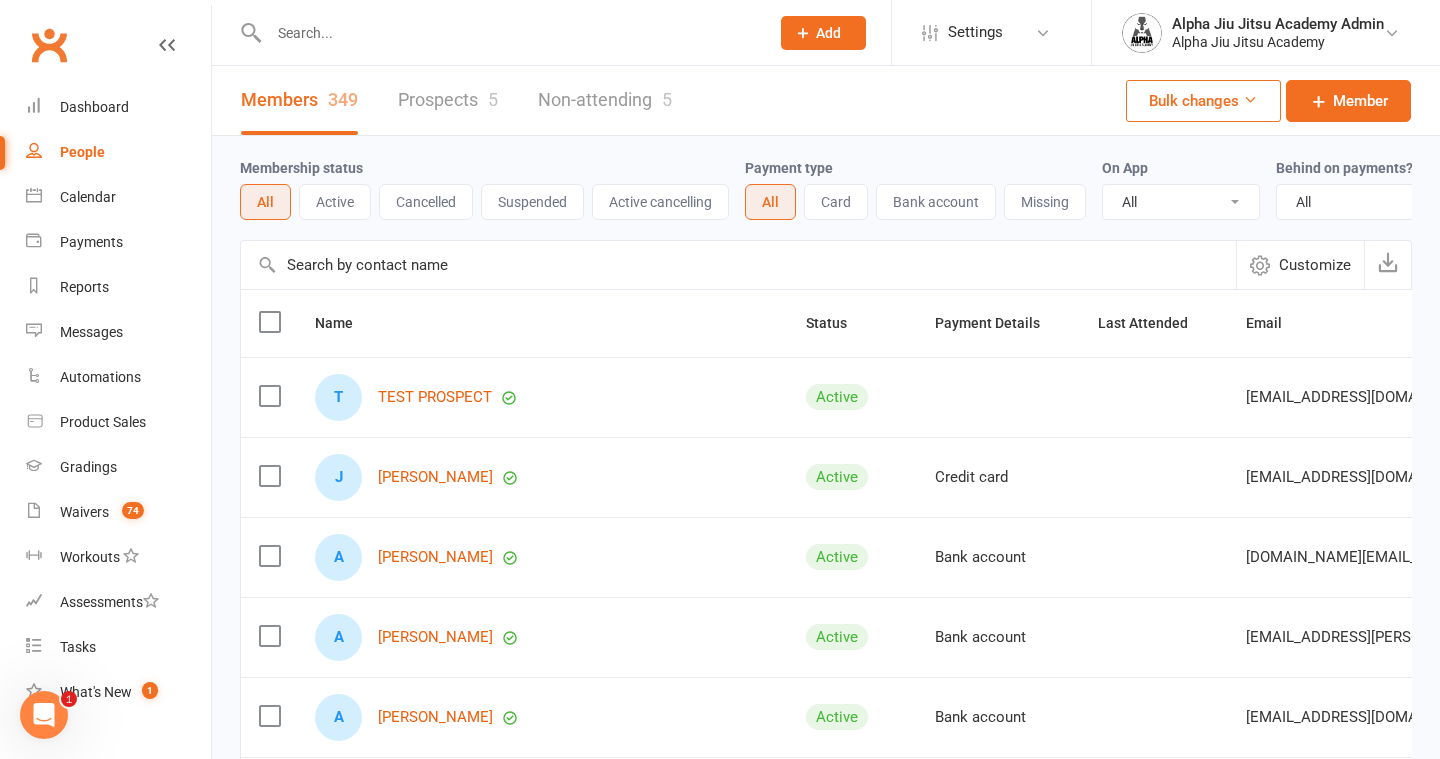 click at bounding box center [738, 265] 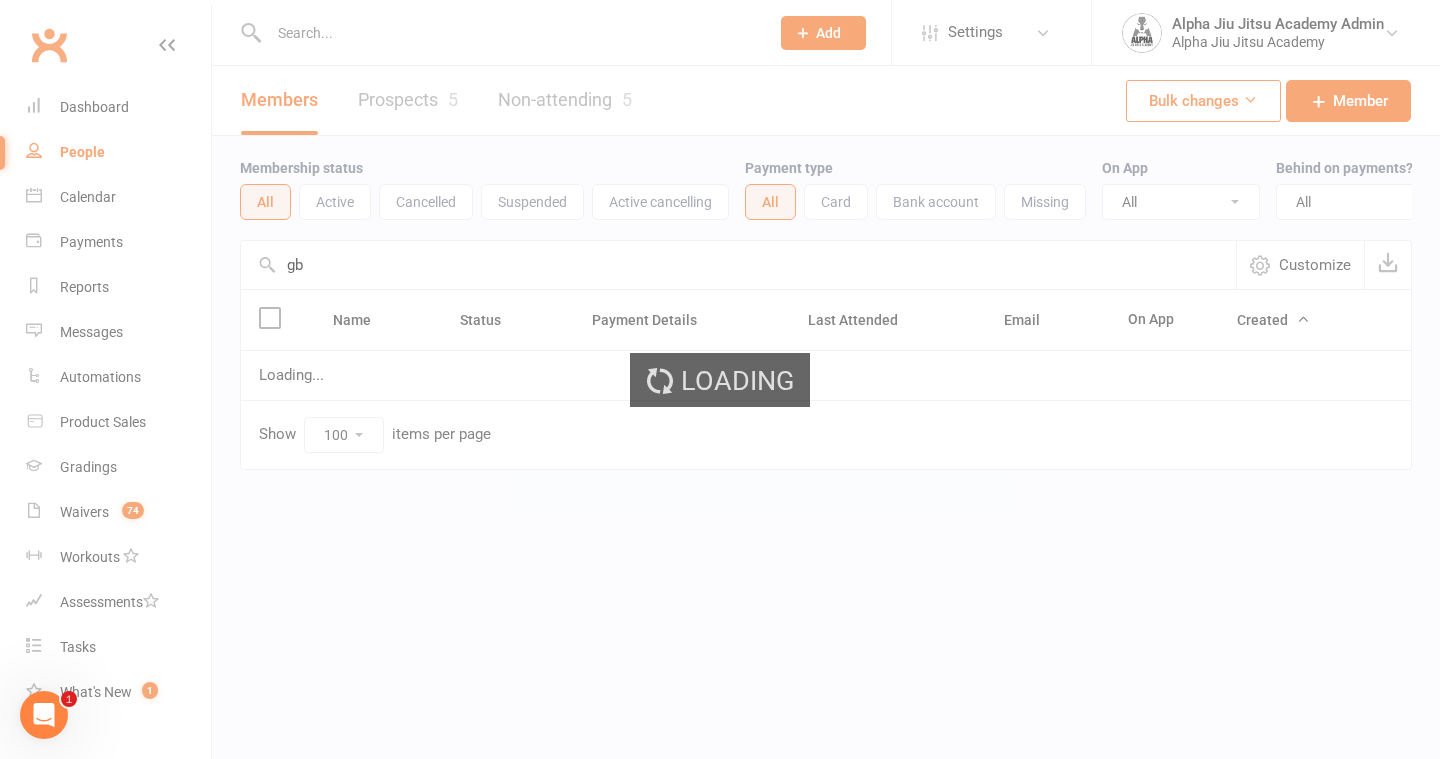 type on "g" 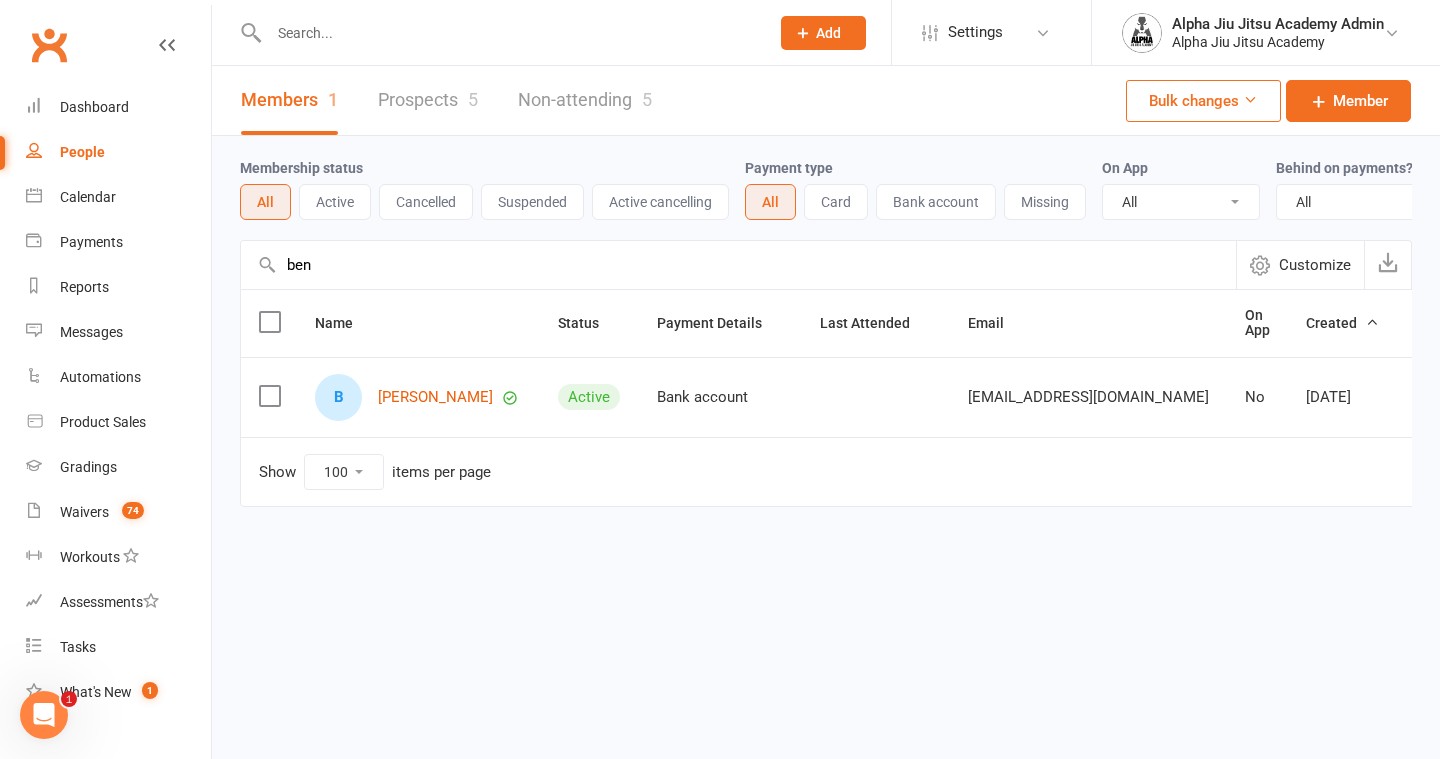 type on "ben" 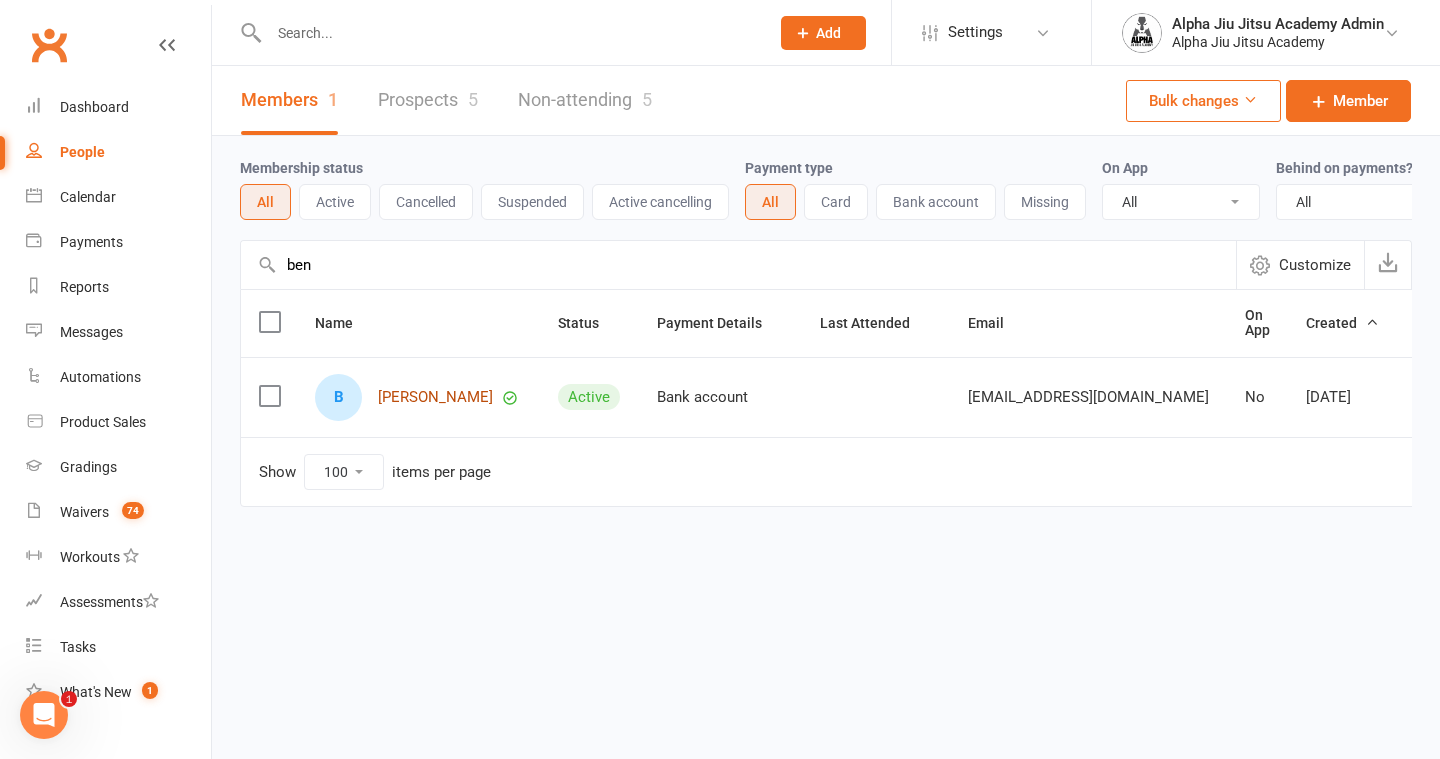 click on "[PERSON_NAME]" at bounding box center [435, 397] 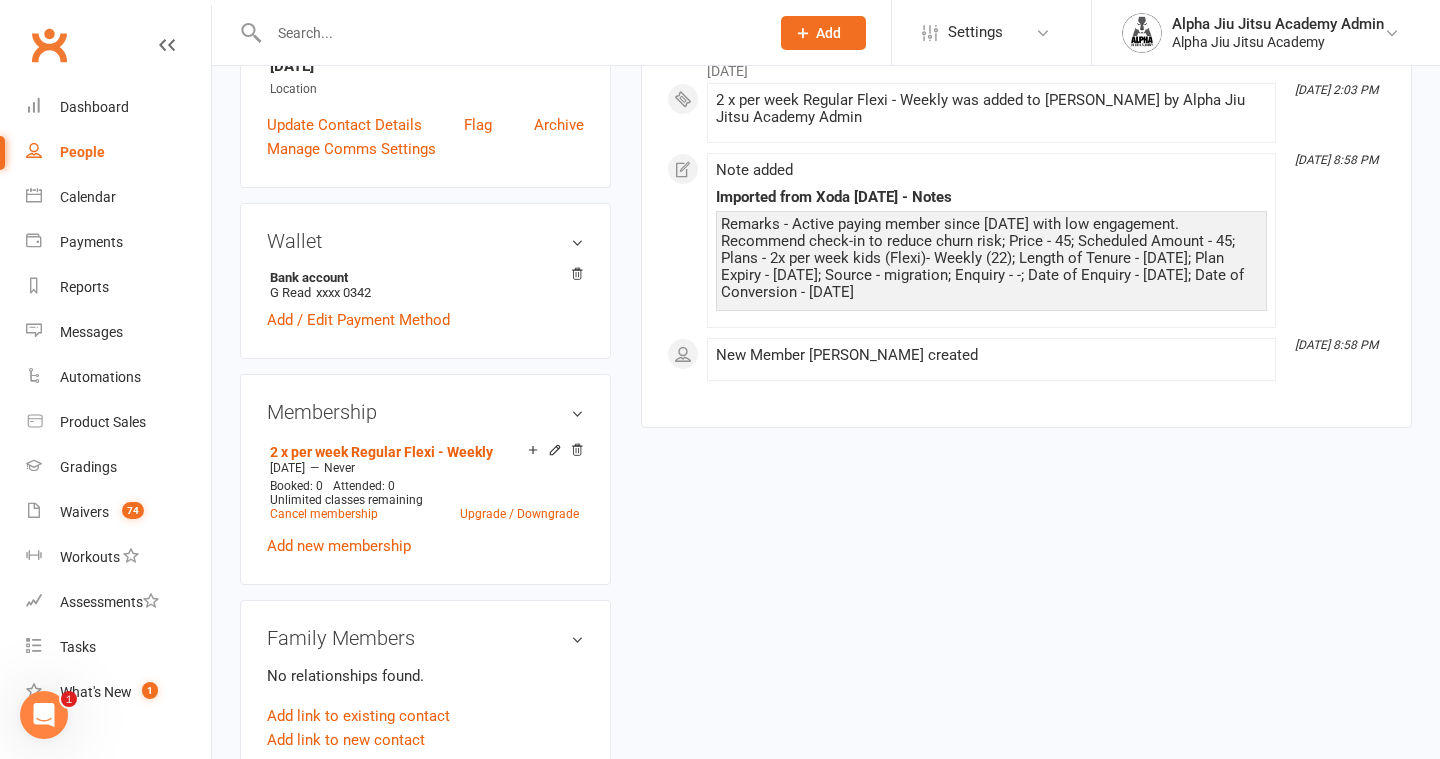scroll, scrollTop: 493, scrollLeft: 0, axis: vertical 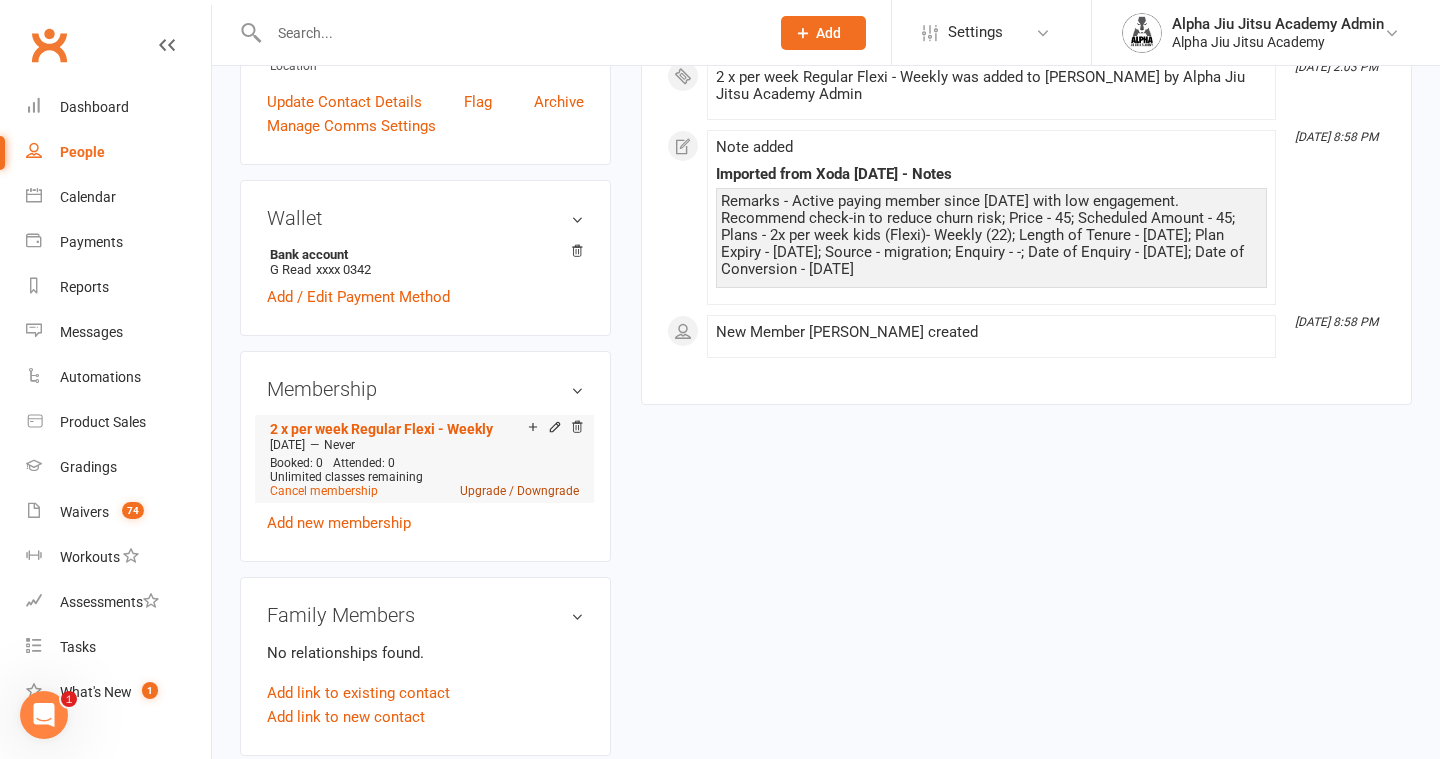 click on "Upgrade / Downgrade" at bounding box center [519, 491] 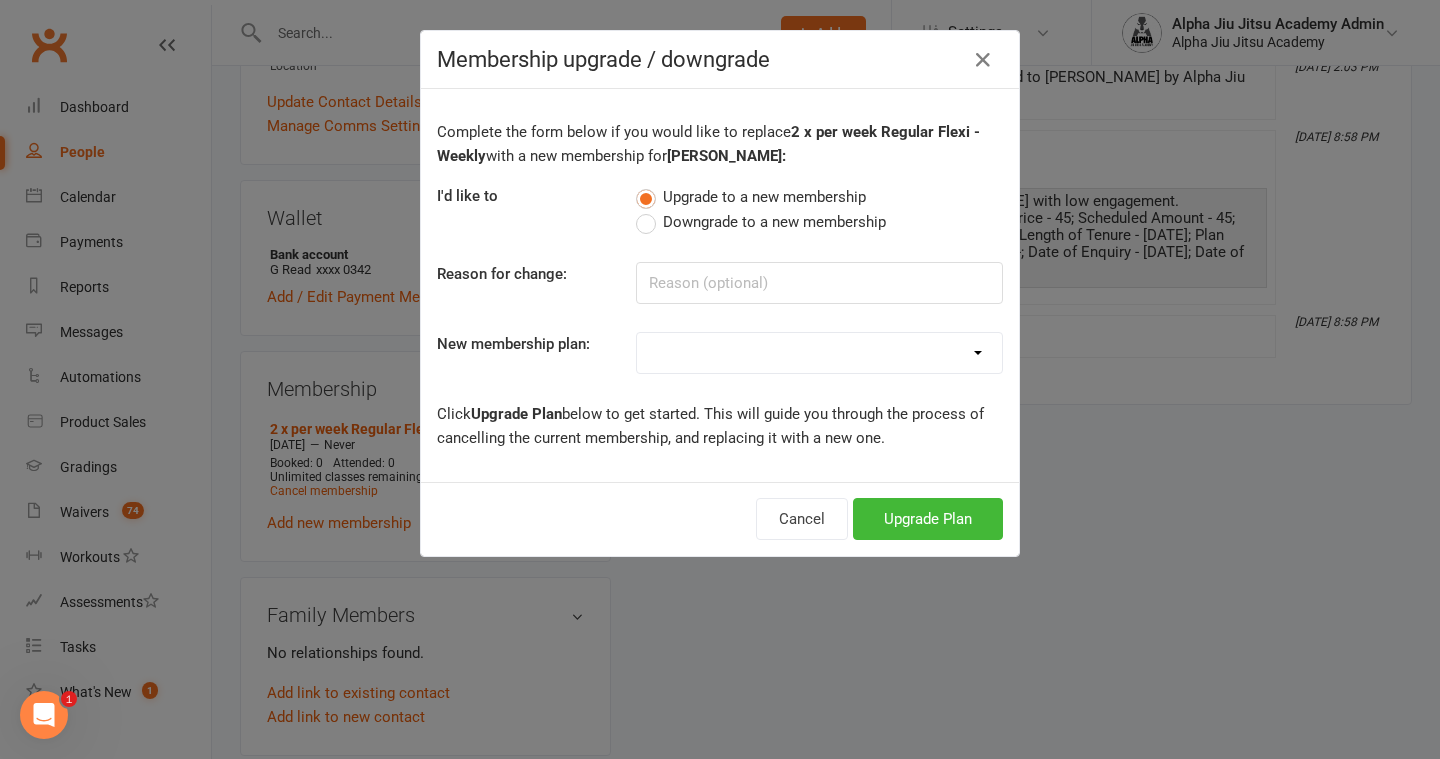click on "Downgrade to a new membership" at bounding box center (761, 222) 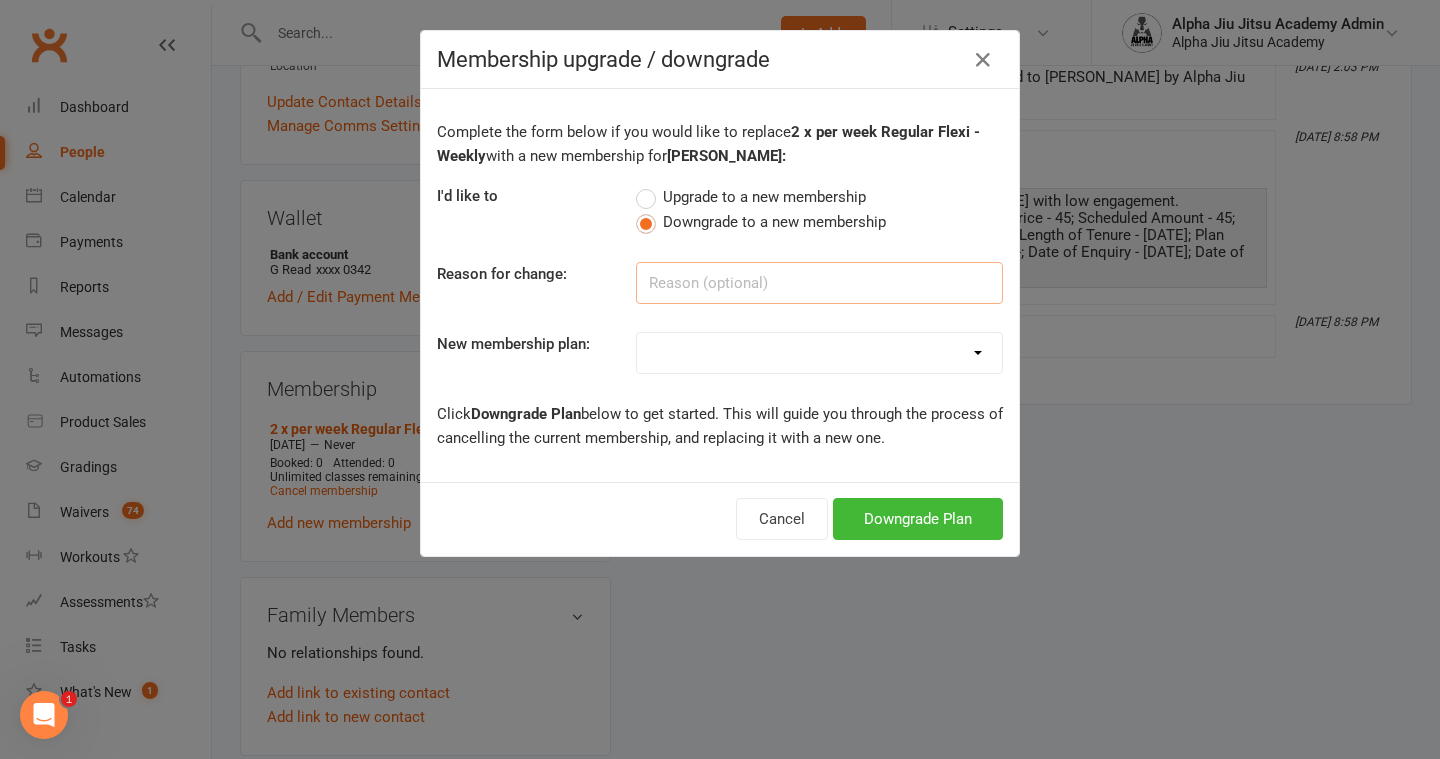 click at bounding box center (819, 283) 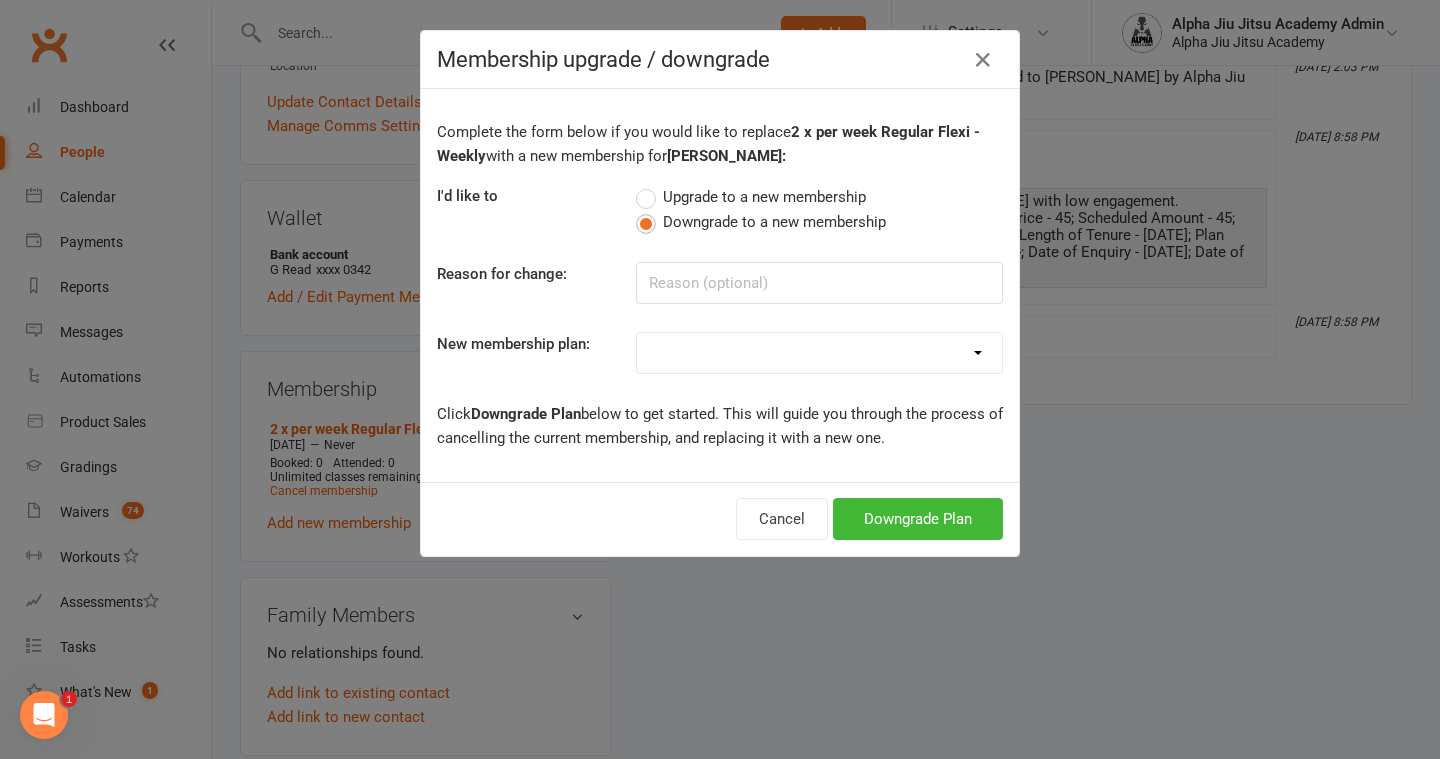 click on "1 x per week Regular Flexi - Weekly 1 x per week Sibling Discount Flexi - Weekly 2 x per week Regular Flexi - Weekly 2 x per week Sibling Discount Flexi - Weekly Under 7 - Flexi Unlimited Training - Weekly Juniors, Teens, Adults - Flexi Unlimited Training - Weekly 1 x per week Regular Annual - Weekly 1 x per week Sibling Discount Annual - Weekly 2 x per week Regular Annual - Weekly 2 x per week Sibling Discount Annual - Weekly Under 7 - Annual Unlimited Training - Weekly Juniors, Teens, Adults - Annual Unlimited Training - Weekly 1 x per week Regular Flexi - Fortnightly/Biweekly 1 x per week Sibling Discount Flexi - Fortnightly/Biweekly 2 x per week Regular Flexi - Fortnightly/Biweekly 2 x per week Sibling Discount Flexi - Fortnightly/Biweekly Under 7 - Flexi Unlimited Training - Fortnightly/Biweekly Juniors, Teens, Adults - Flexi Unlimited Training - Fortnightly/Biweekly 1 x per week Regular Annual - Fortnightly/Biweekly 1 x per week Sibling Discount Annual - Fortnightly/Biweekly Under 7 Free Trial" at bounding box center [819, 353] 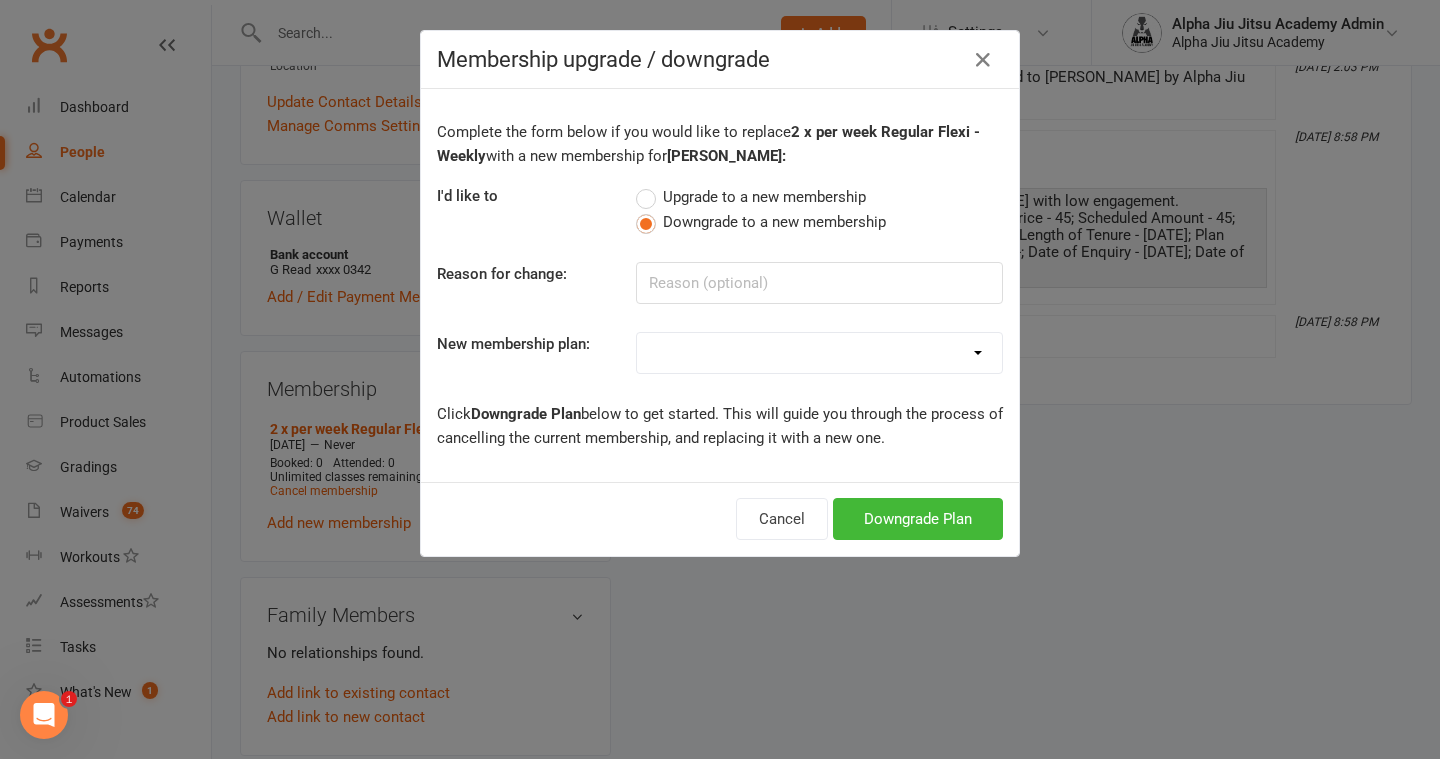 select on "0" 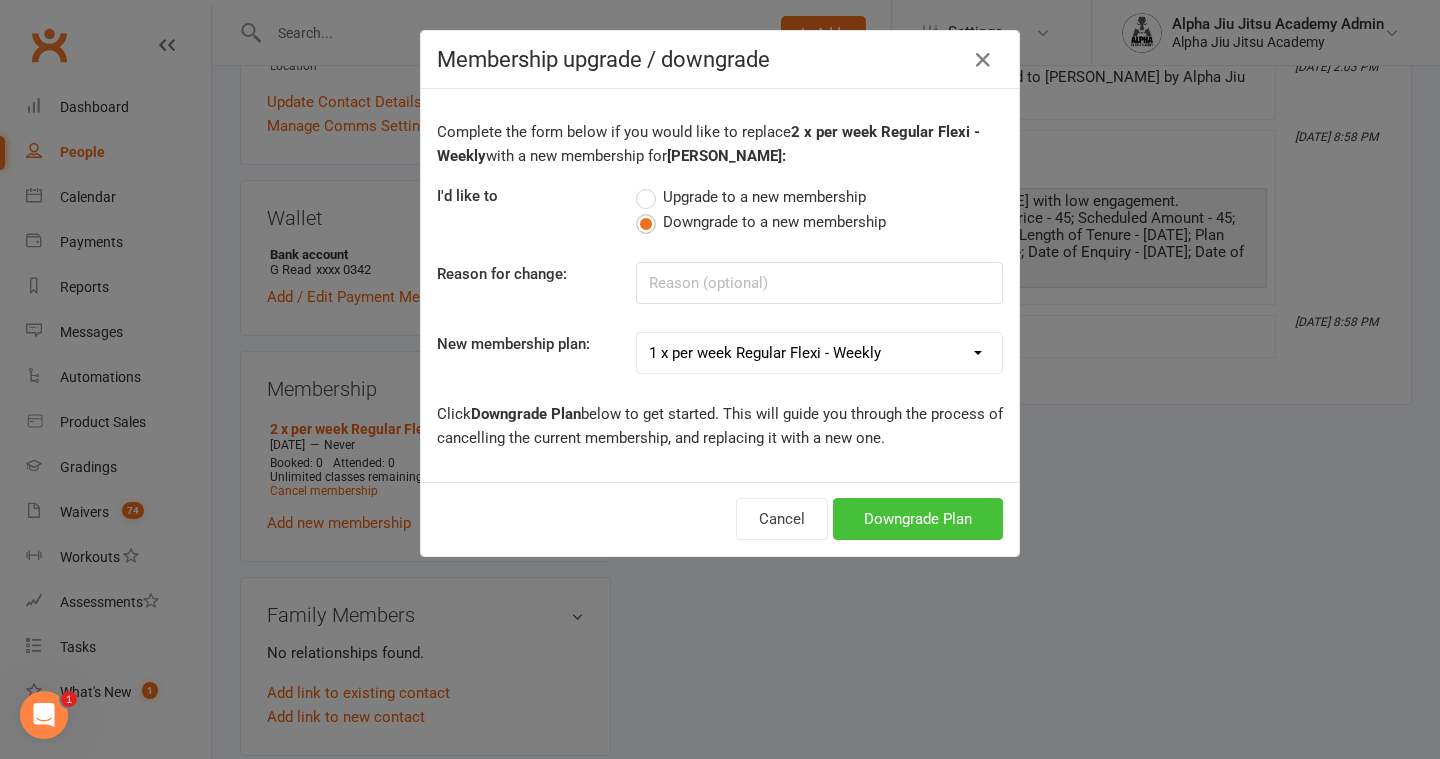 click on "Downgrade Plan" at bounding box center [918, 519] 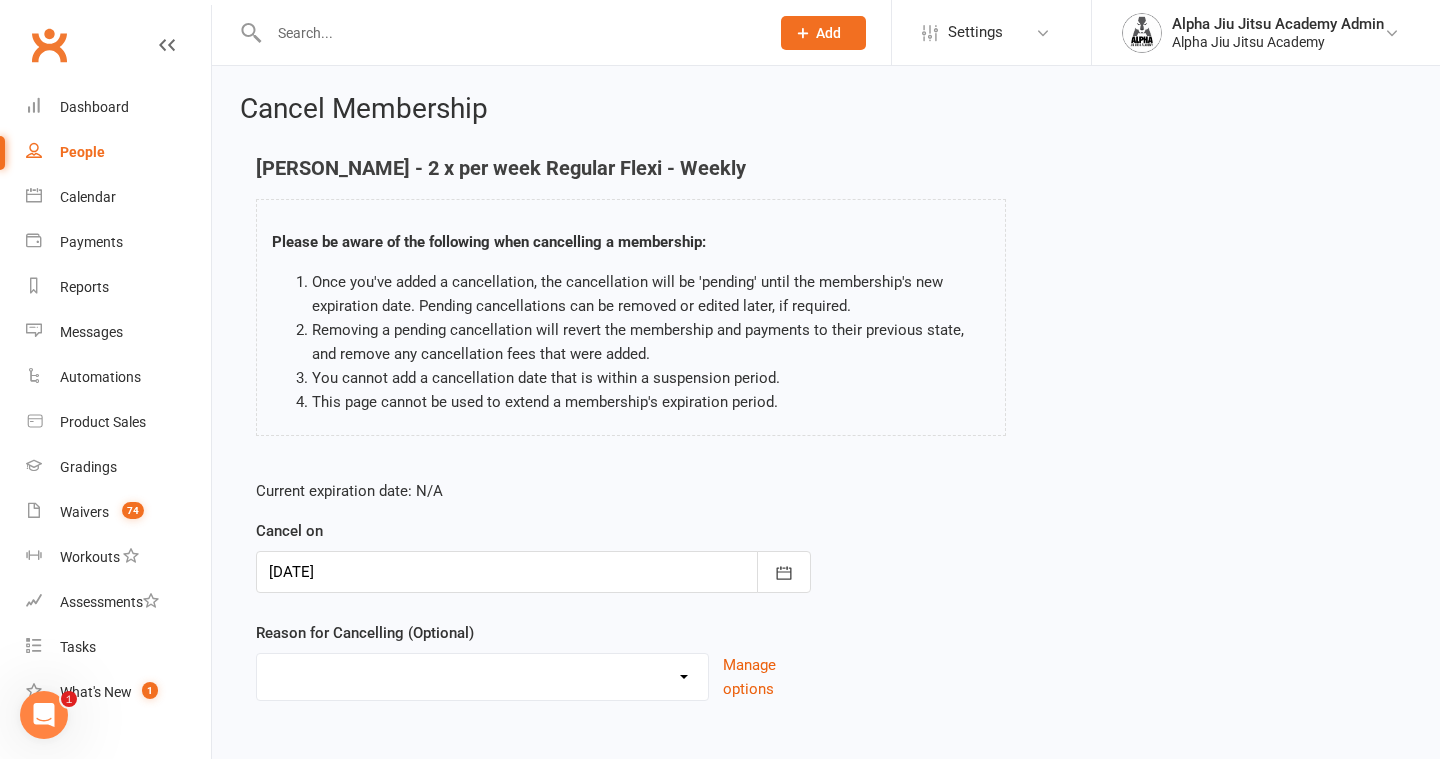 scroll, scrollTop: 105, scrollLeft: 0, axis: vertical 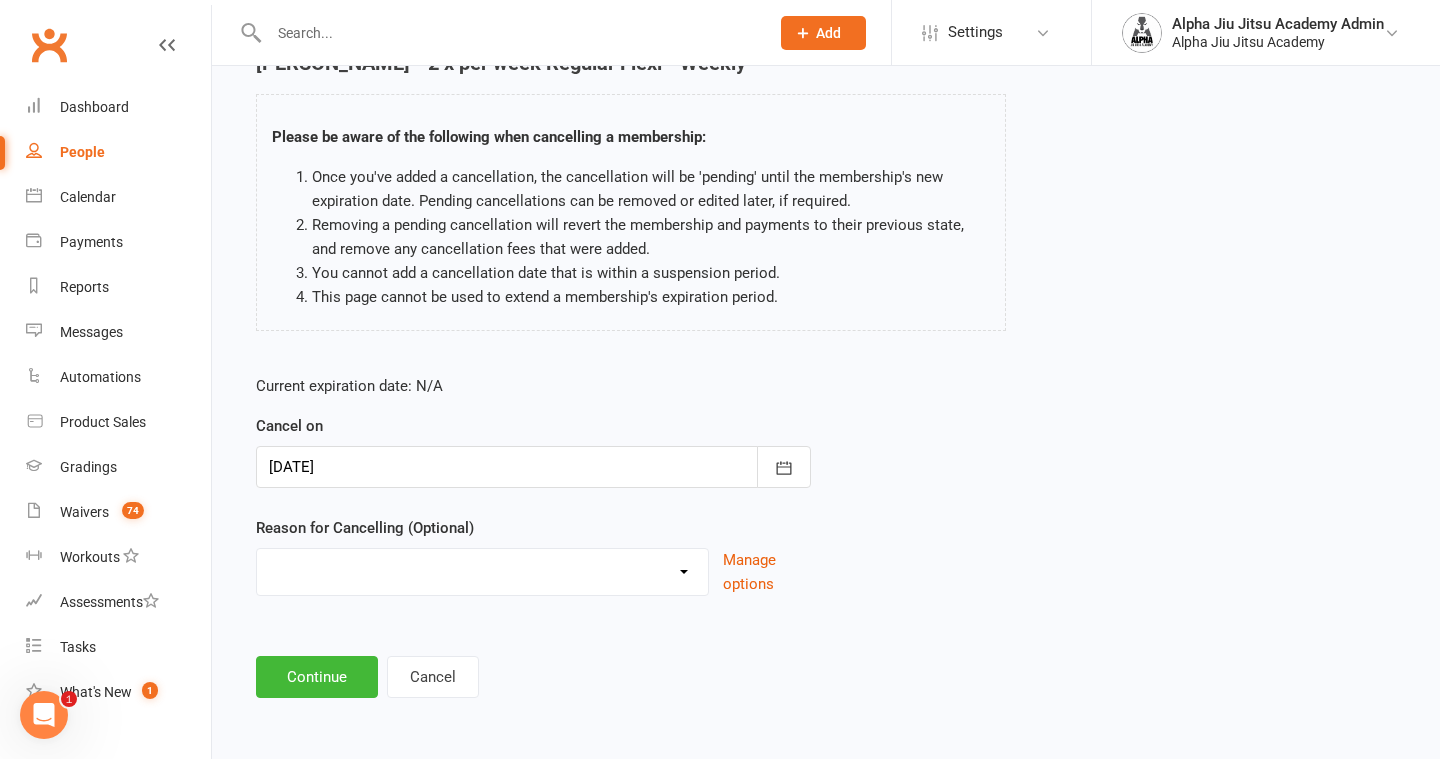 click on "Holiday Injury Other reason" at bounding box center [482, 569] 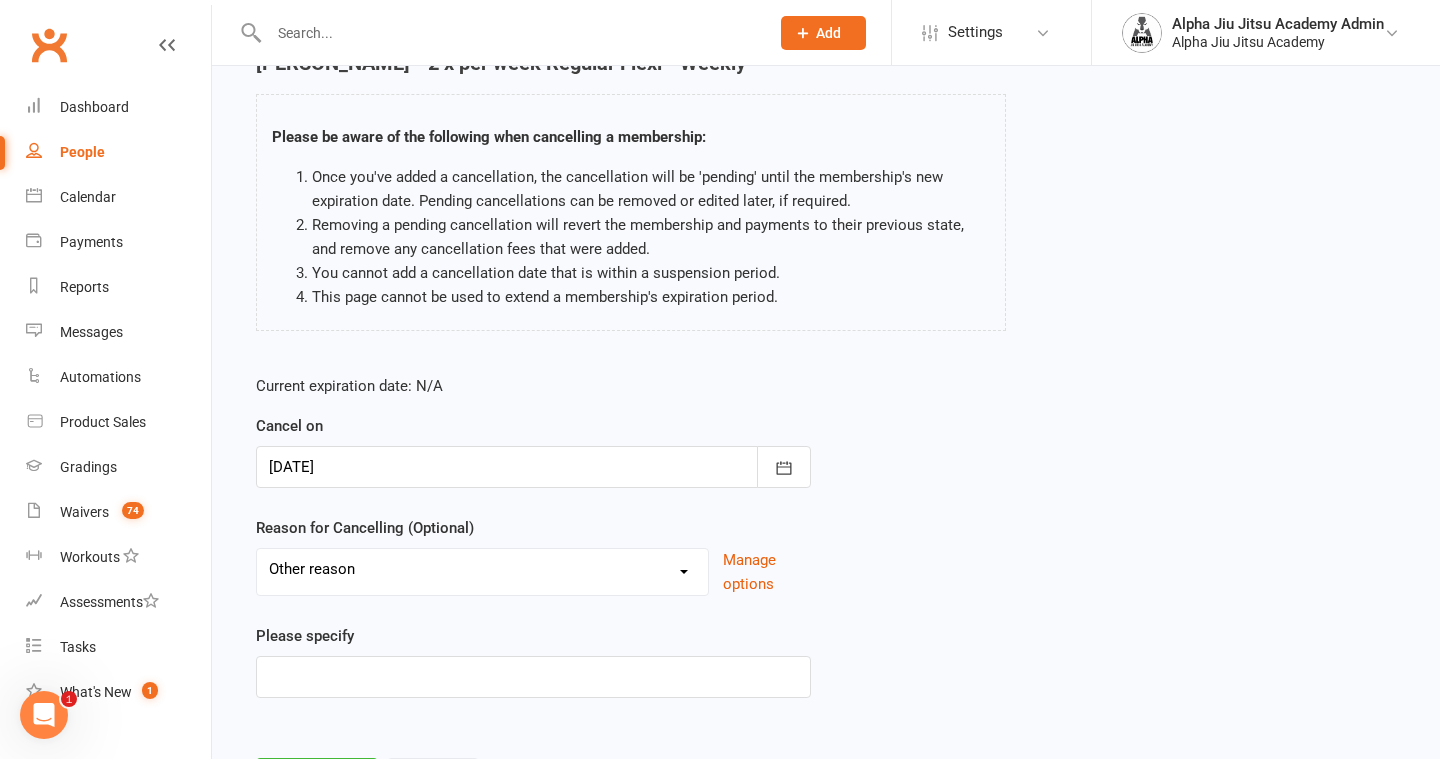 scroll, scrollTop: 207, scrollLeft: 0, axis: vertical 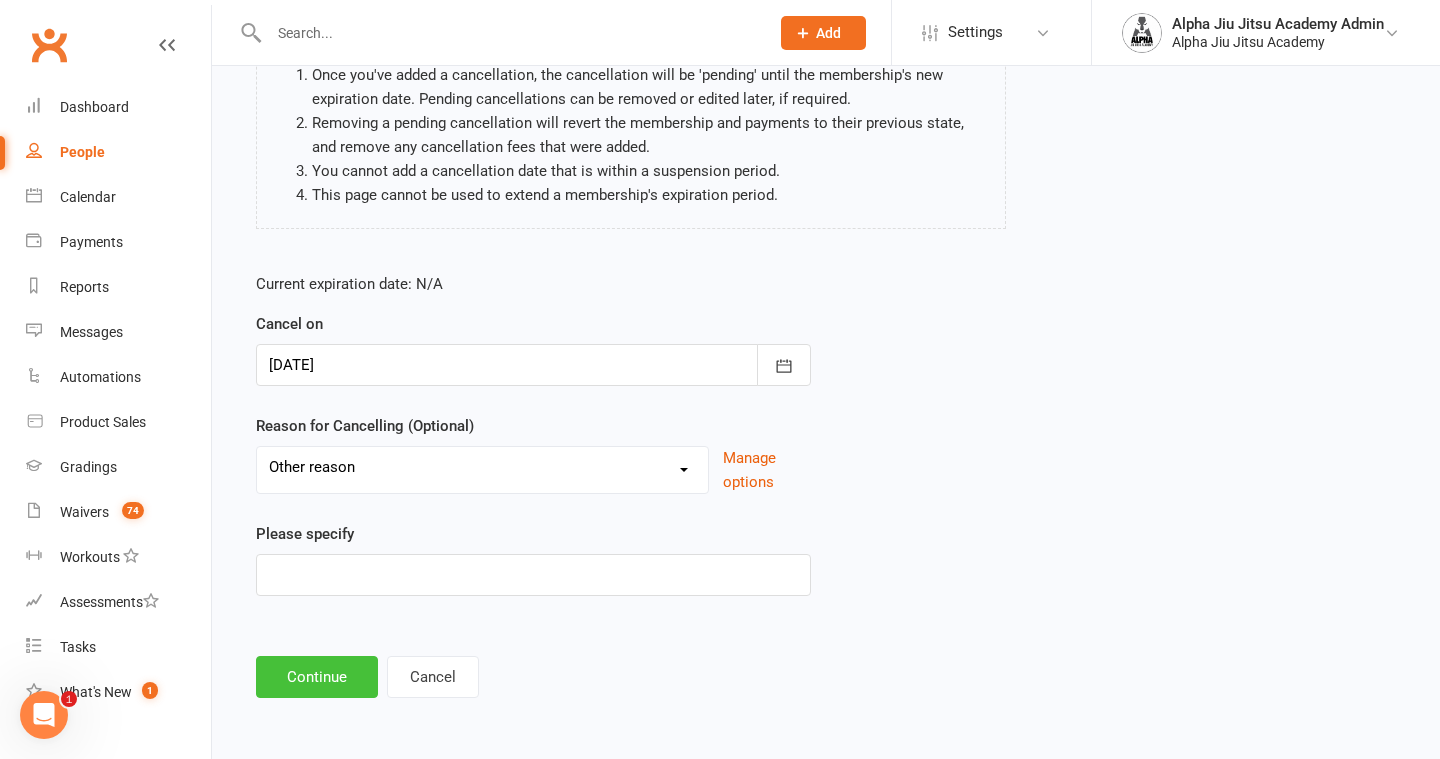 click on "Continue" at bounding box center [317, 677] 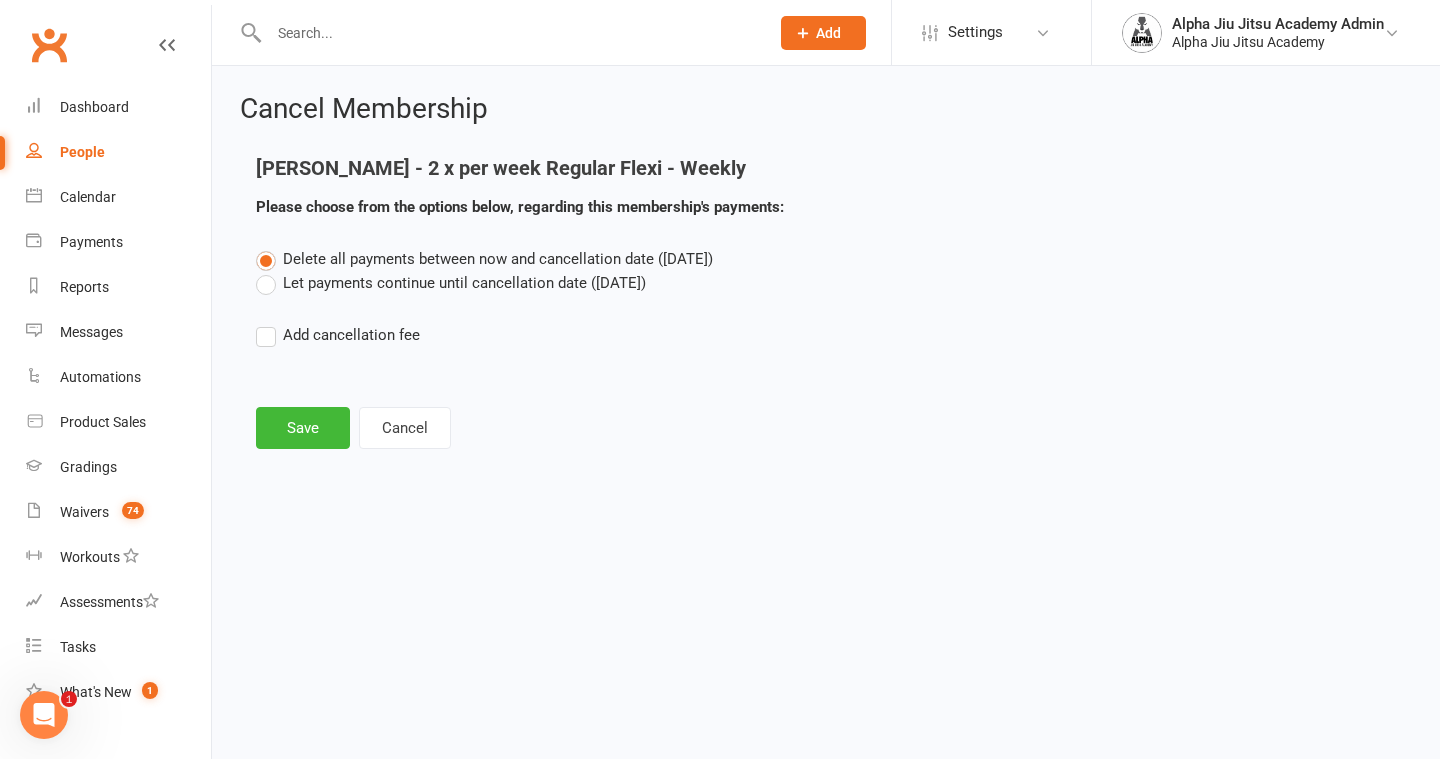 scroll, scrollTop: 0, scrollLeft: 0, axis: both 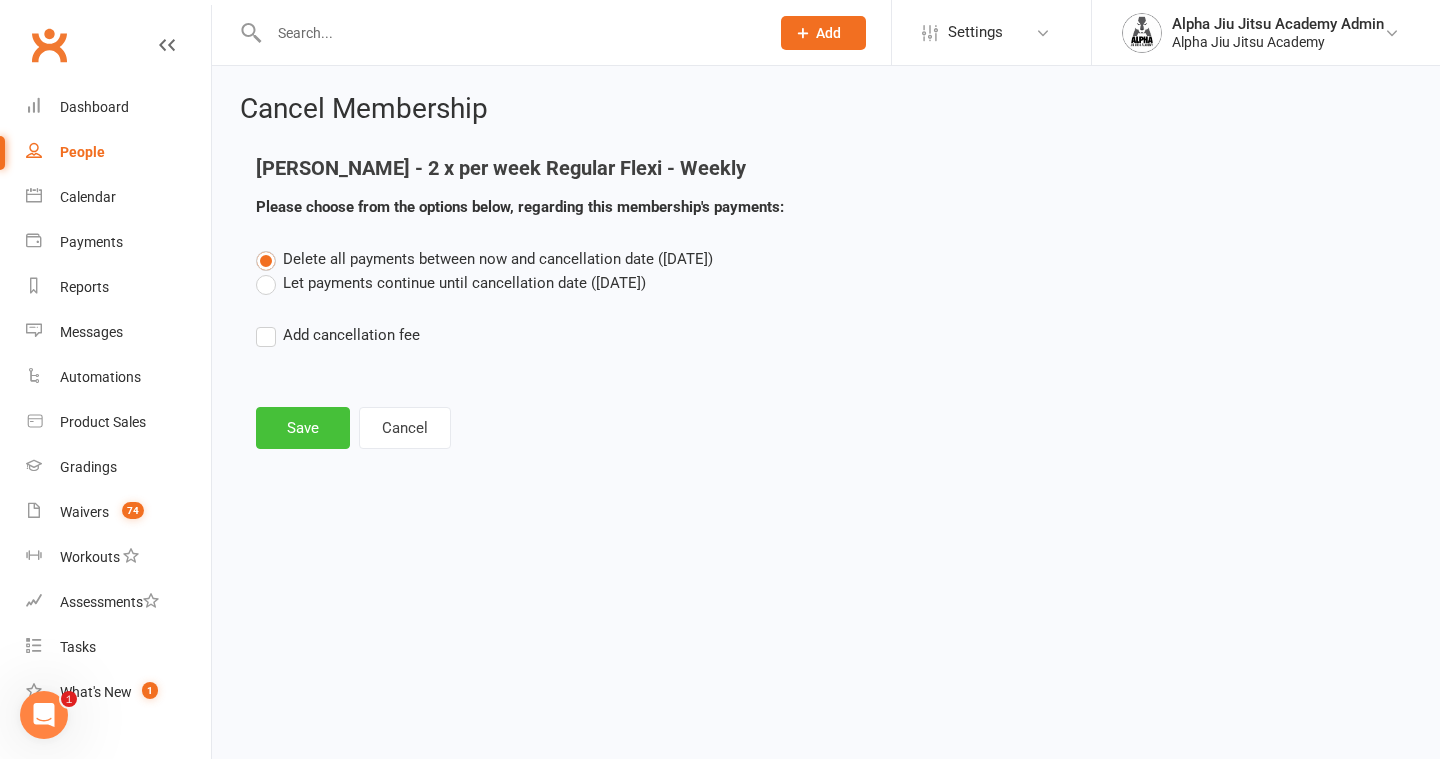 click on "Save" at bounding box center [303, 428] 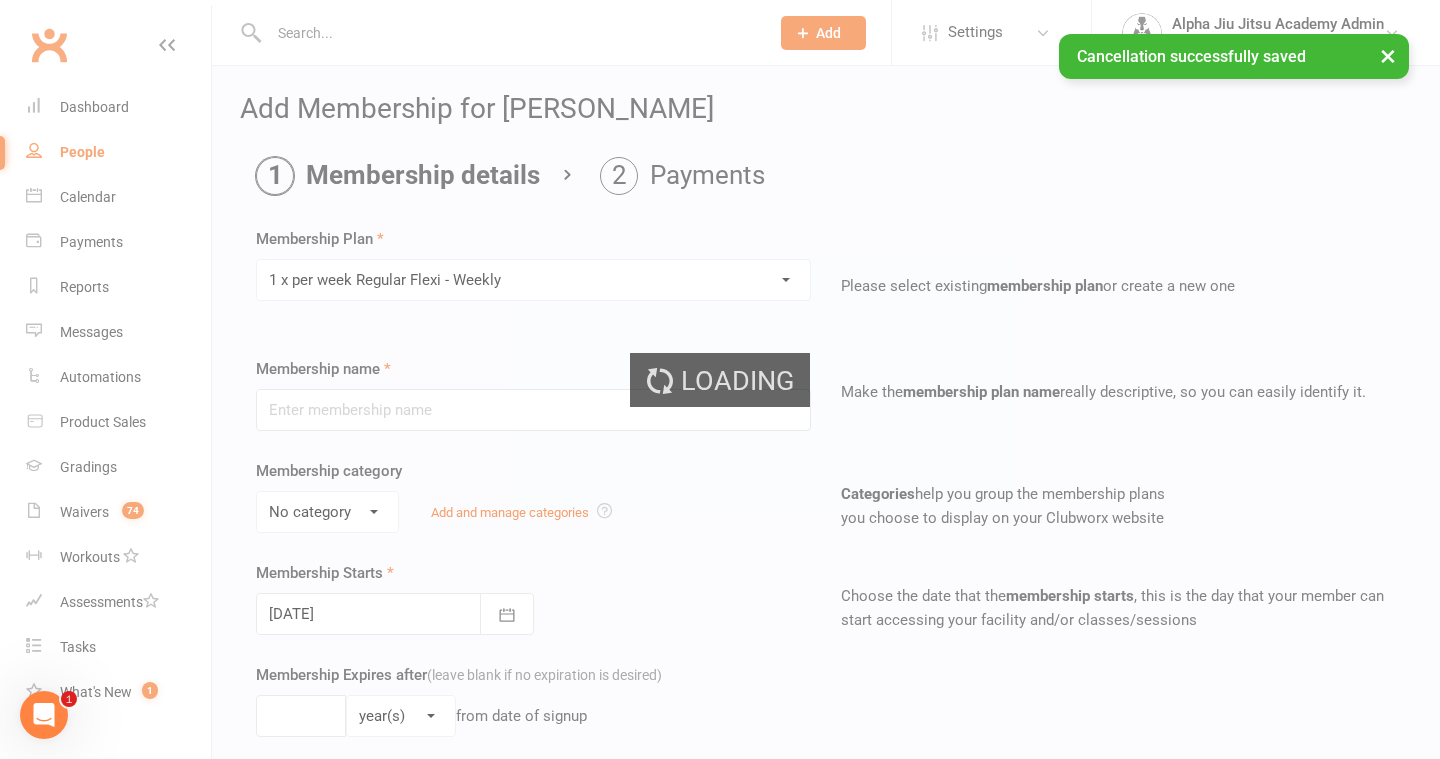 type on "1 x per week Regular Flexi - Weekly" 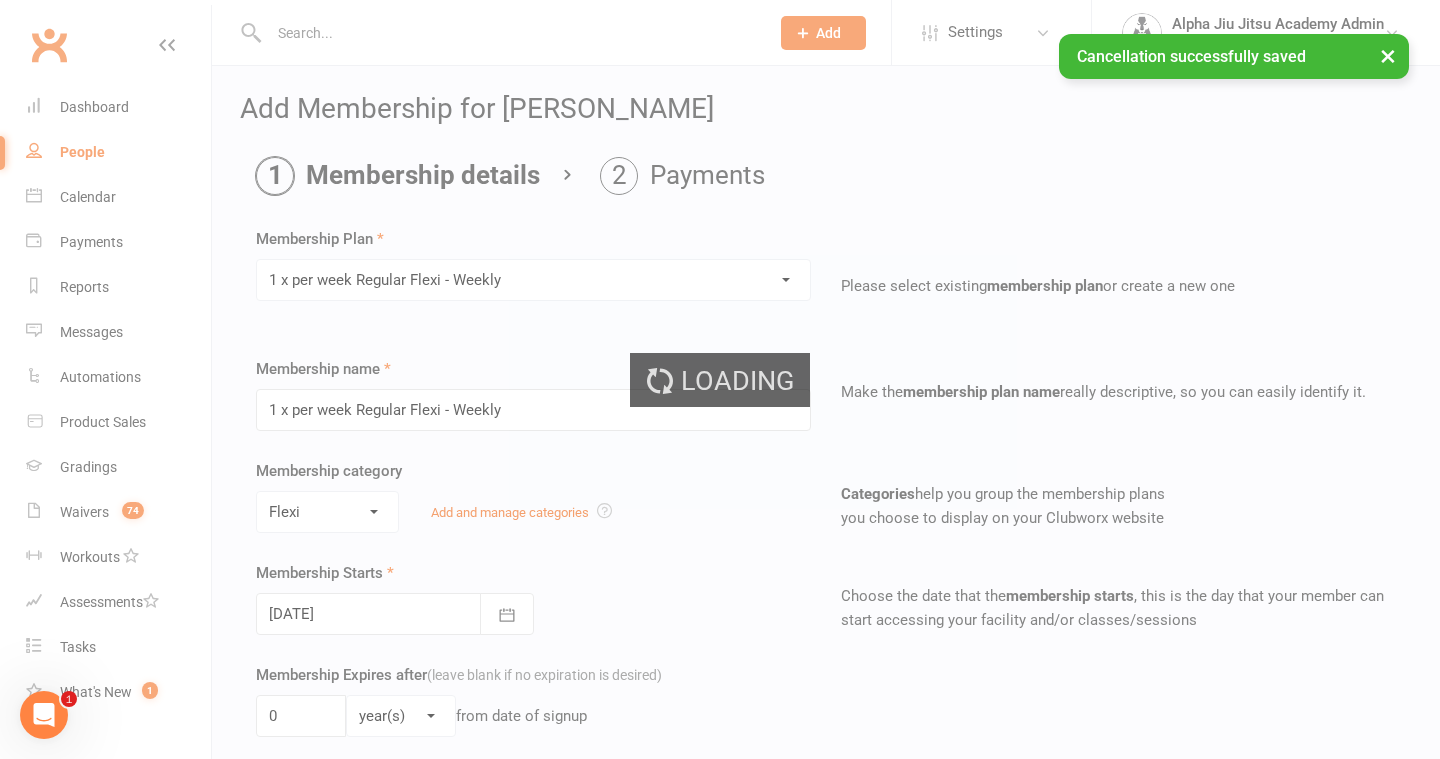 select on "?" 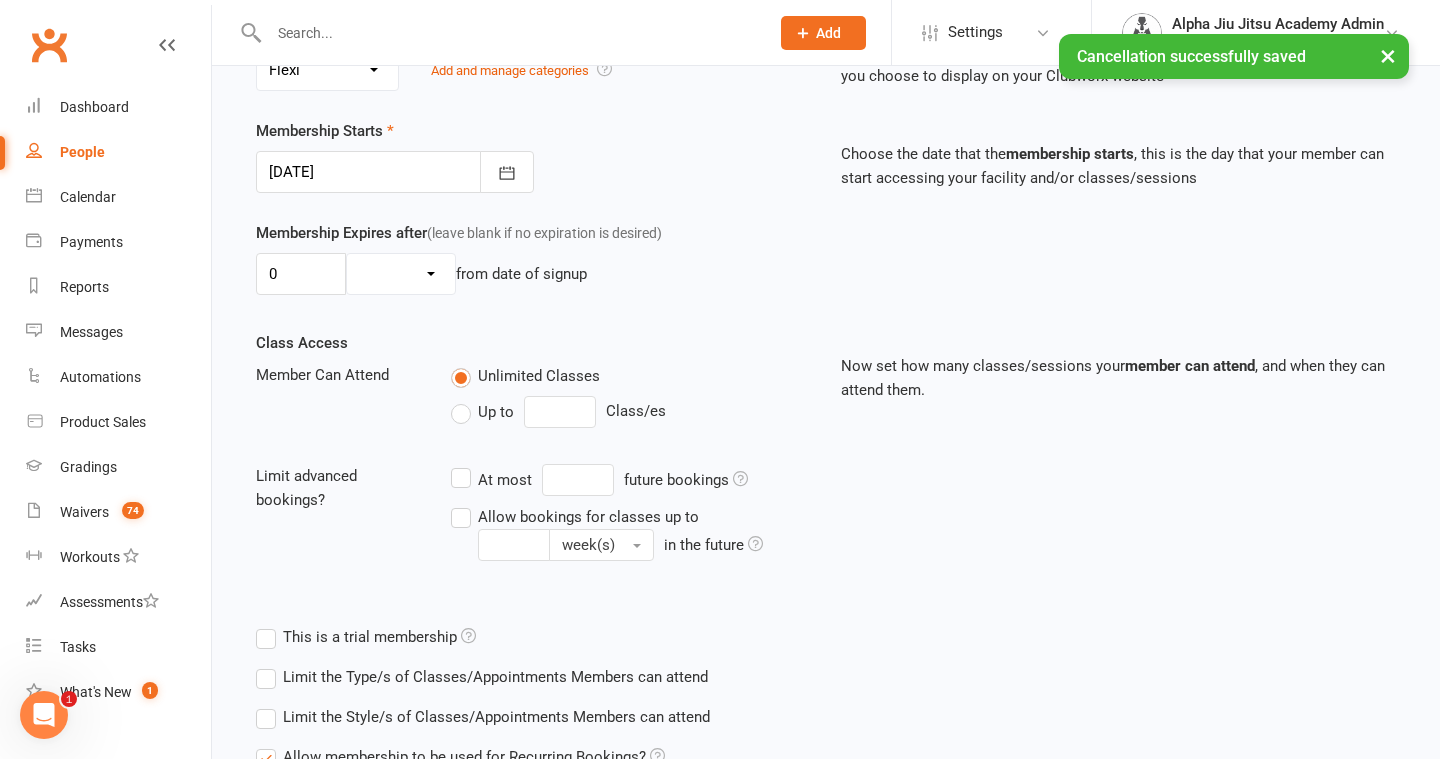 scroll, scrollTop: 629, scrollLeft: 0, axis: vertical 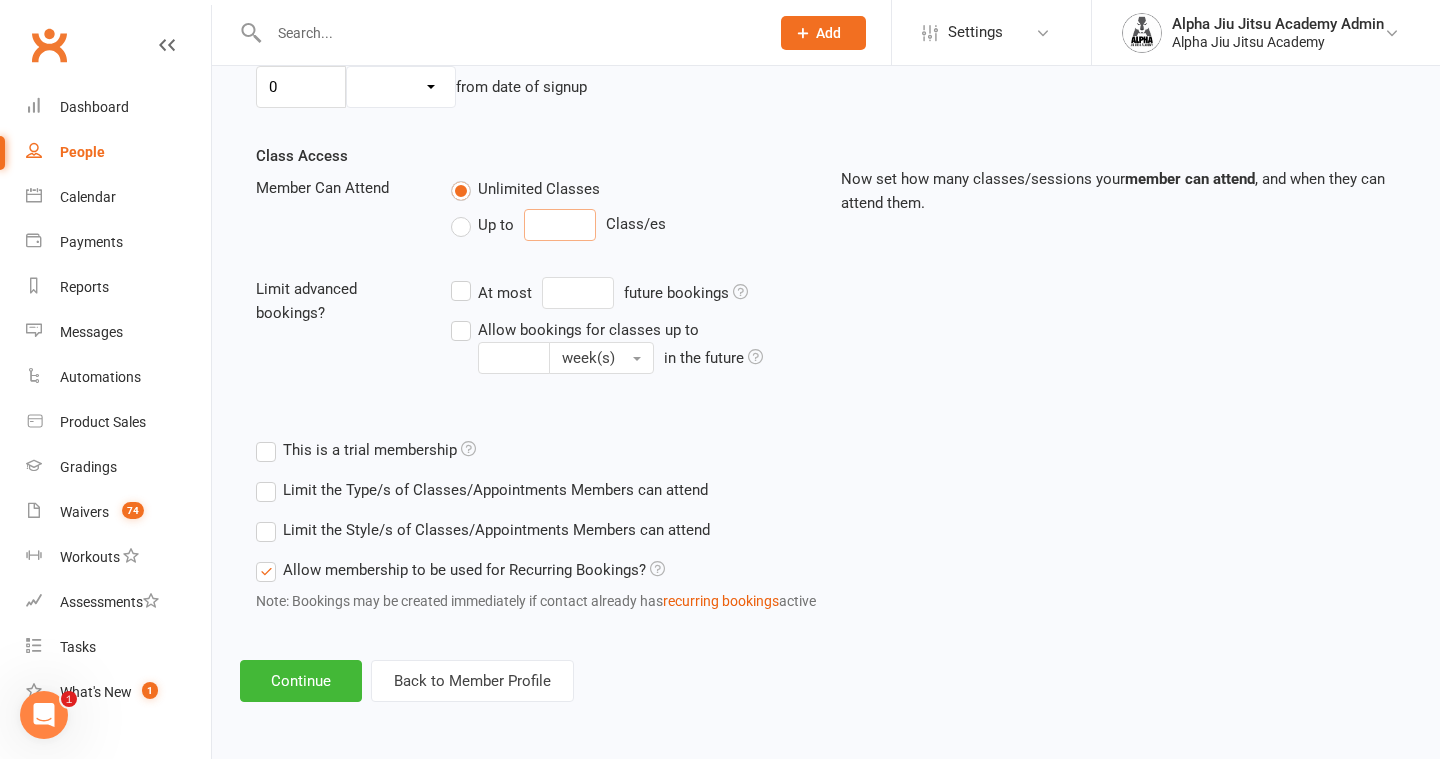 click on "Prospect
Member
Non-attending contact
Class / event
Appointment
Grading event
Task
Membership plan
Bulk message
Add
Settings Membership Plans Event Templates Appointment Types Mobile App  Website Image Library Customize Contacts Bulk Imports Access Control Users Account Profile Clubworx API Alpha Jiu Jitsu Academy Admin Alpha Jiu Jitsu Academy My profile My subscription Help Terms & conditions  Privacy policy  Sign out Clubworx Dashboard People Calendar Payments Reports Messages   Automations   Product Sales Gradings   Waivers   74 Workouts   Assessments  Tasks   What's New 1 Signed in successfully. × × Cancellation successfully saved × × Add Membership for [PERSON_NAME] Membership details Payments Membership Plan Select a membership plan" at bounding box center (720, 53) 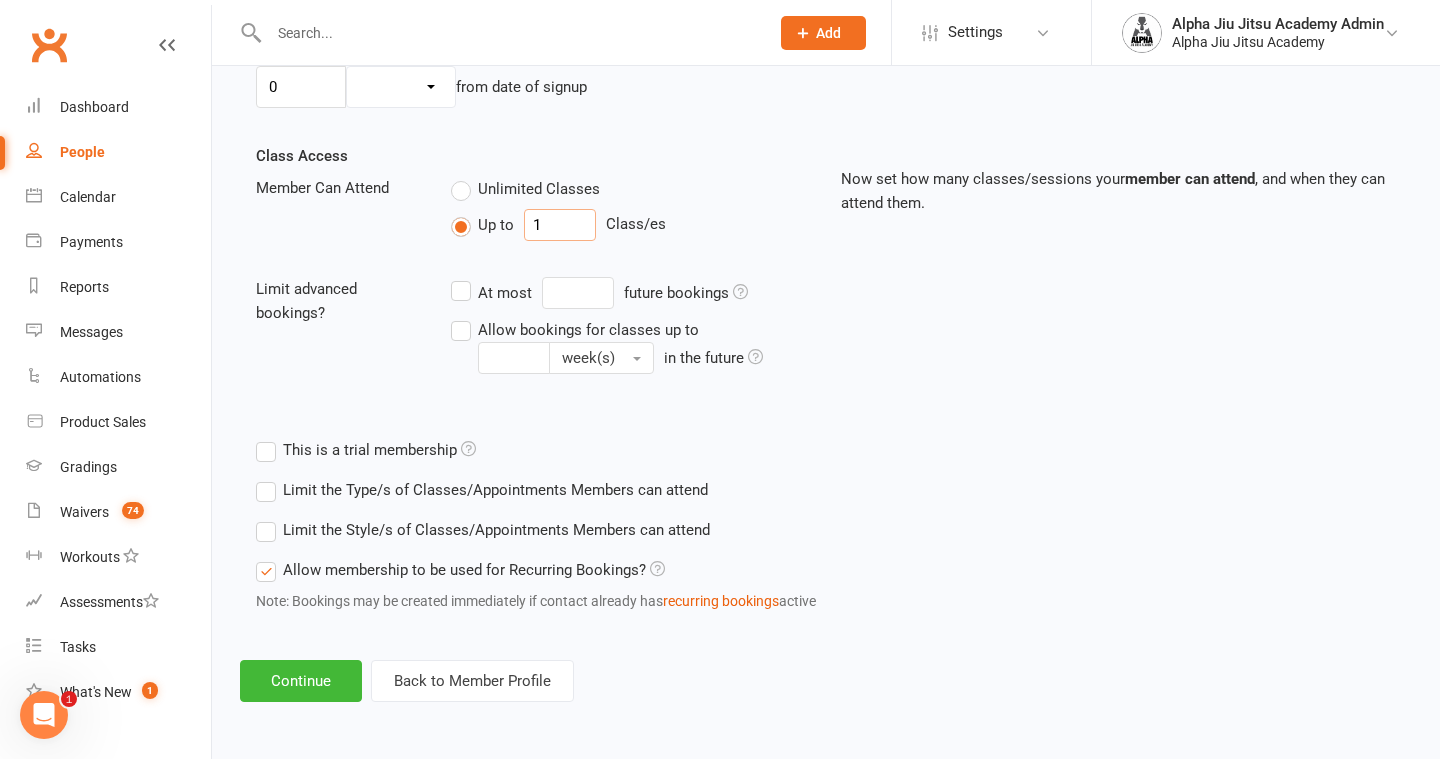 scroll, scrollTop: 605, scrollLeft: 0, axis: vertical 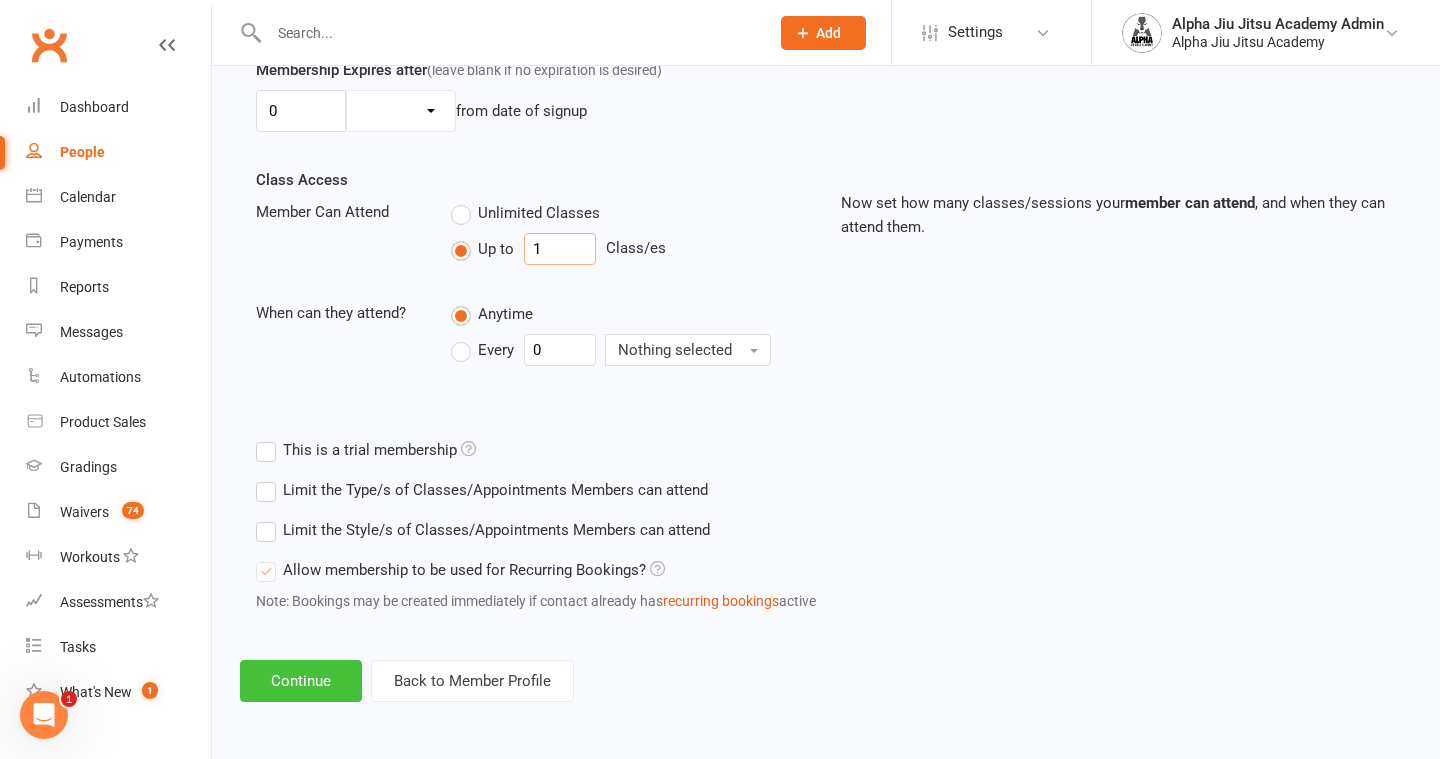 type on "1" 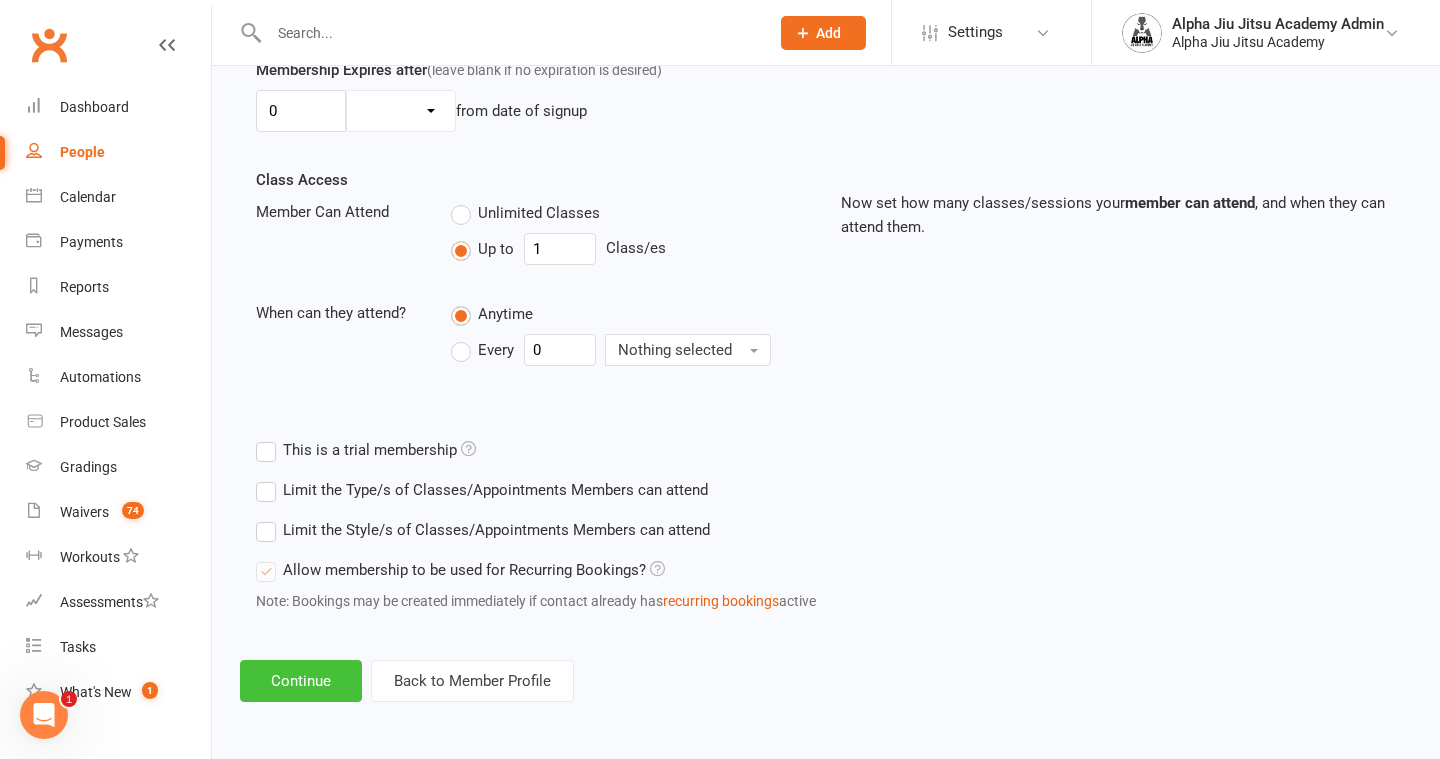 click on "Continue" at bounding box center (301, 681) 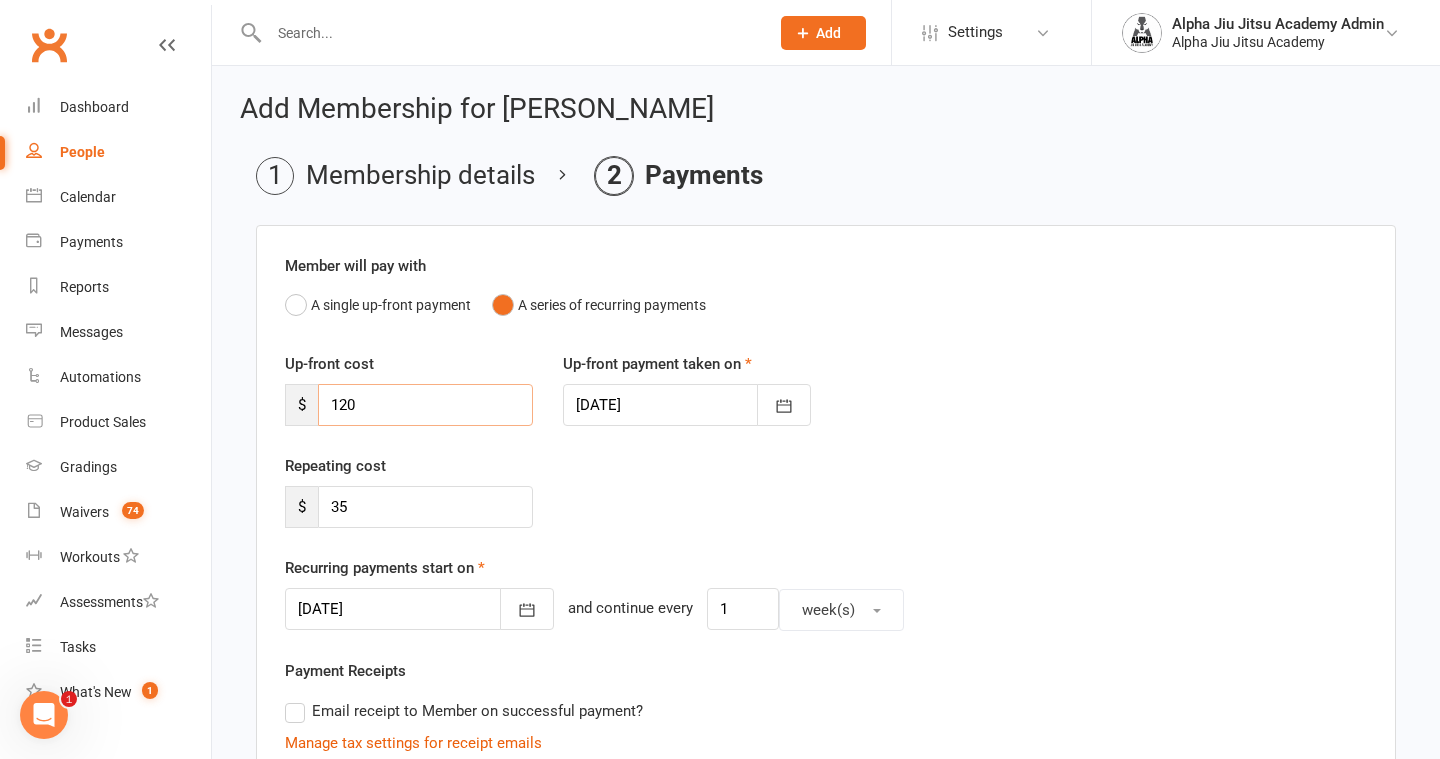 drag, startPoint x: 388, startPoint y: 404, endPoint x: 320, endPoint y: 404, distance: 68 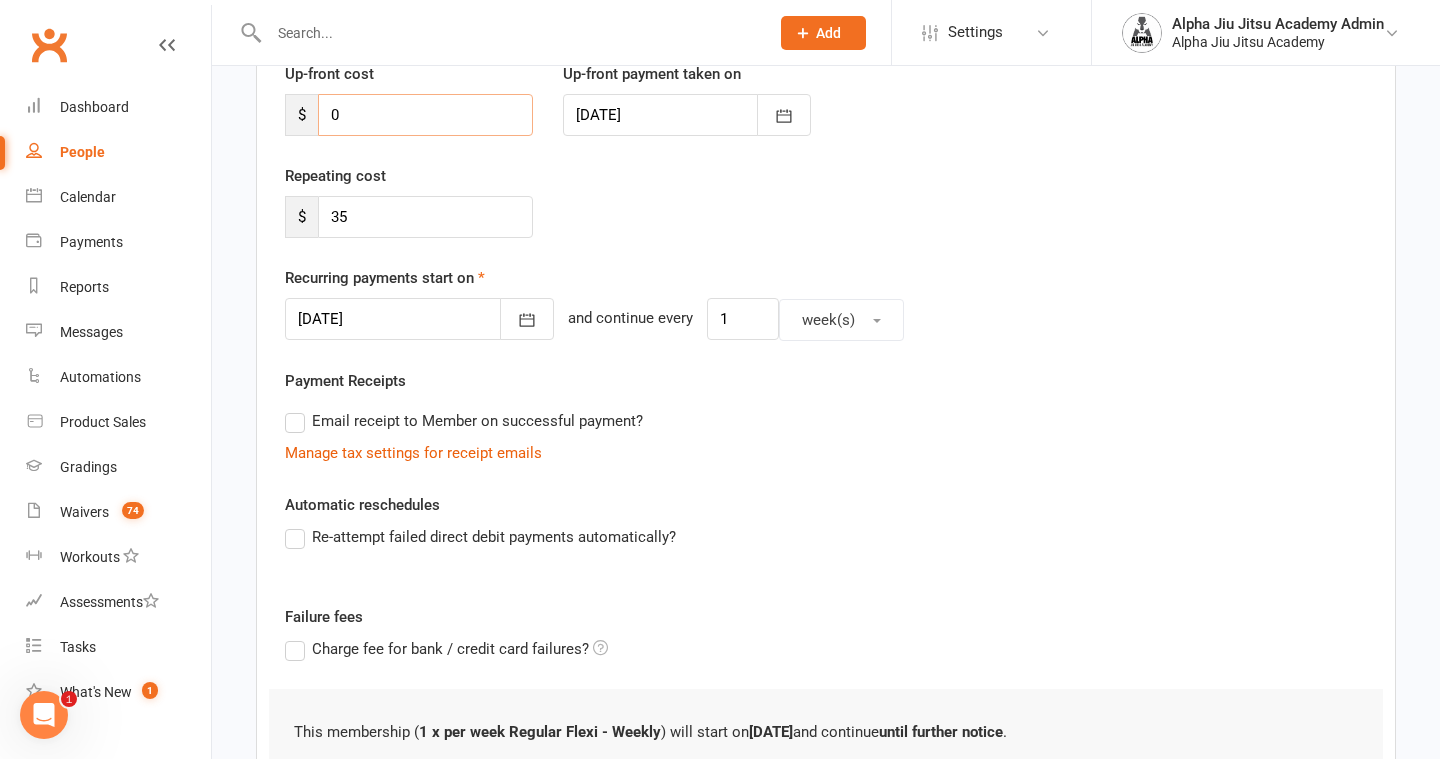 scroll, scrollTop: 310, scrollLeft: 0, axis: vertical 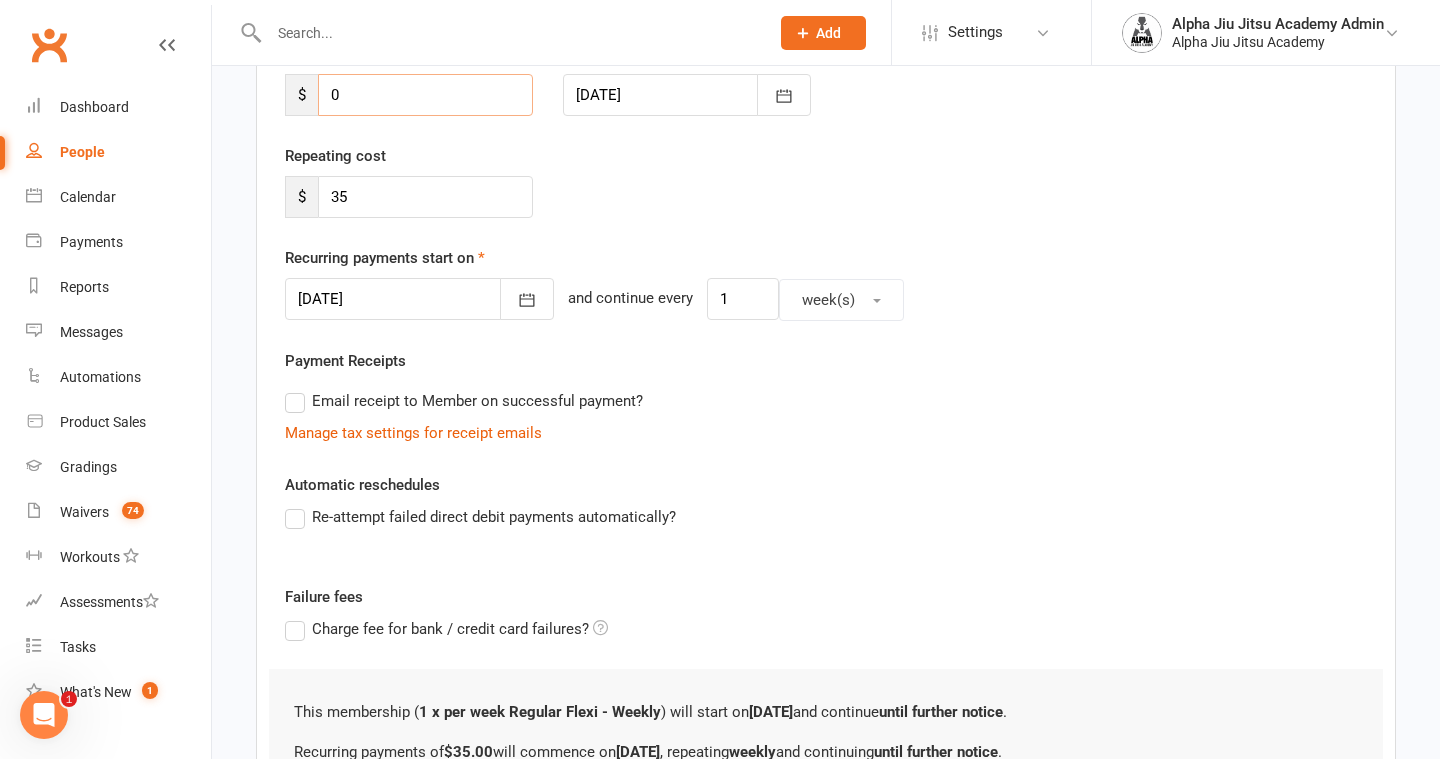 type on "0" 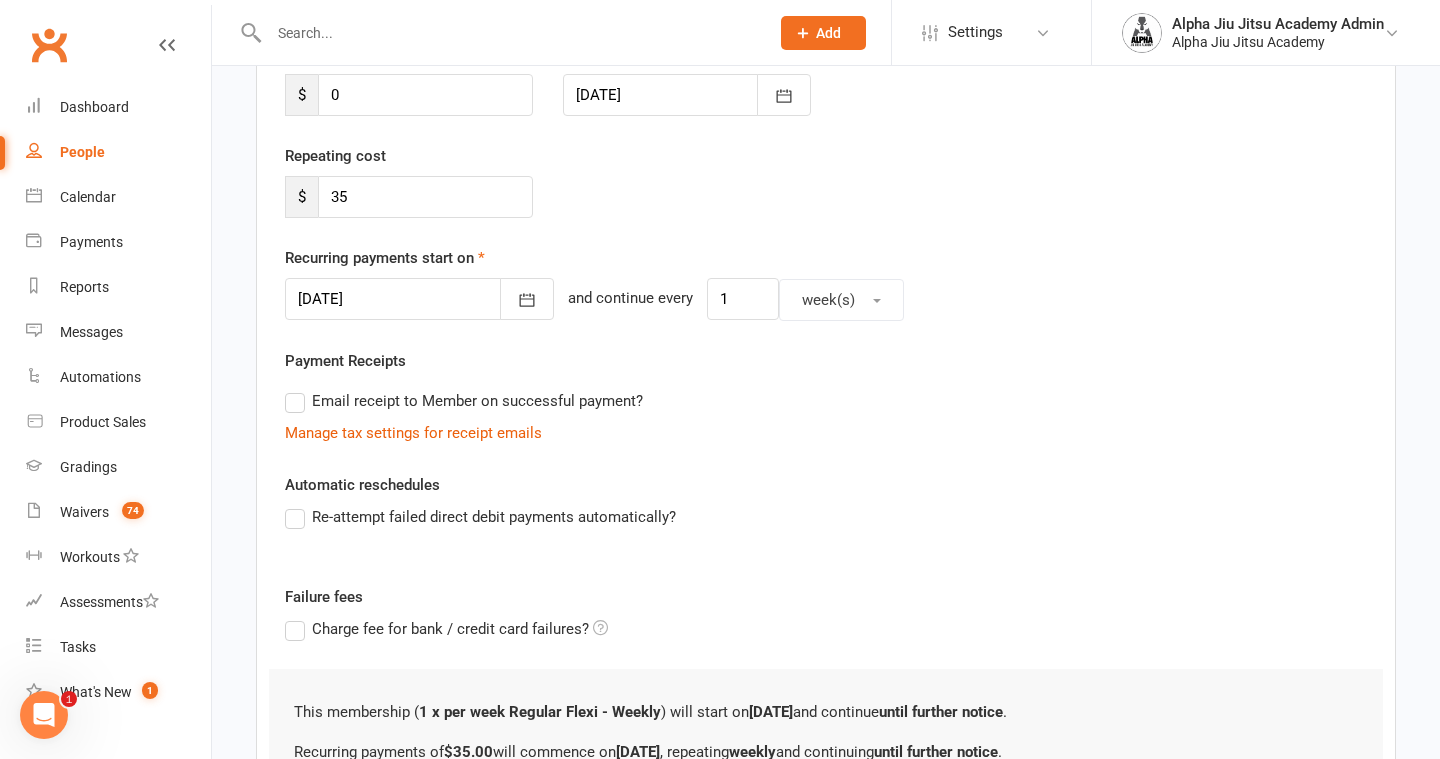 click at bounding box center [419, 299] 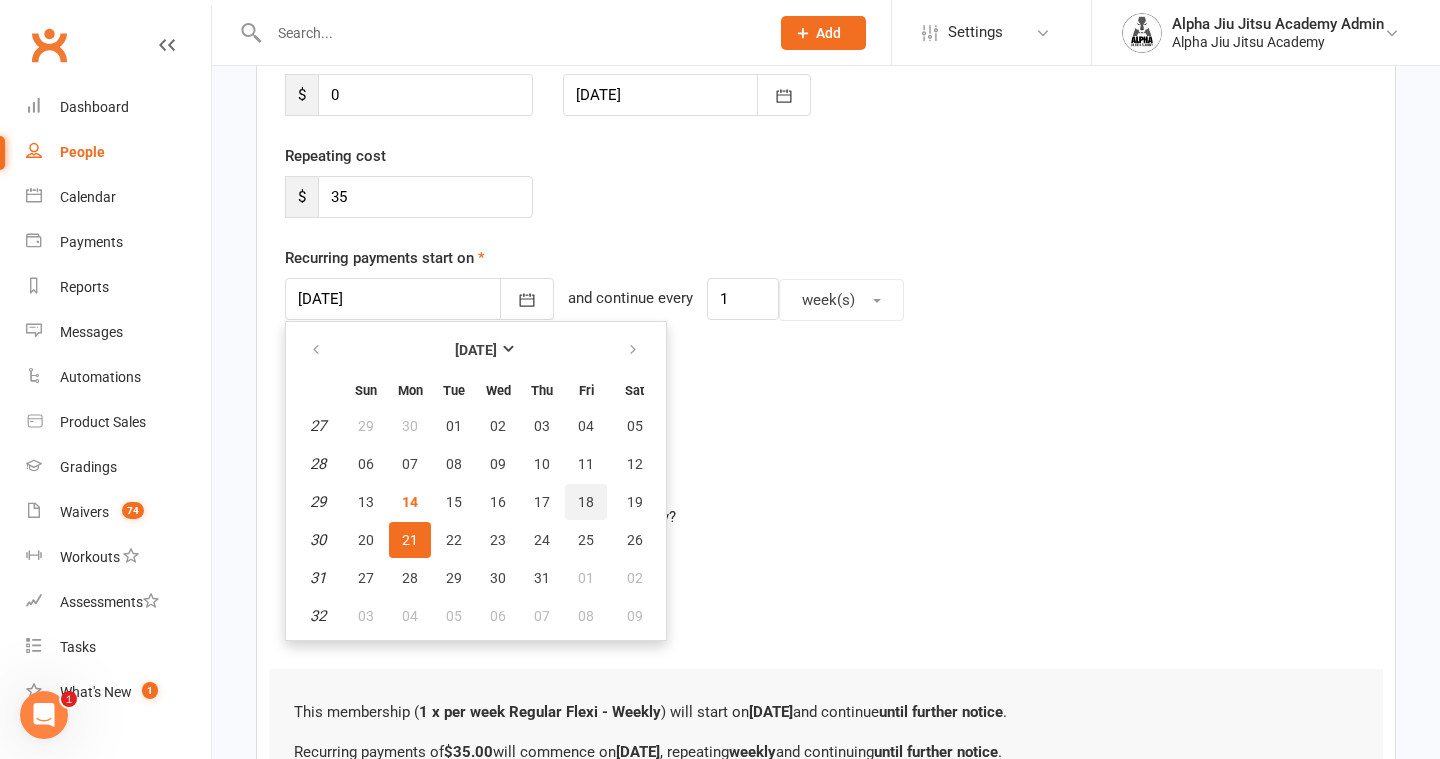 click on "18" at bounding box center (586, 502) 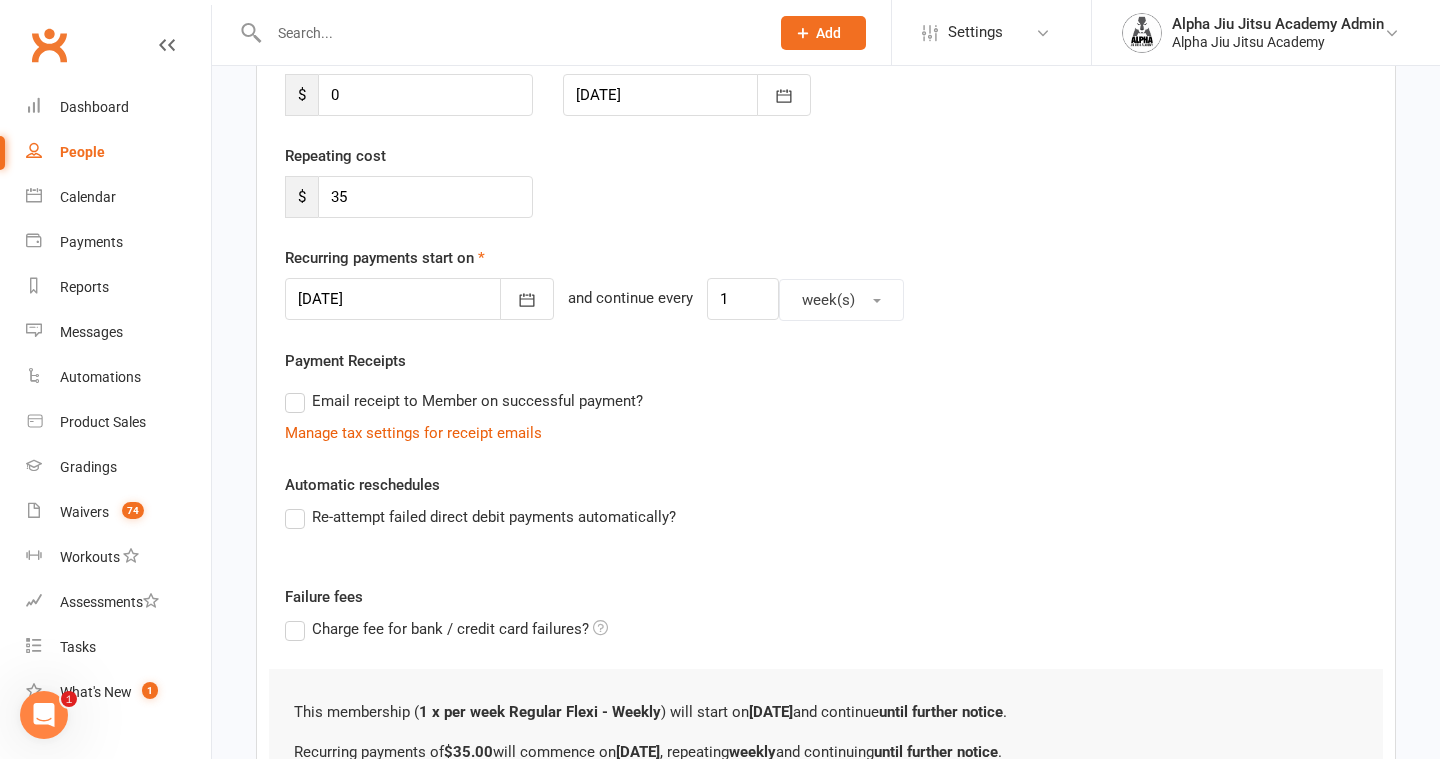 click on "Email receipt to Member on successful payment?" at bounding box center [464, 401] 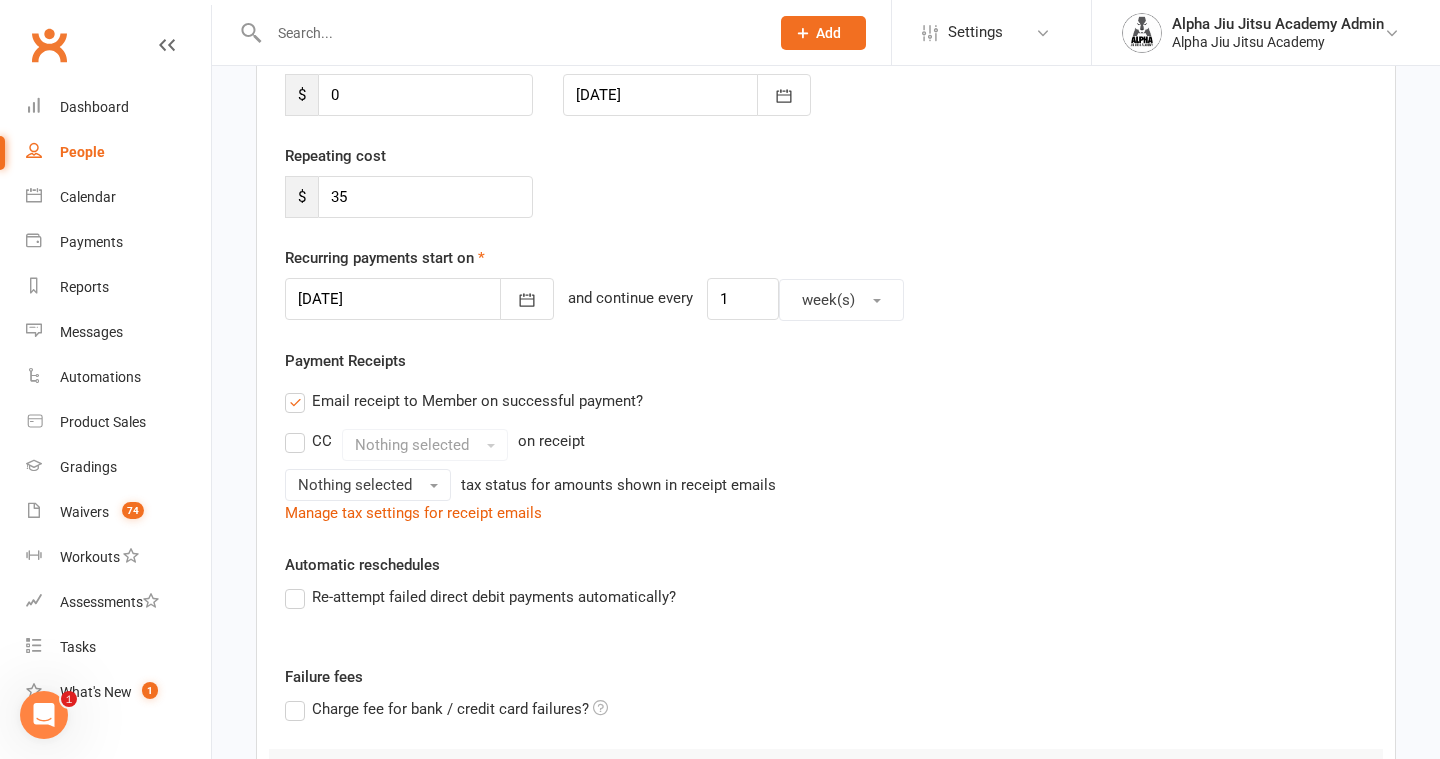 scroll, scrollTop: 419, scrollLeft: 0, axis: vertical 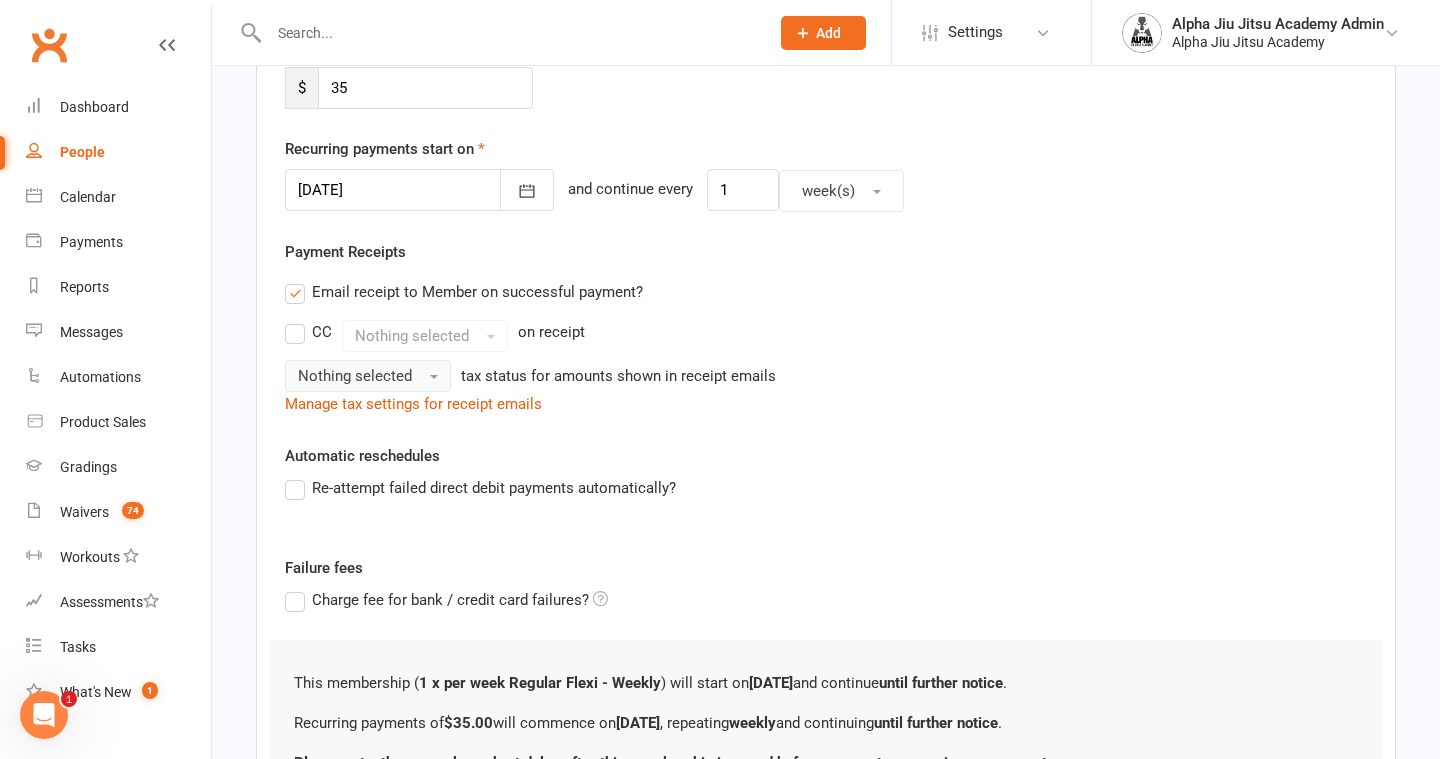 click on "Nothing selected" at bounding box center [355, 376] 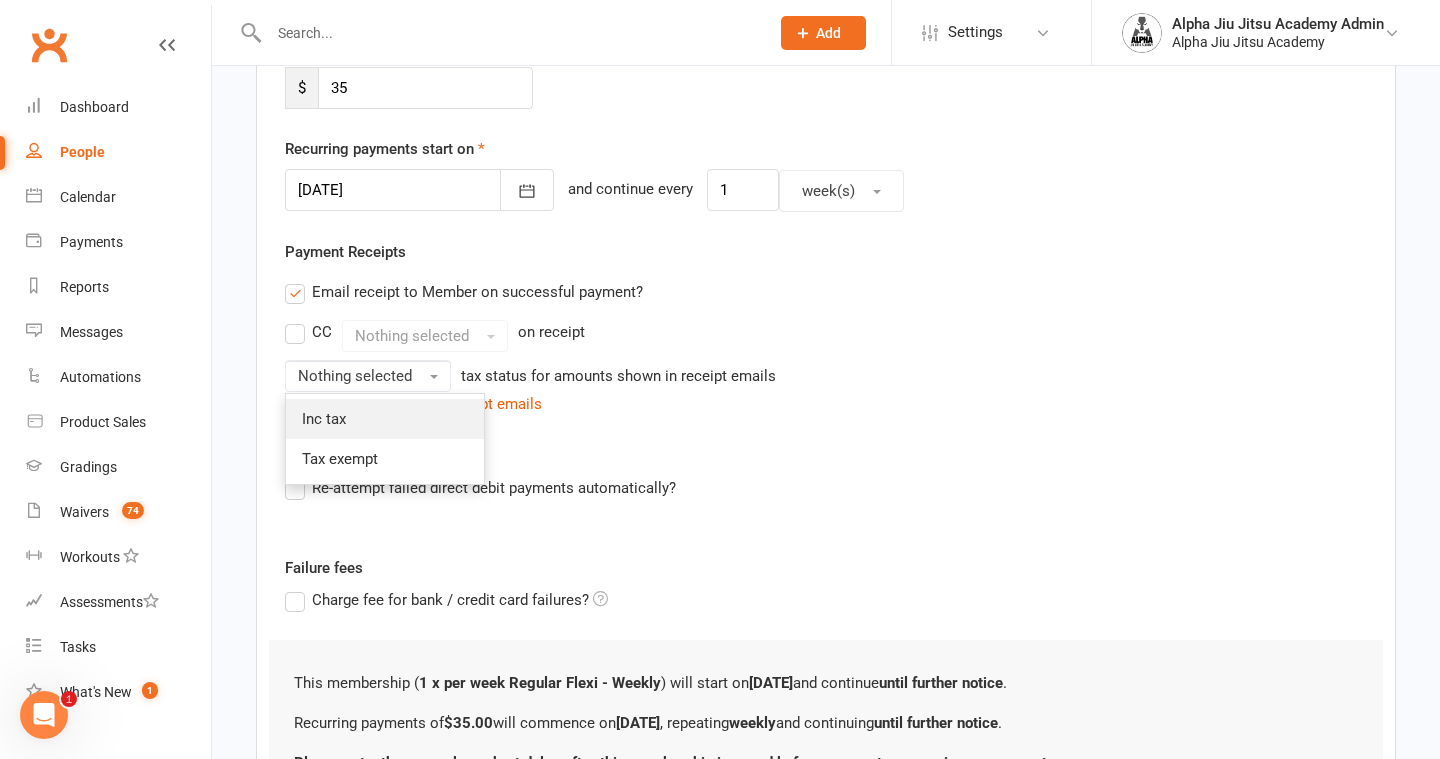 click on "Inc tax" at bounding box center (385, 419) 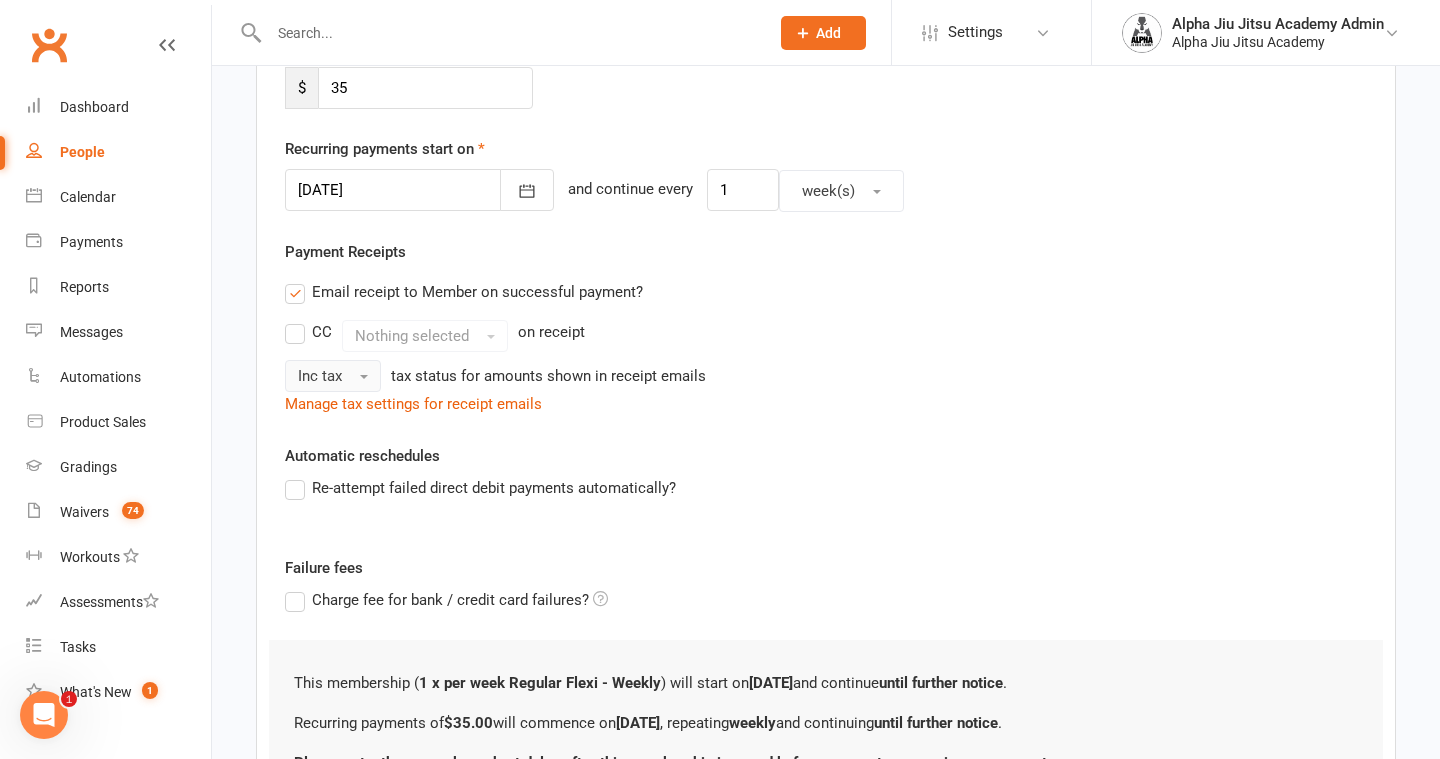 scroll, scrollTop: 530, scrollLeft: 0, axis: vertical 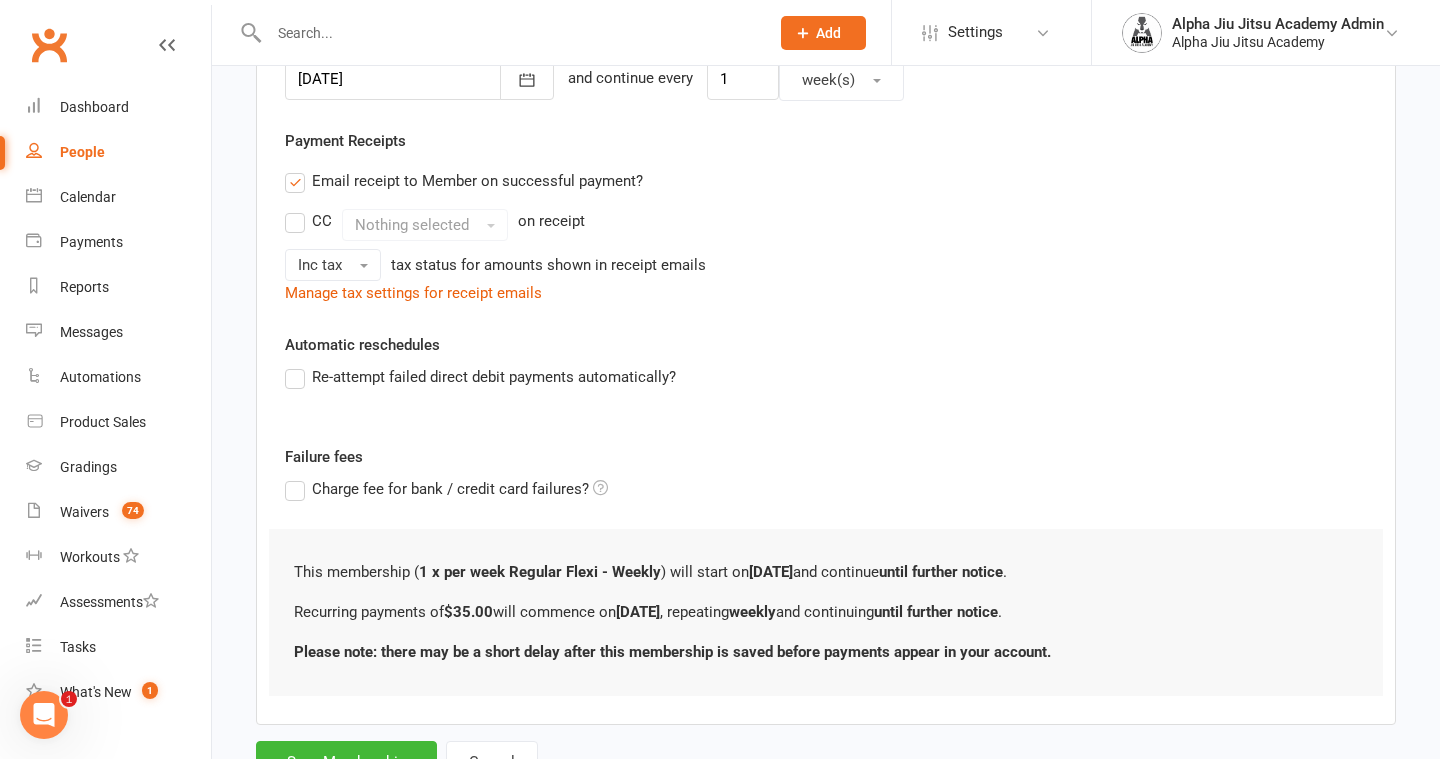 click on "Re-attempt failed direct debit payments automatically?" at bounding box center (480, 377) 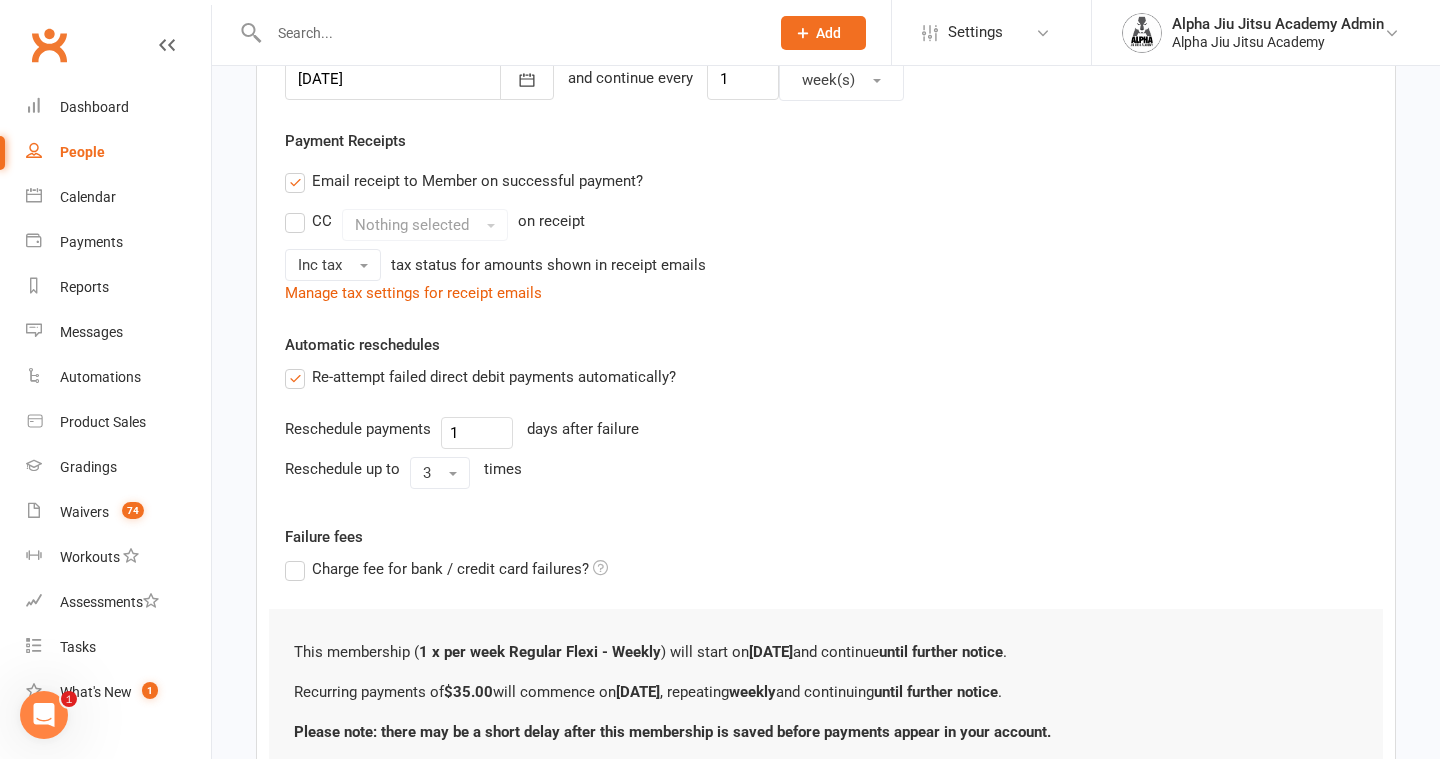 scroll, scrollTop: 695, scrollLeft: 0, axis: vertical 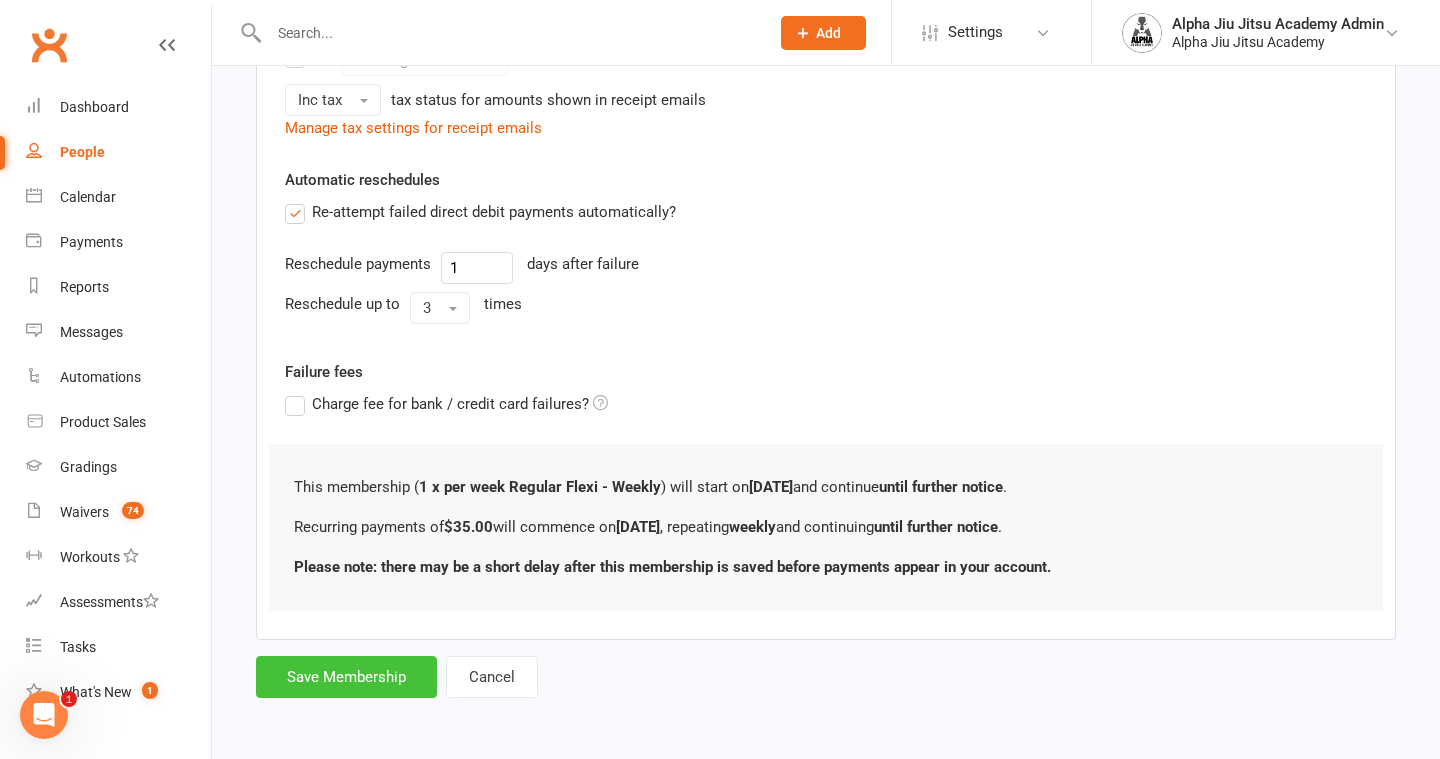 click on "Save Membership" at bounding box center [346, 677] 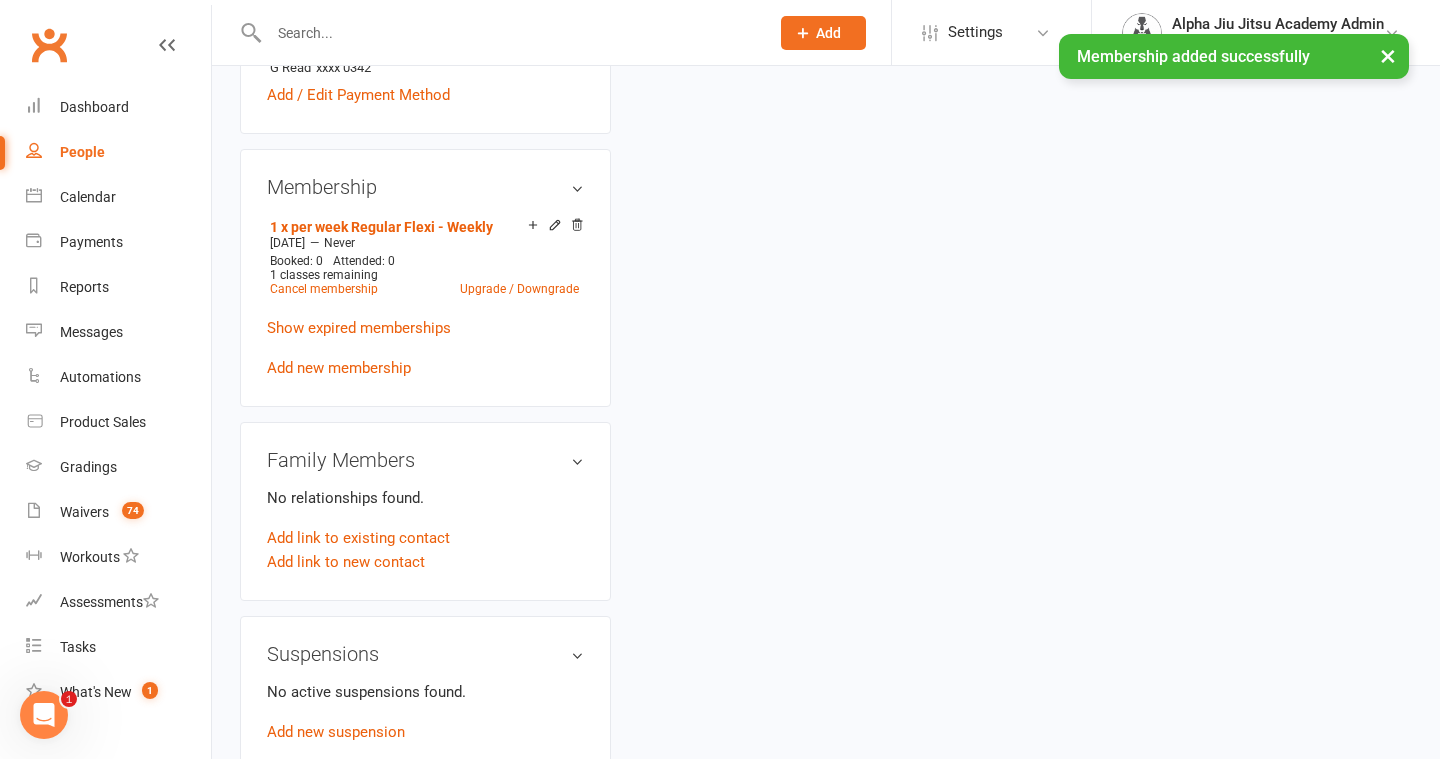 scroll, scrollTop: 0, scrollLeft: 0, axis: both 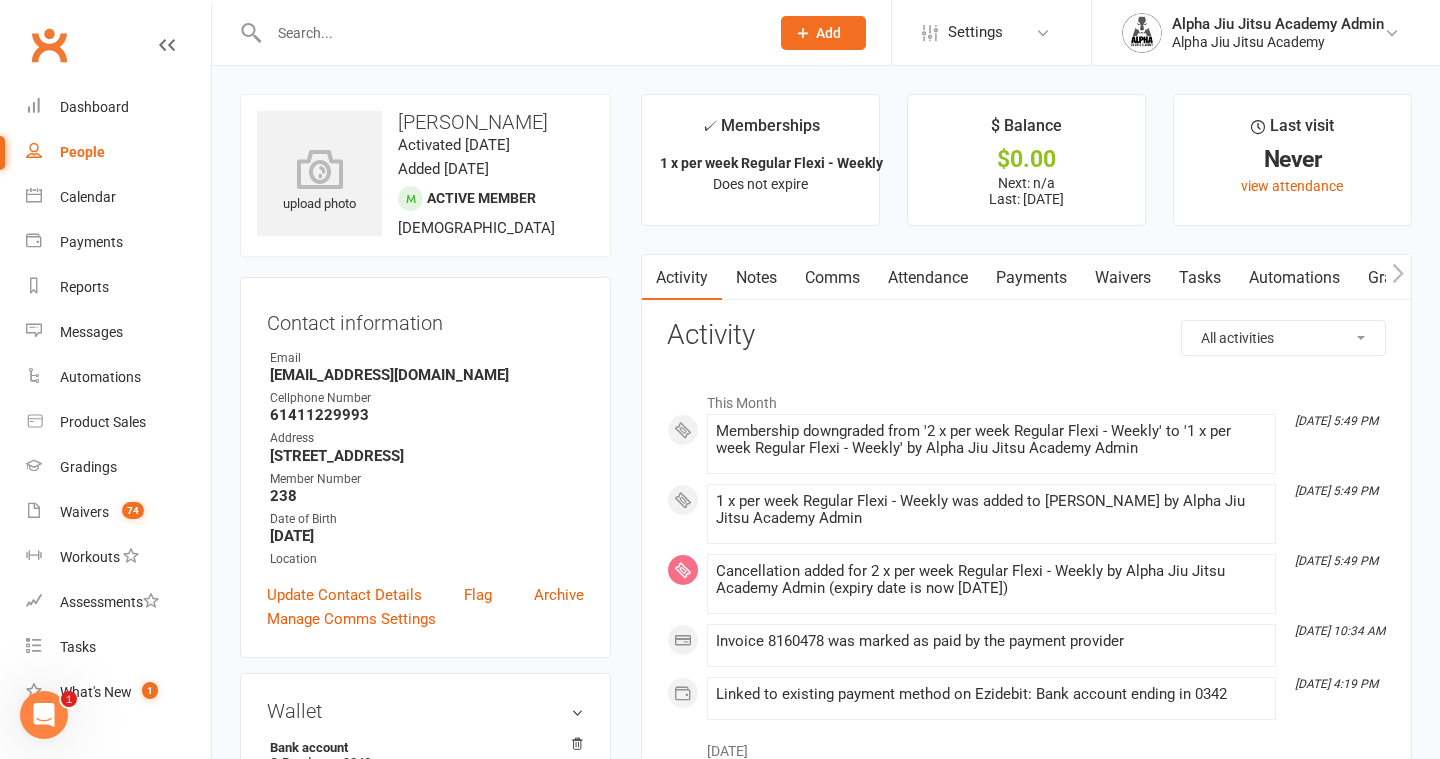 click on "People" at bounding box center [82, 152] 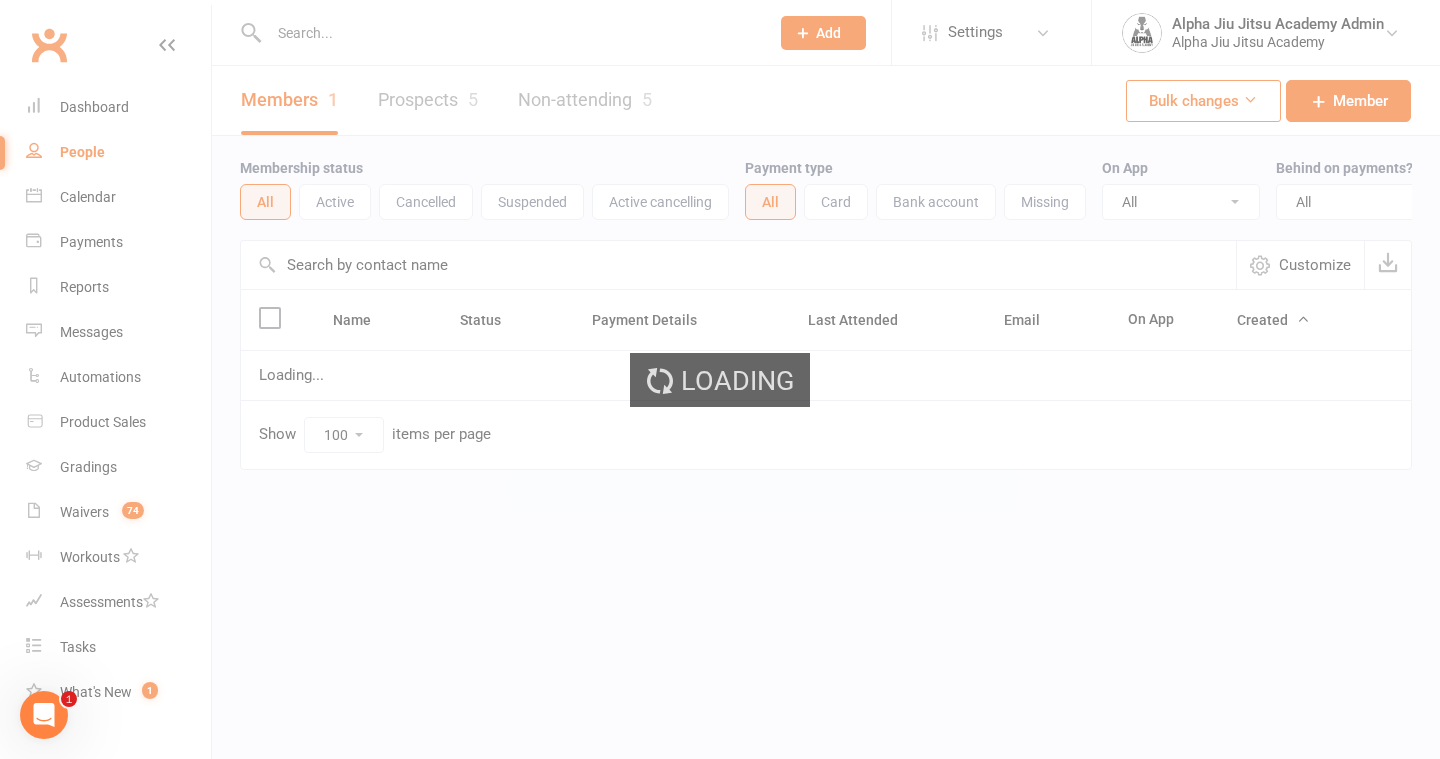 click at bounding box center (738, 265) 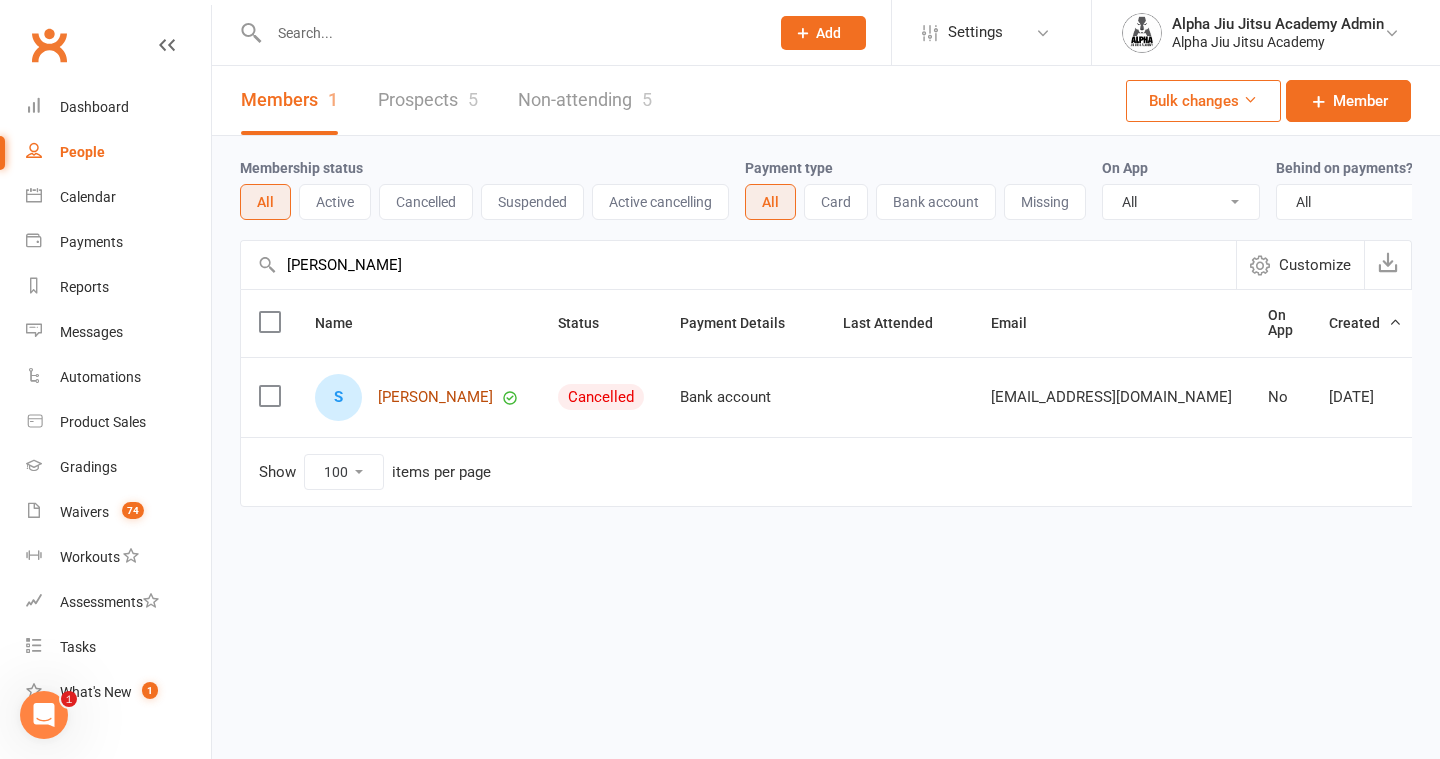 type on "[PERSON_NAME]" 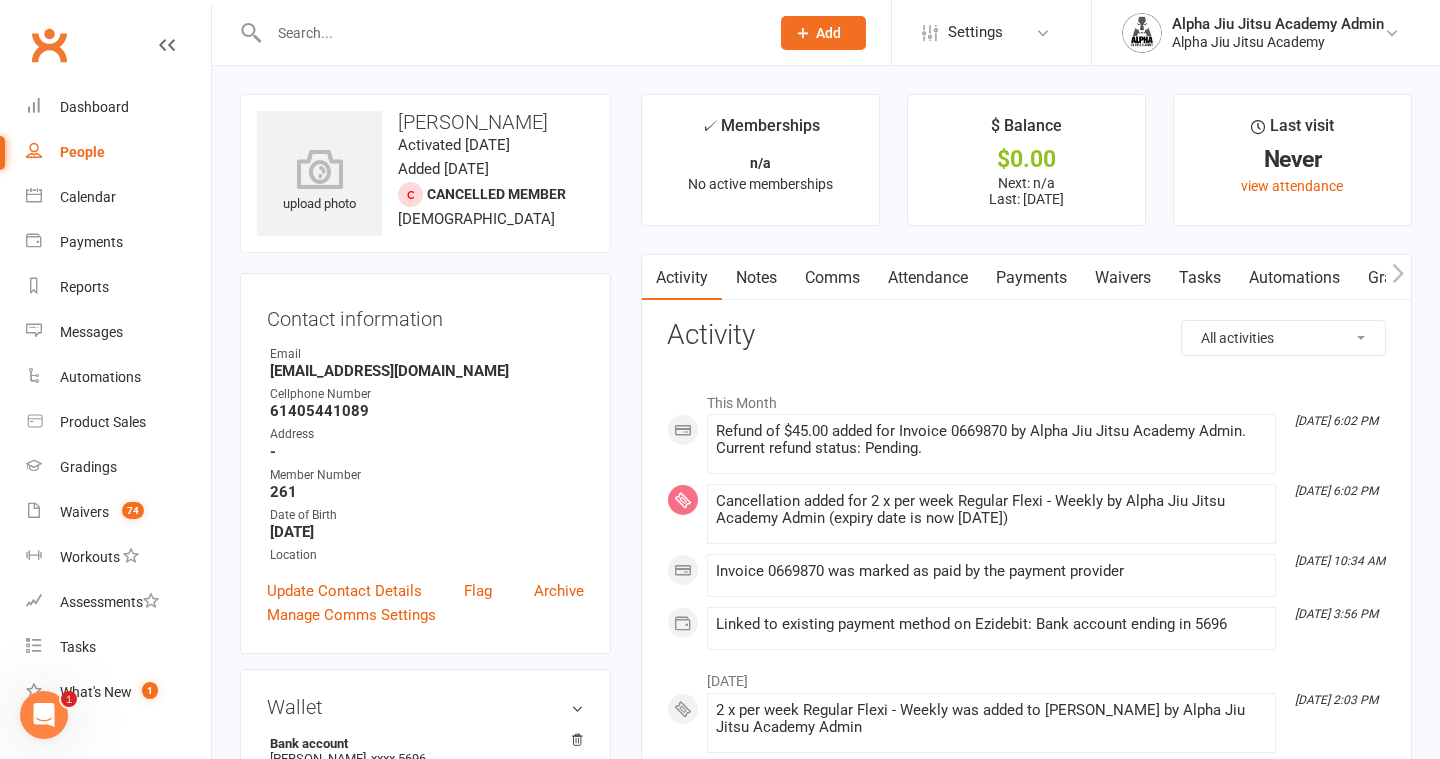 click on "Payments" at bounding box center (1031, 278) 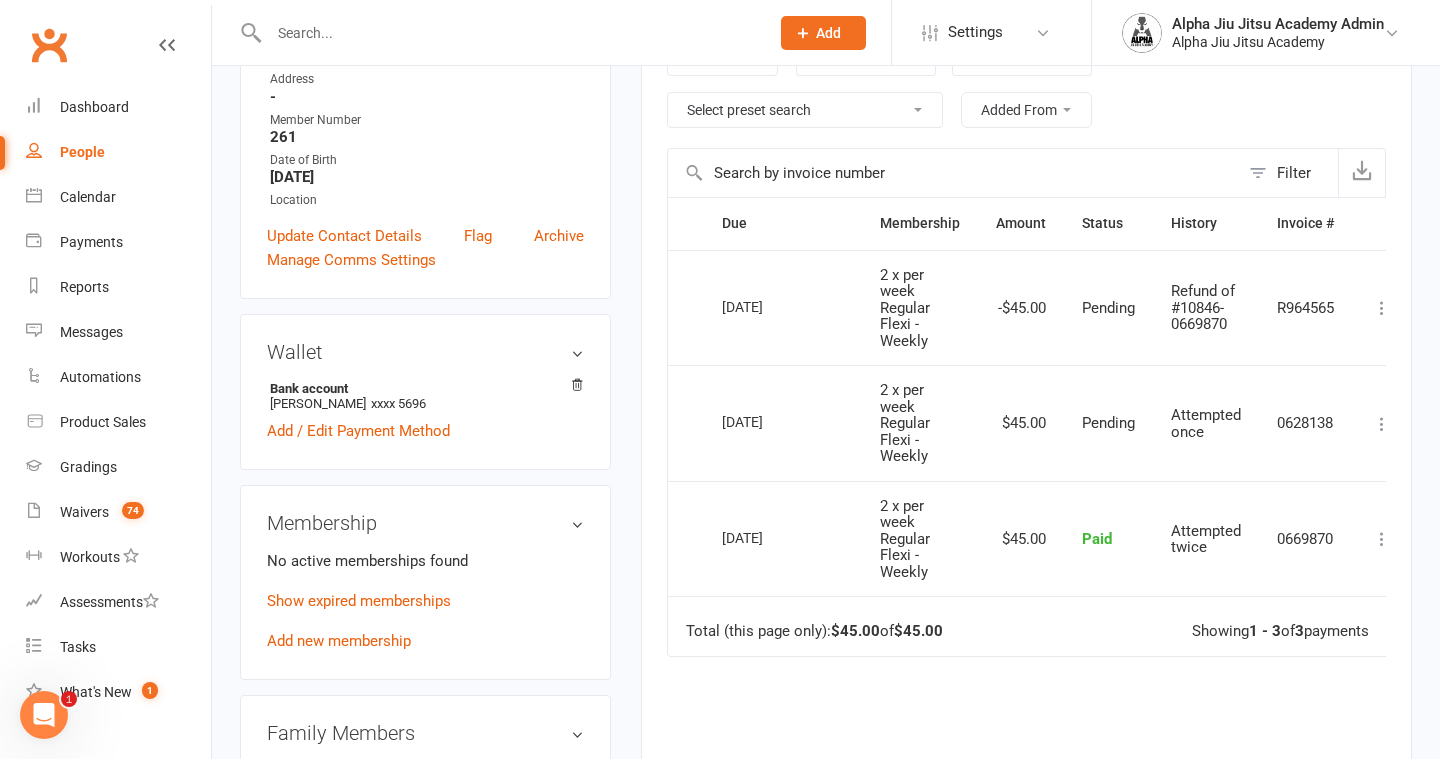 scroll, scrollTop: 374, scrollLeft: 0, axis: vertical 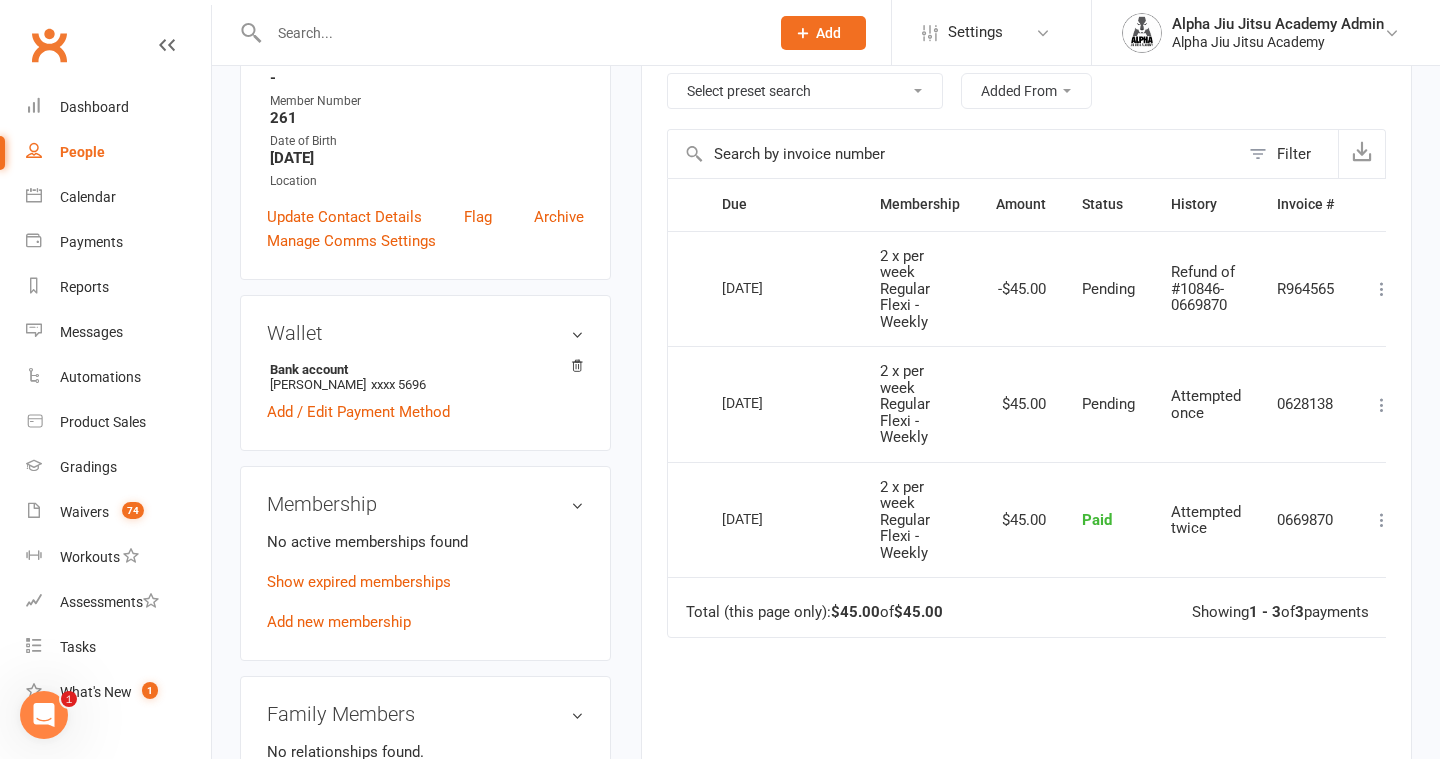 click at bounding box center (1382, 405) 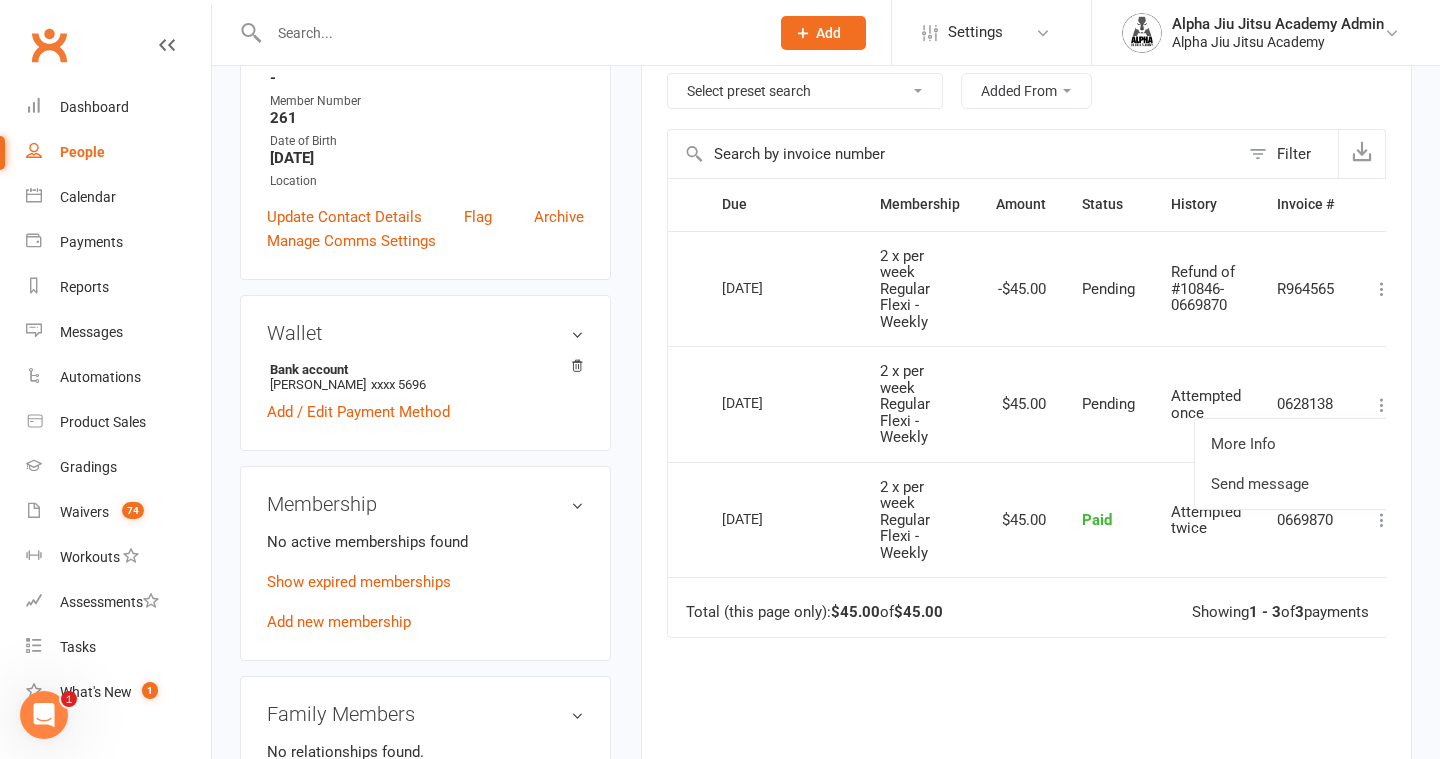 click at bounding box center (1382, 405) 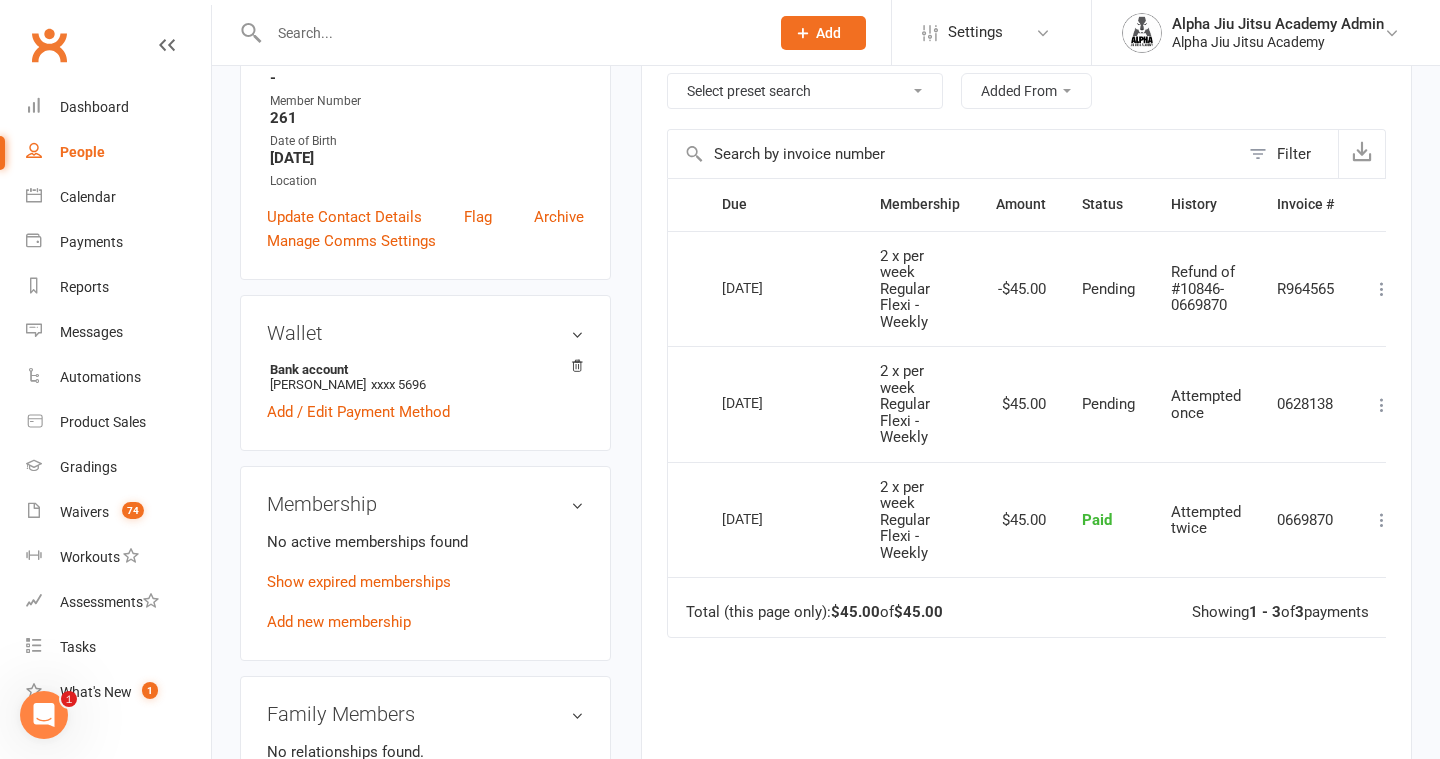 click at bounding box center (1382, 520) 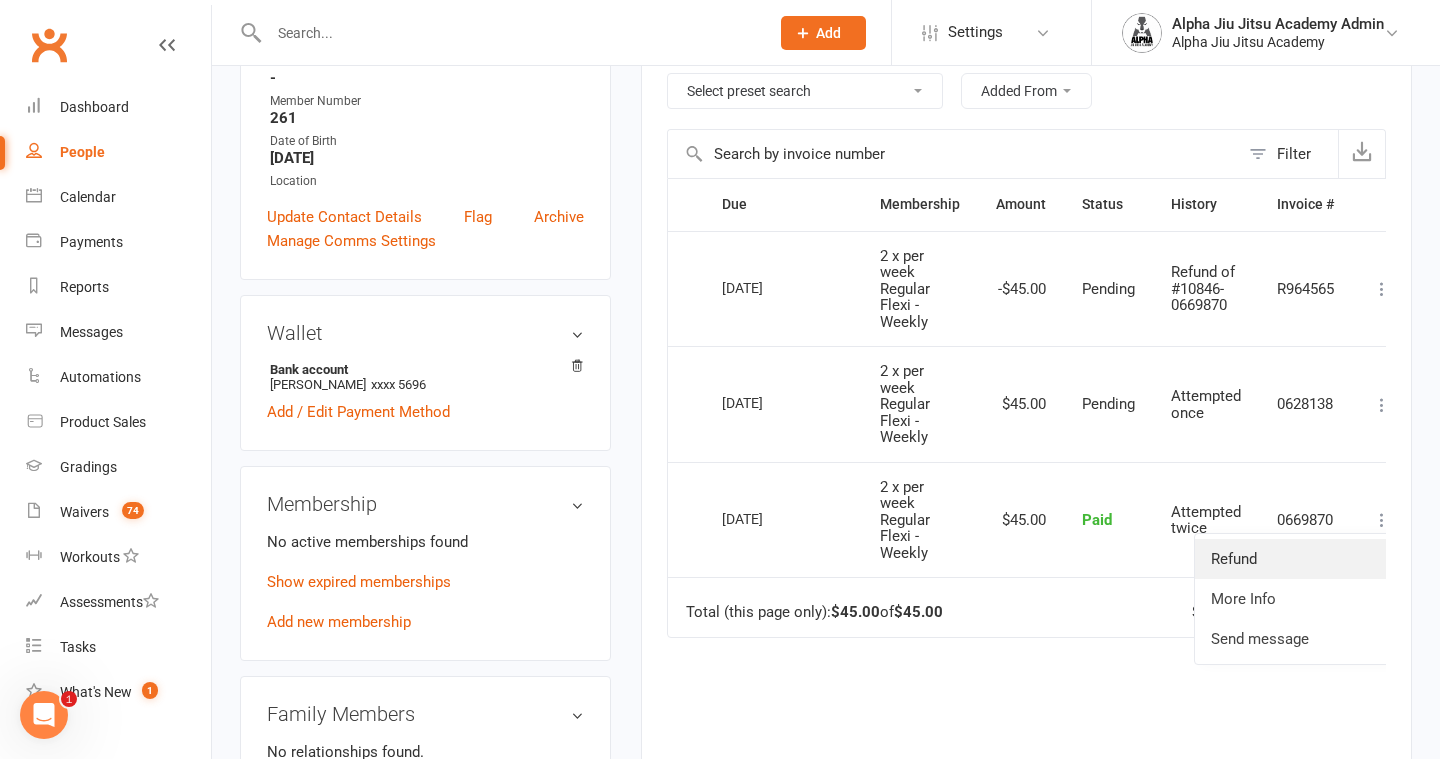 click on "Refund" at bounding box center (1294, 559) 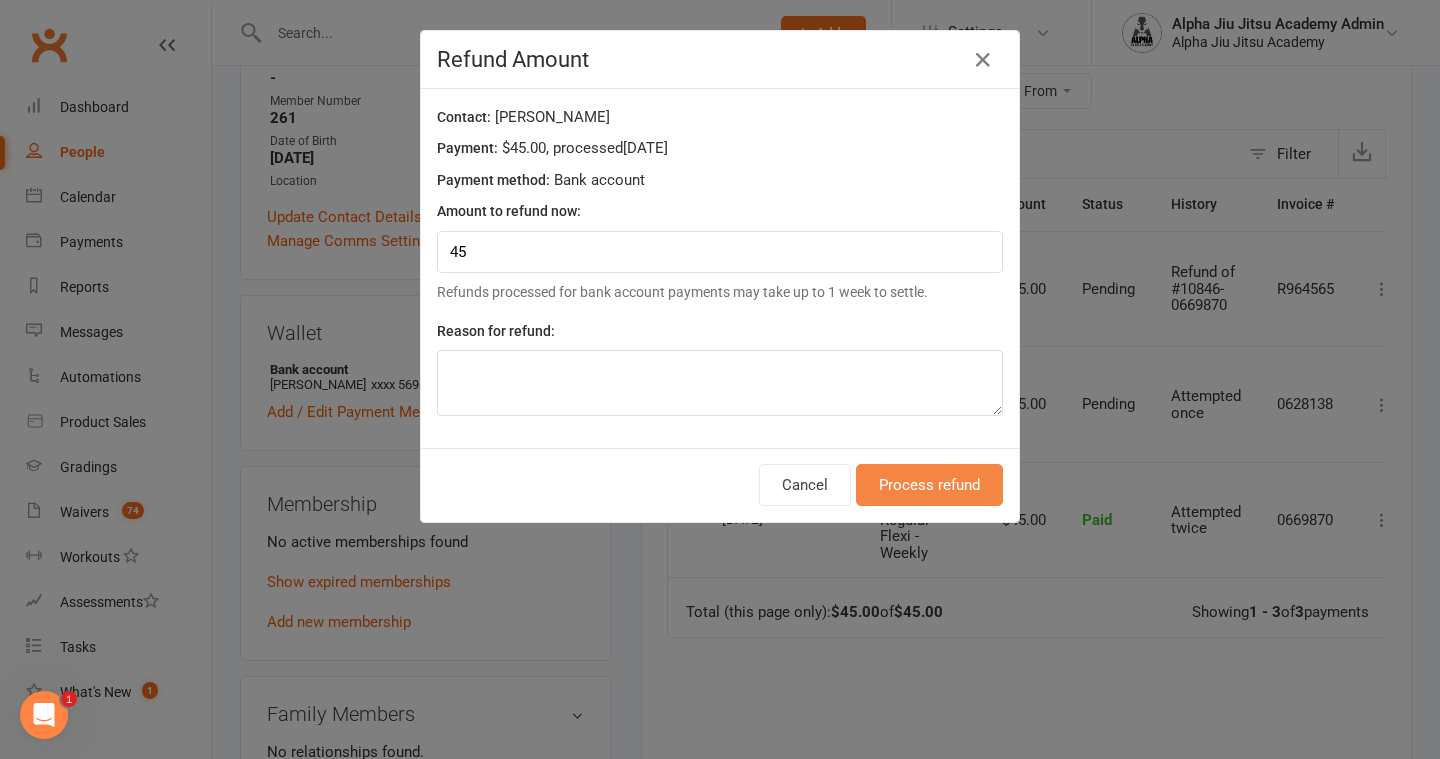click on "Process refund" at bounding box center (929, 485) 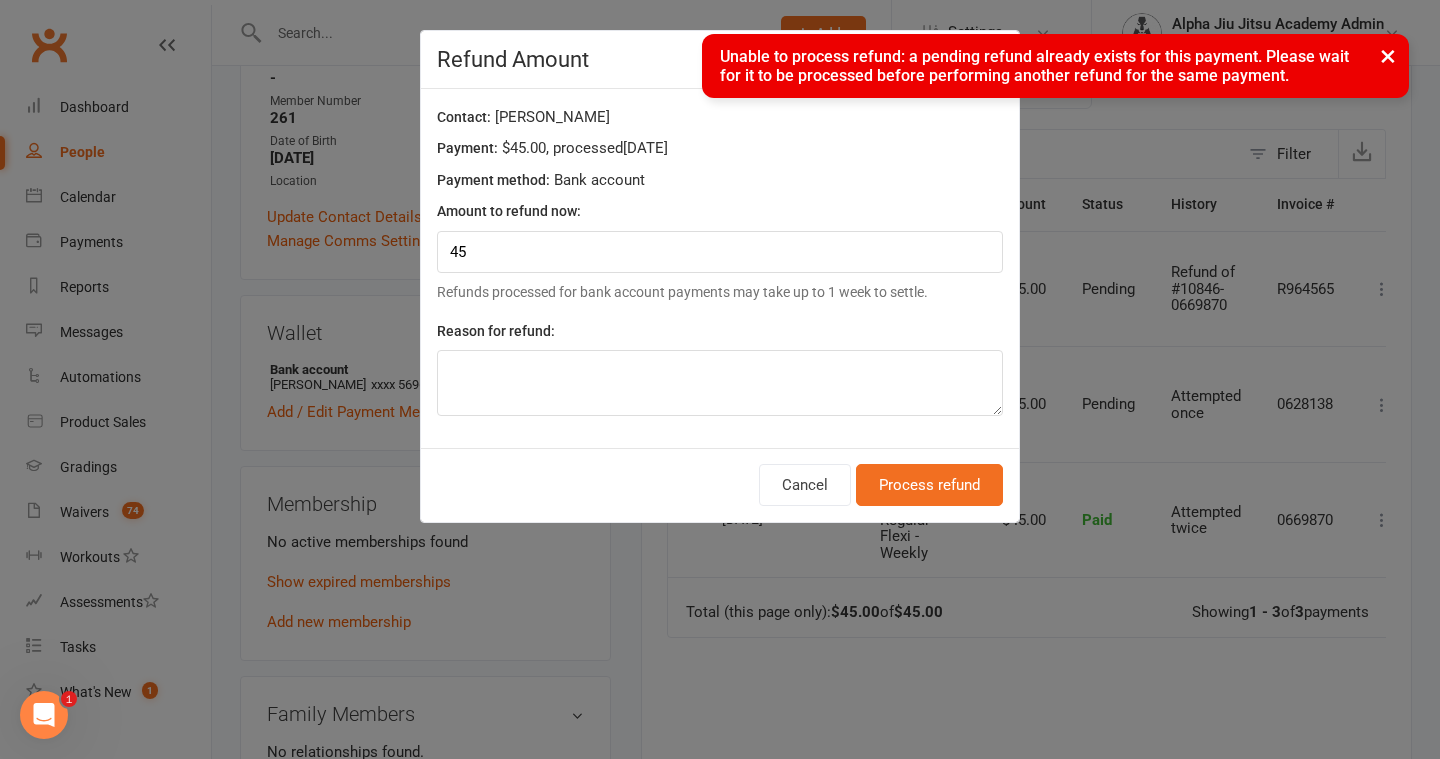 click on "×" at bounding box center [1388, 55] 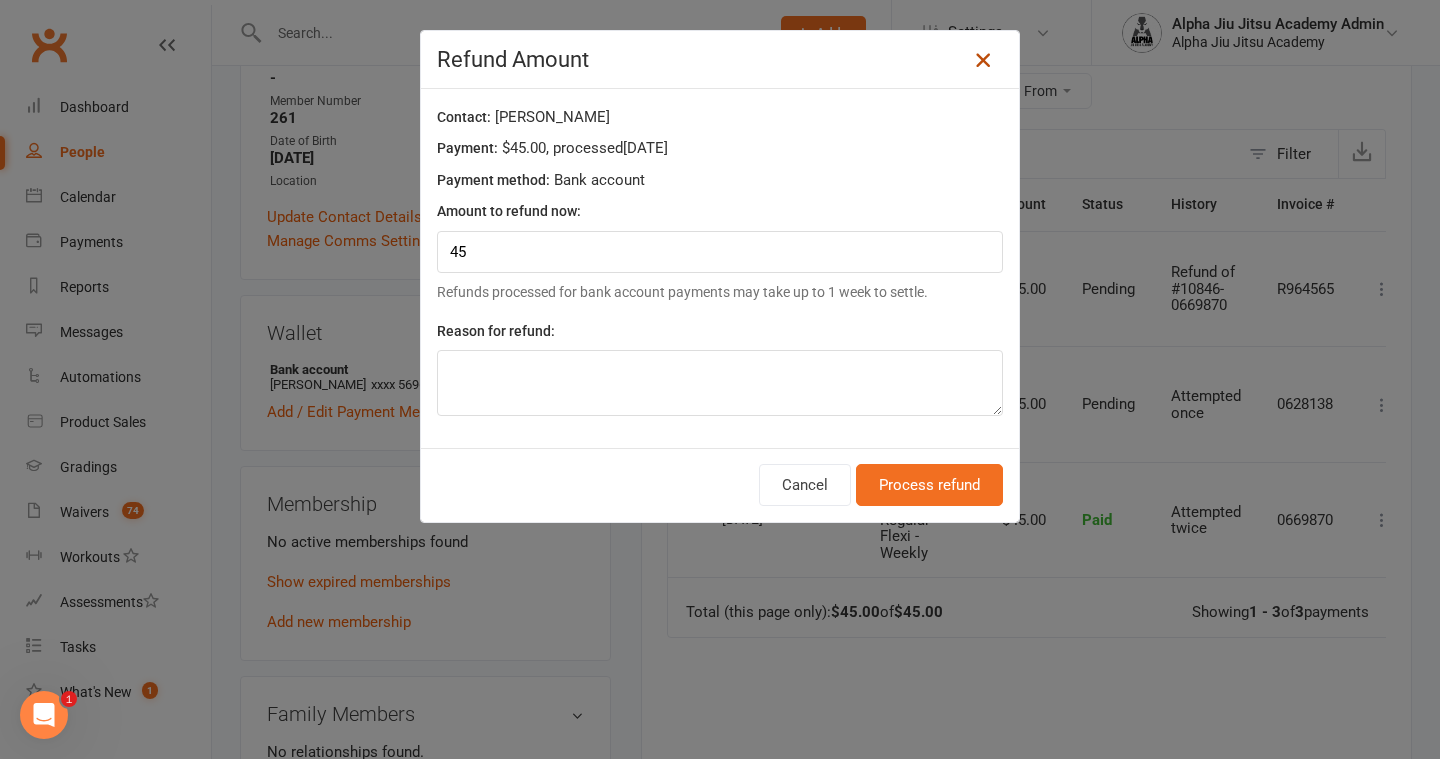 click at bounding box center (983, 60) 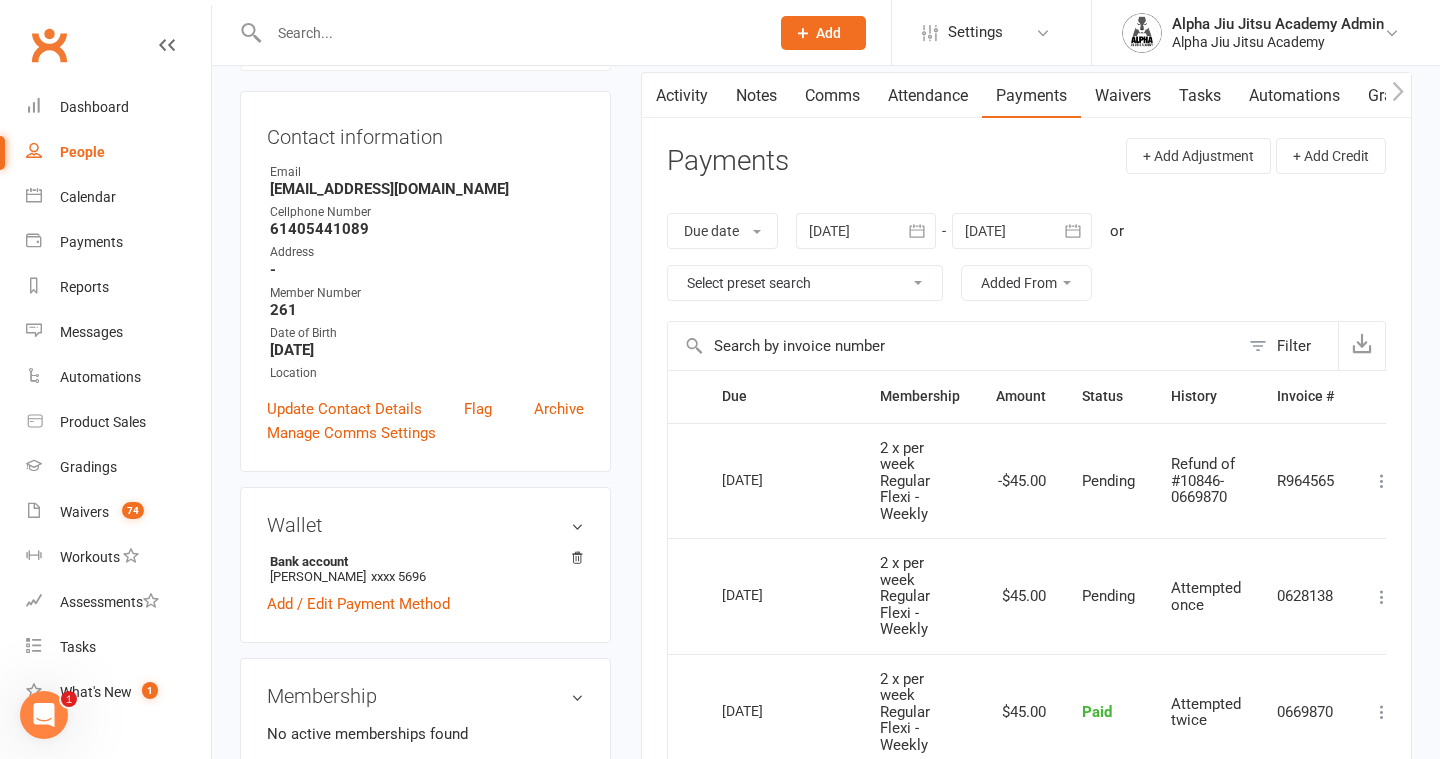 scroll, scrollTop: 0, scrollLeft: 0, axis: both 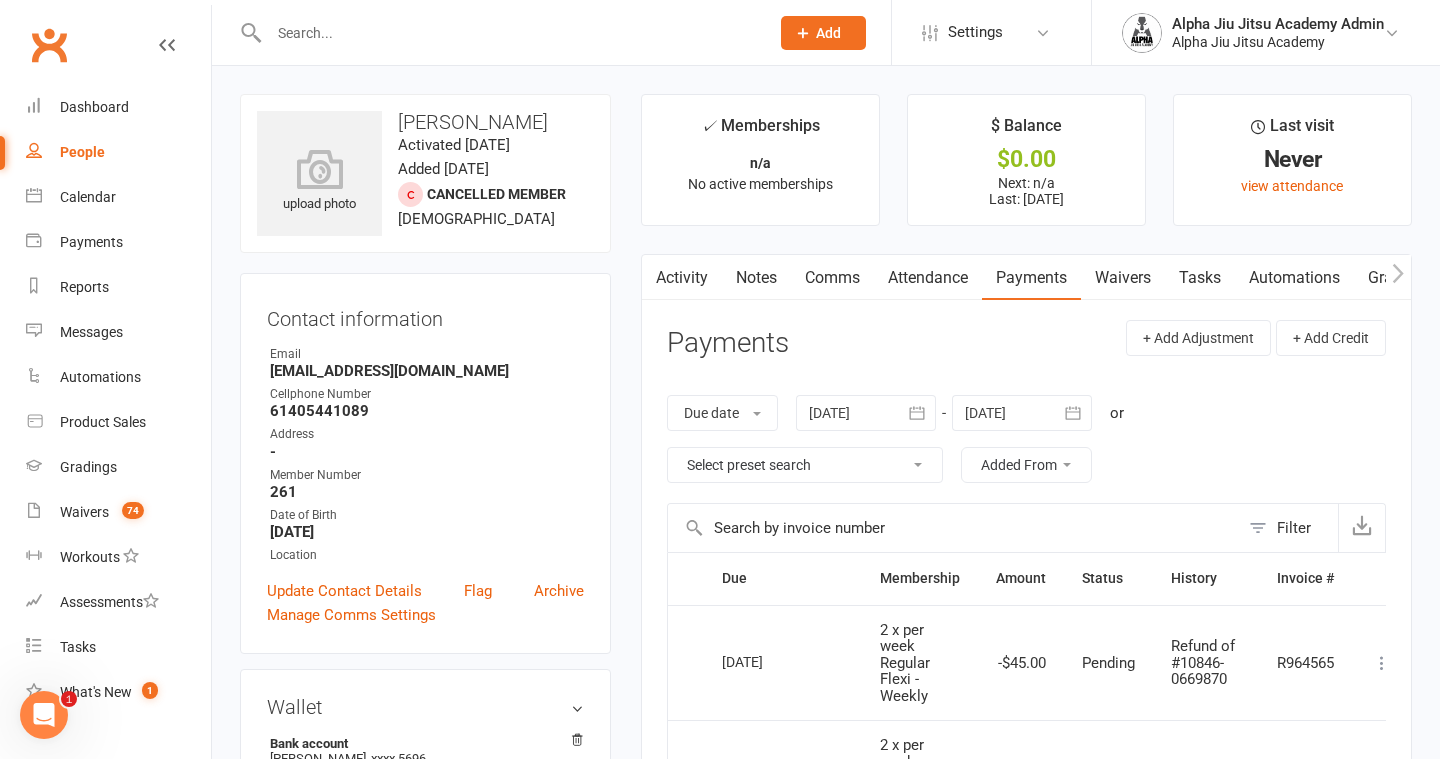 click on "People" at bounding box center [118, 152] 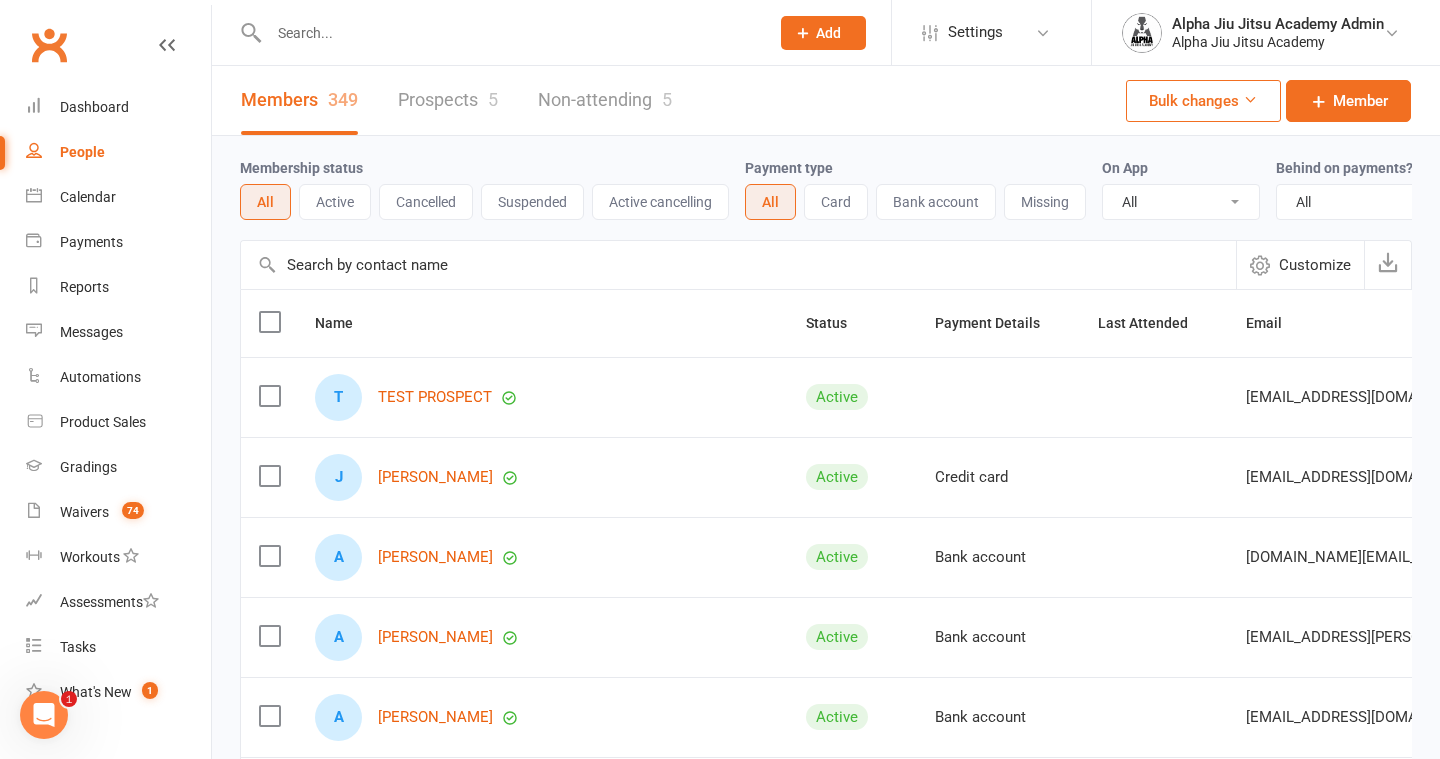 click at bounding box center (738, 265) 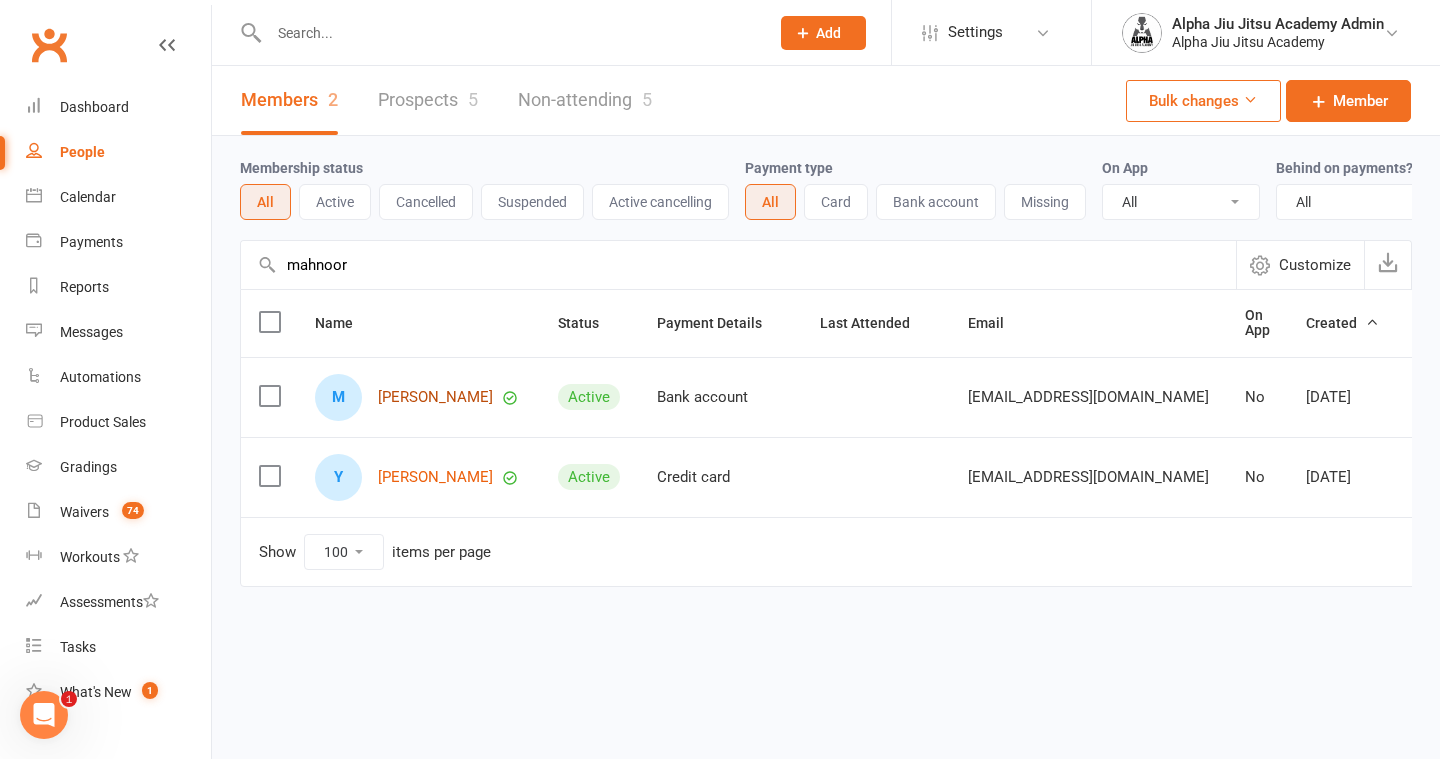 type on "mahnoor" 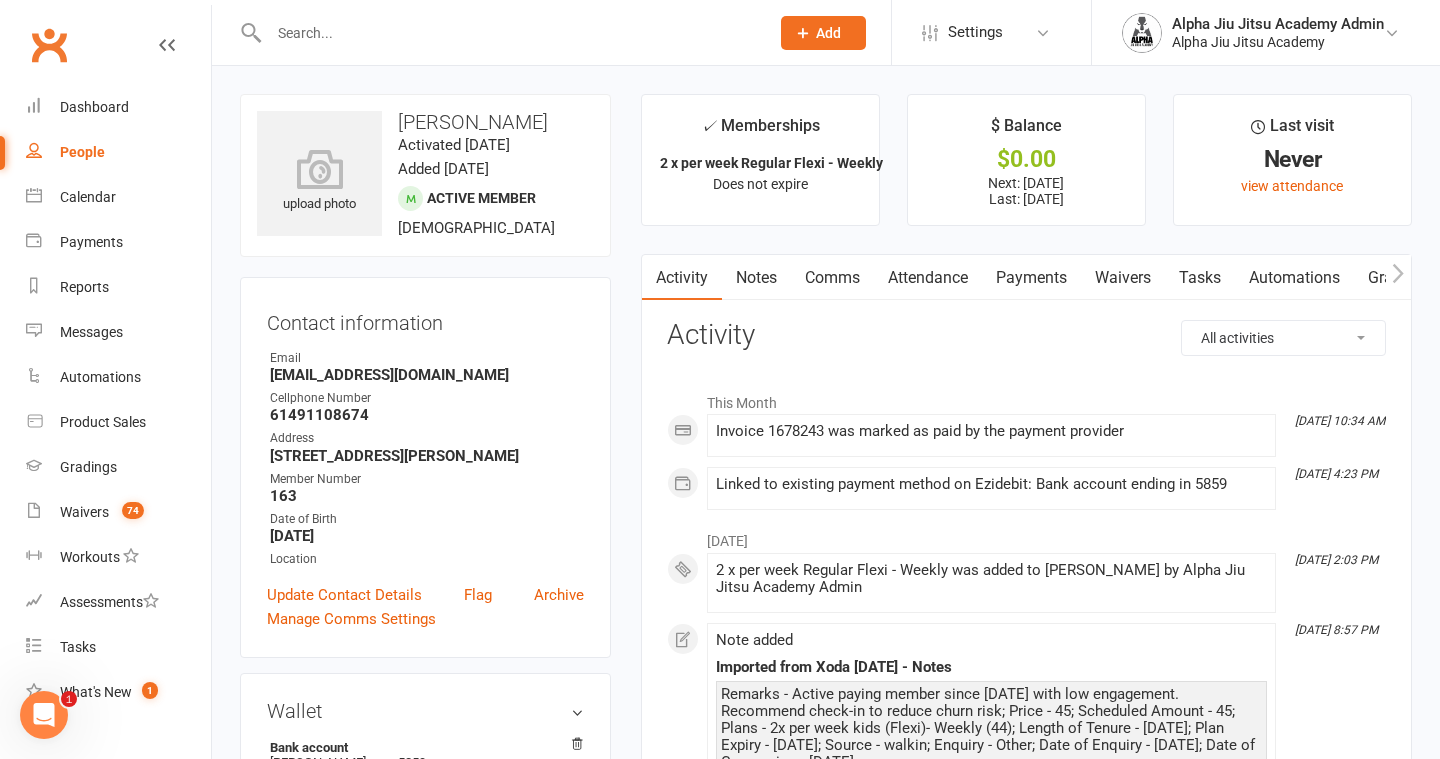 click on "Payments" at bounding box center [1031, 278] 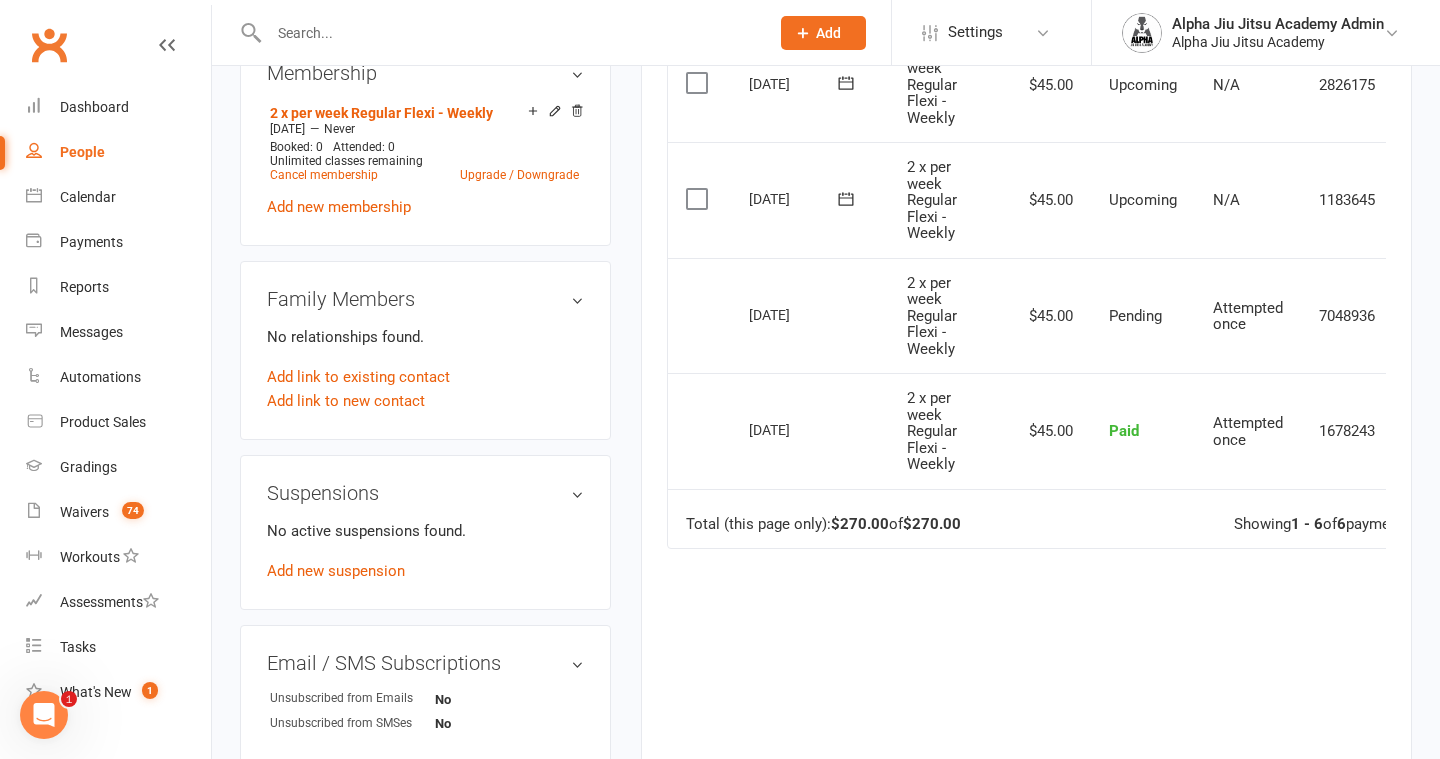 scroll, scrollTop: 807, scrollLeft: 0, axis: vertical 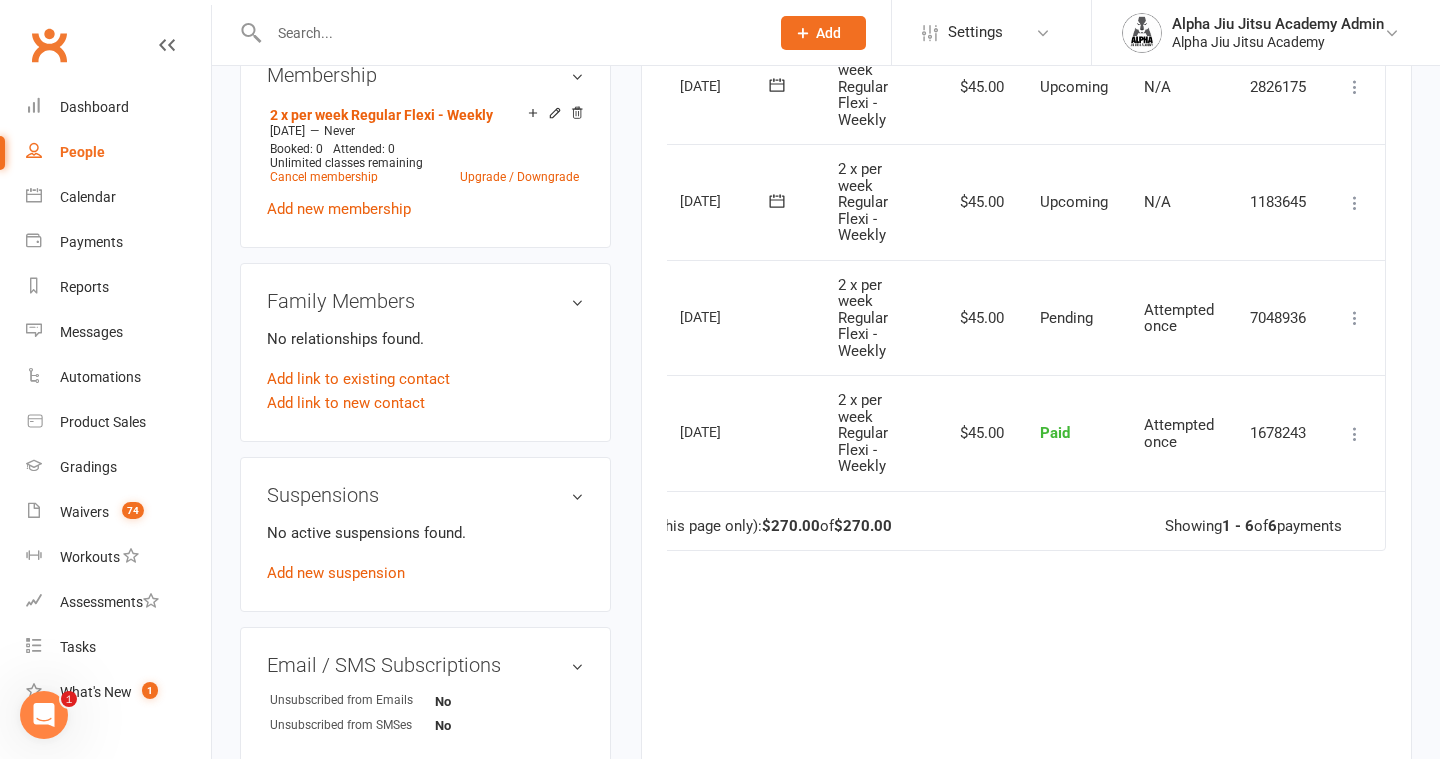 click at bounding box center [1355, 434] 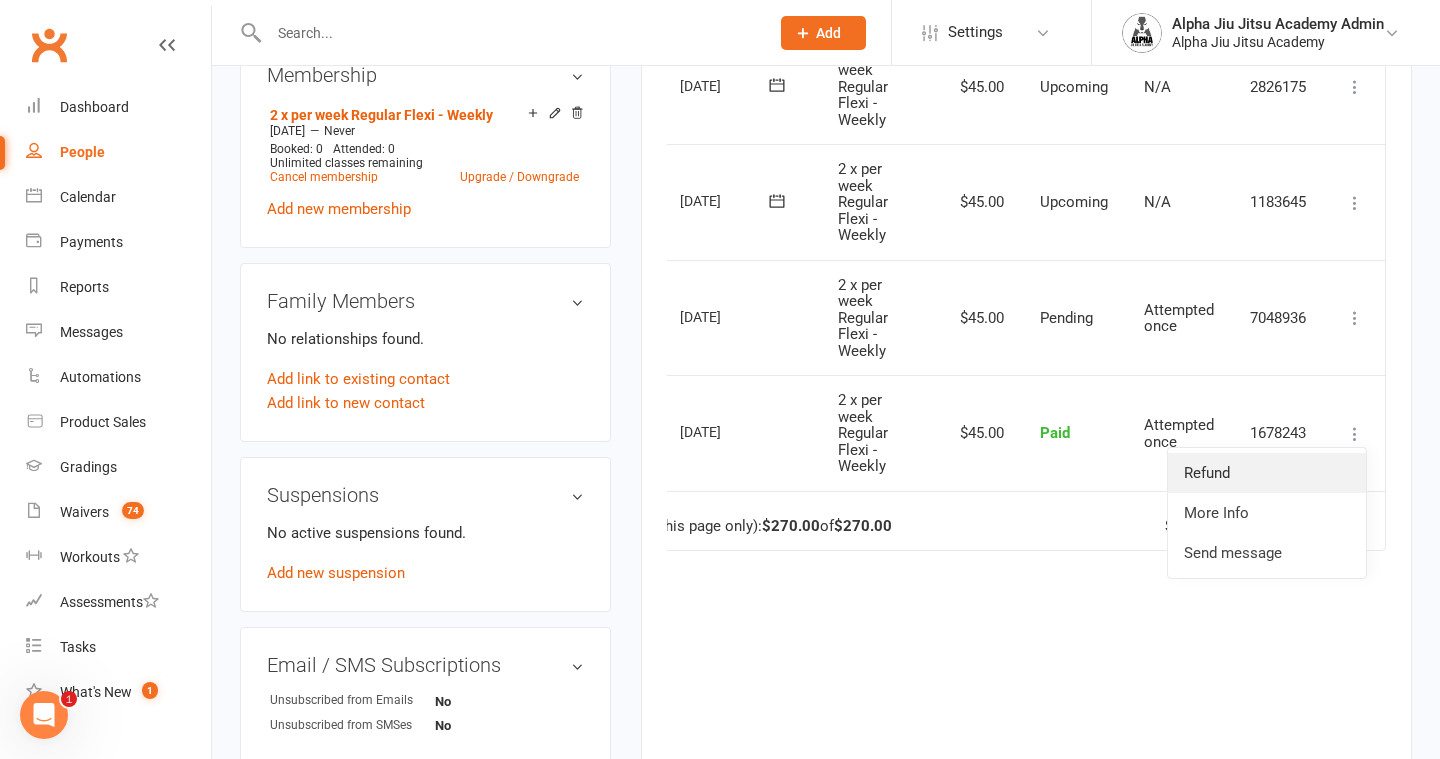 click on "Refund" at bounding box center [1267, 473] 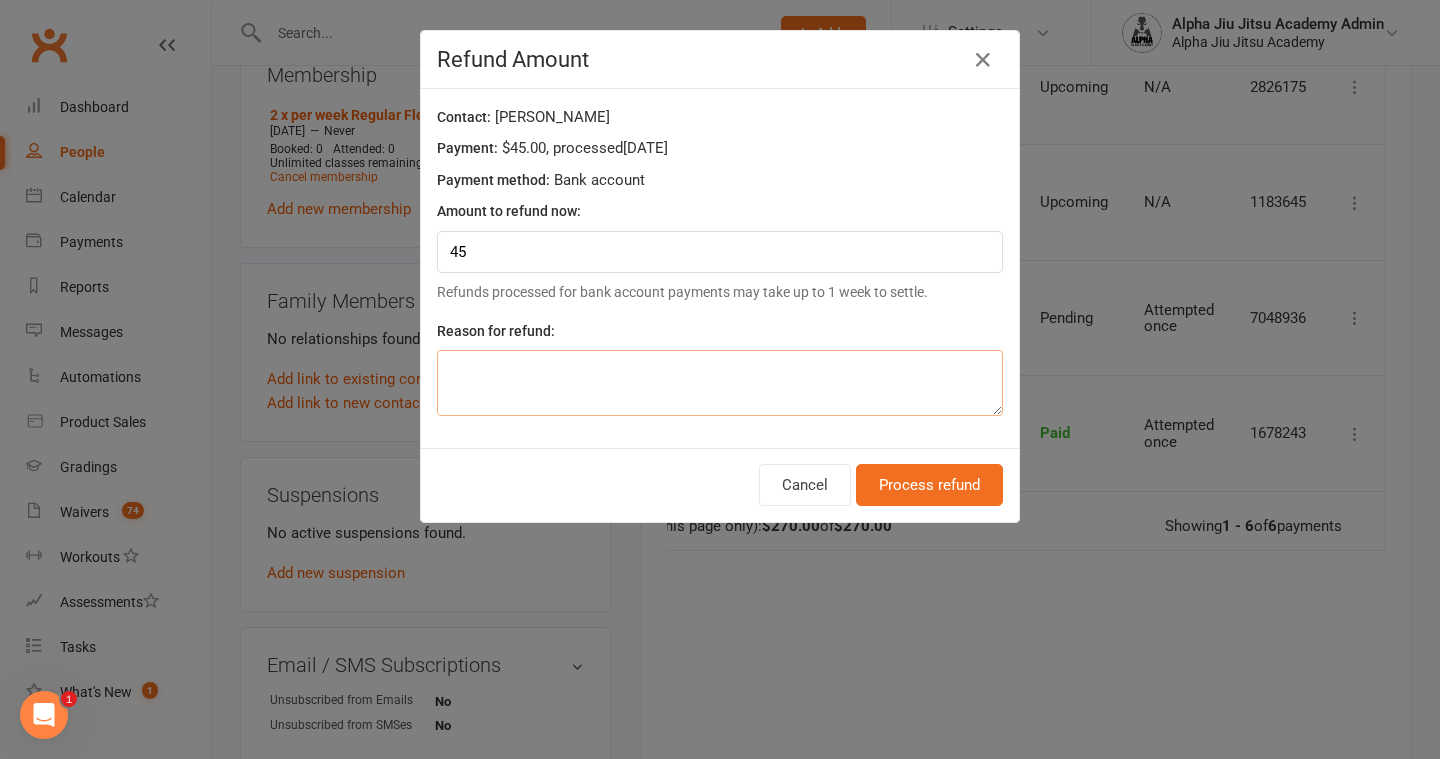 click at bounding box center [720, 383] 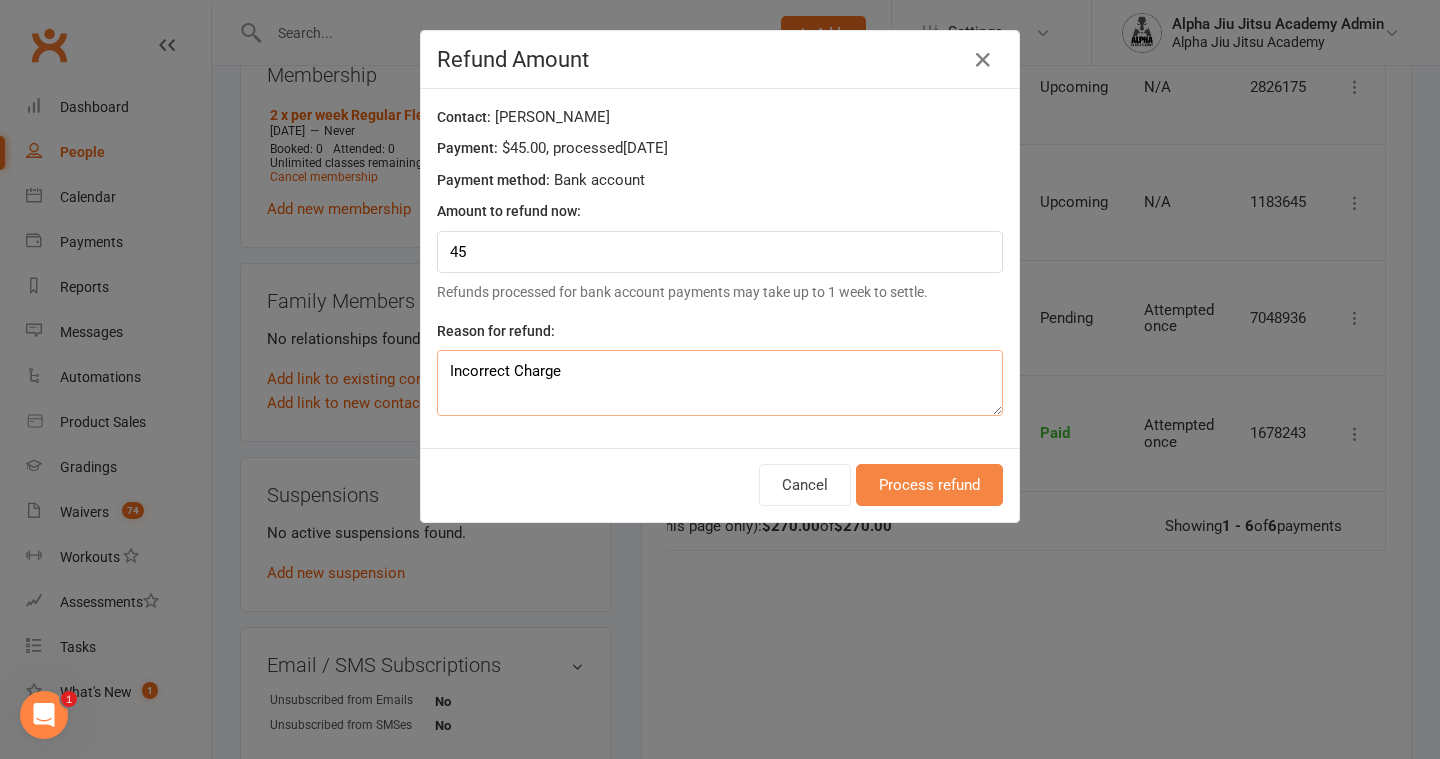 type on "Incorrect Charge" 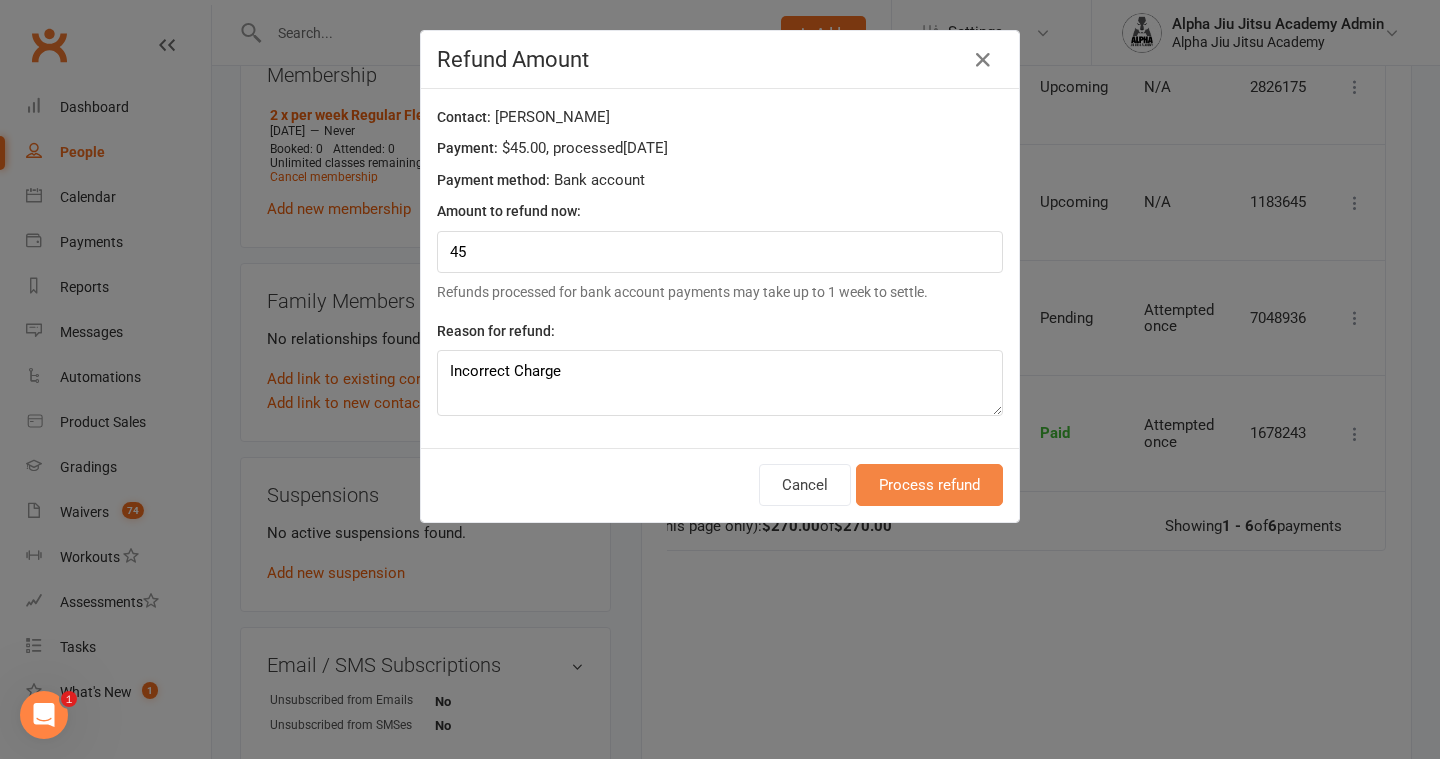 click on "Process refund" at bounding box center [929, 485] 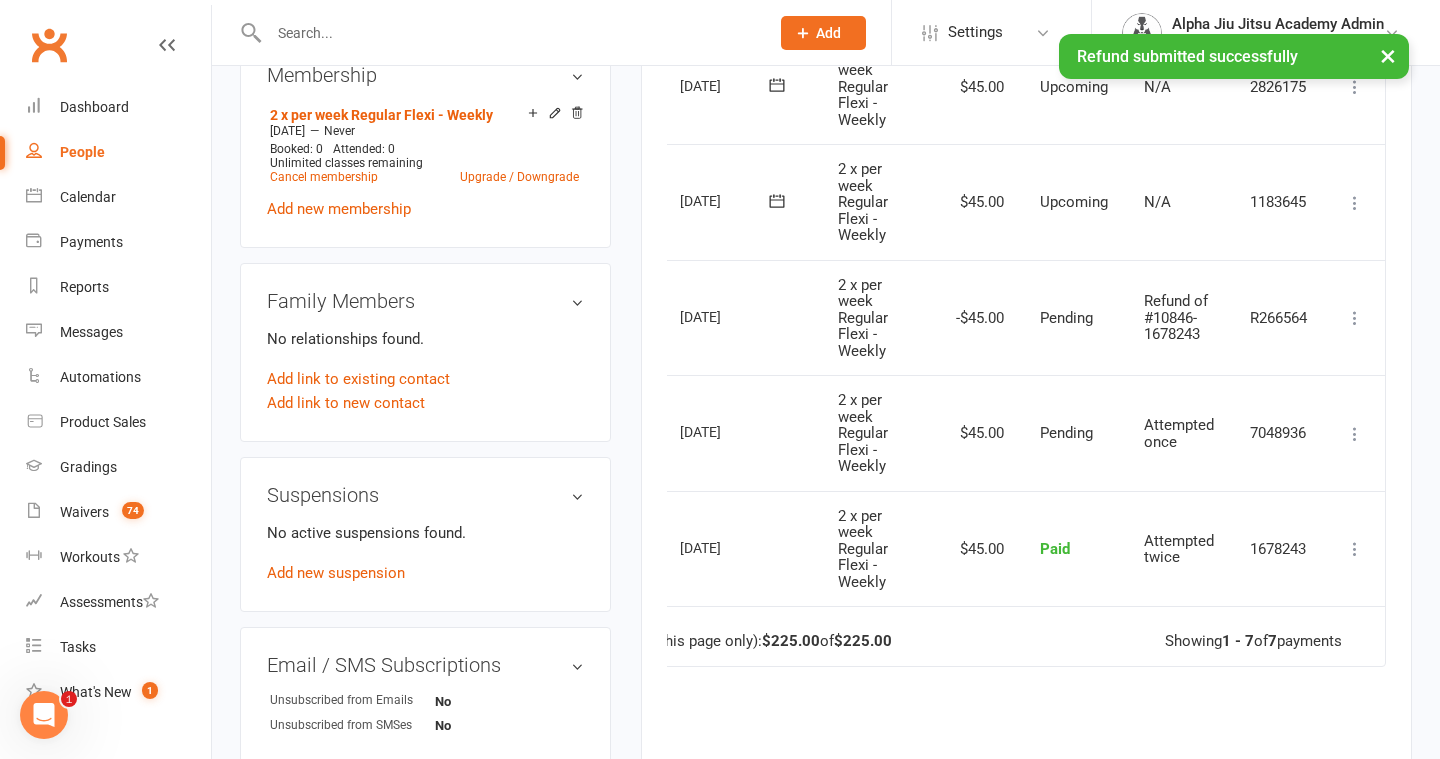 click at bounding box center (1355, 434) 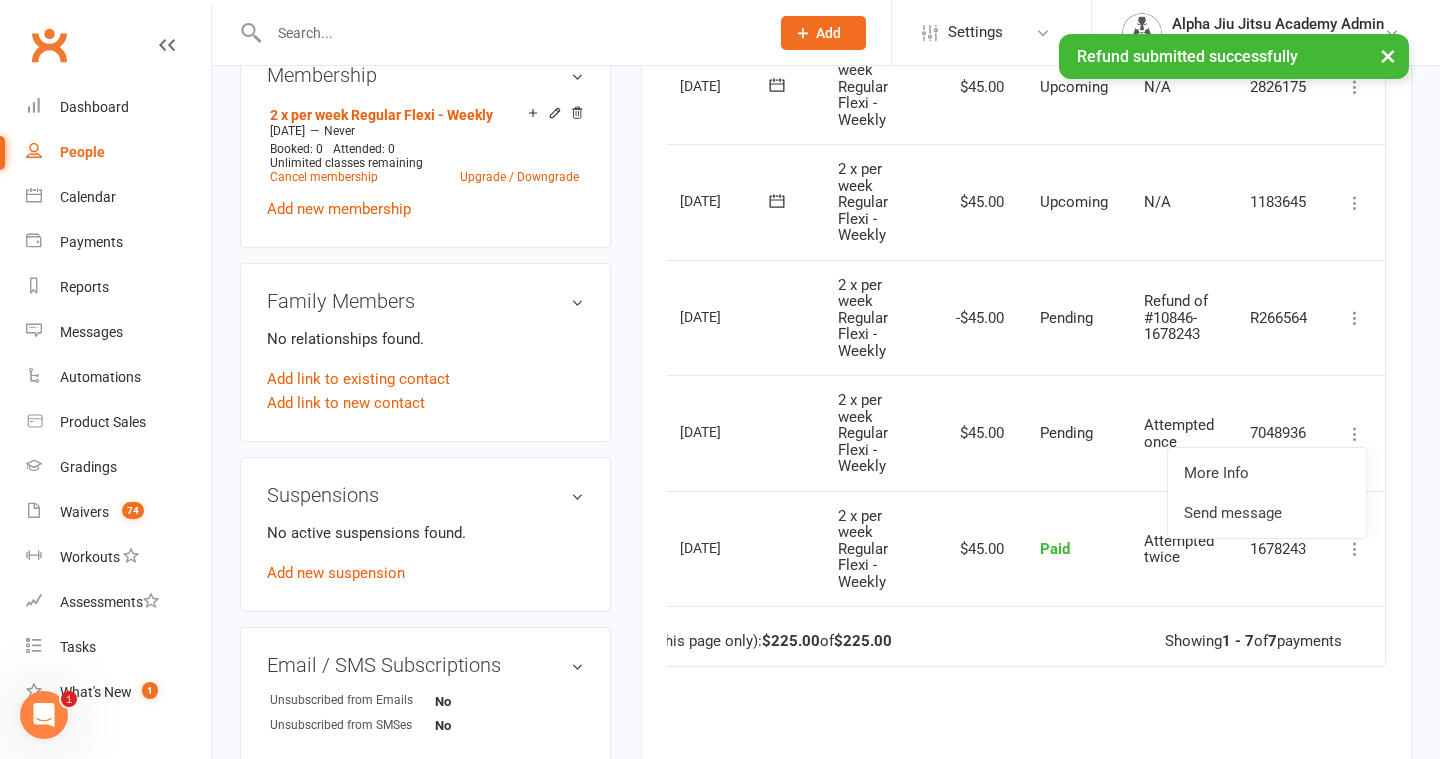 click on "Total (this page only):  $225.00  of  $225.00 Showing  1 - 7  of  7  payments" at bounding box center (992, 636) 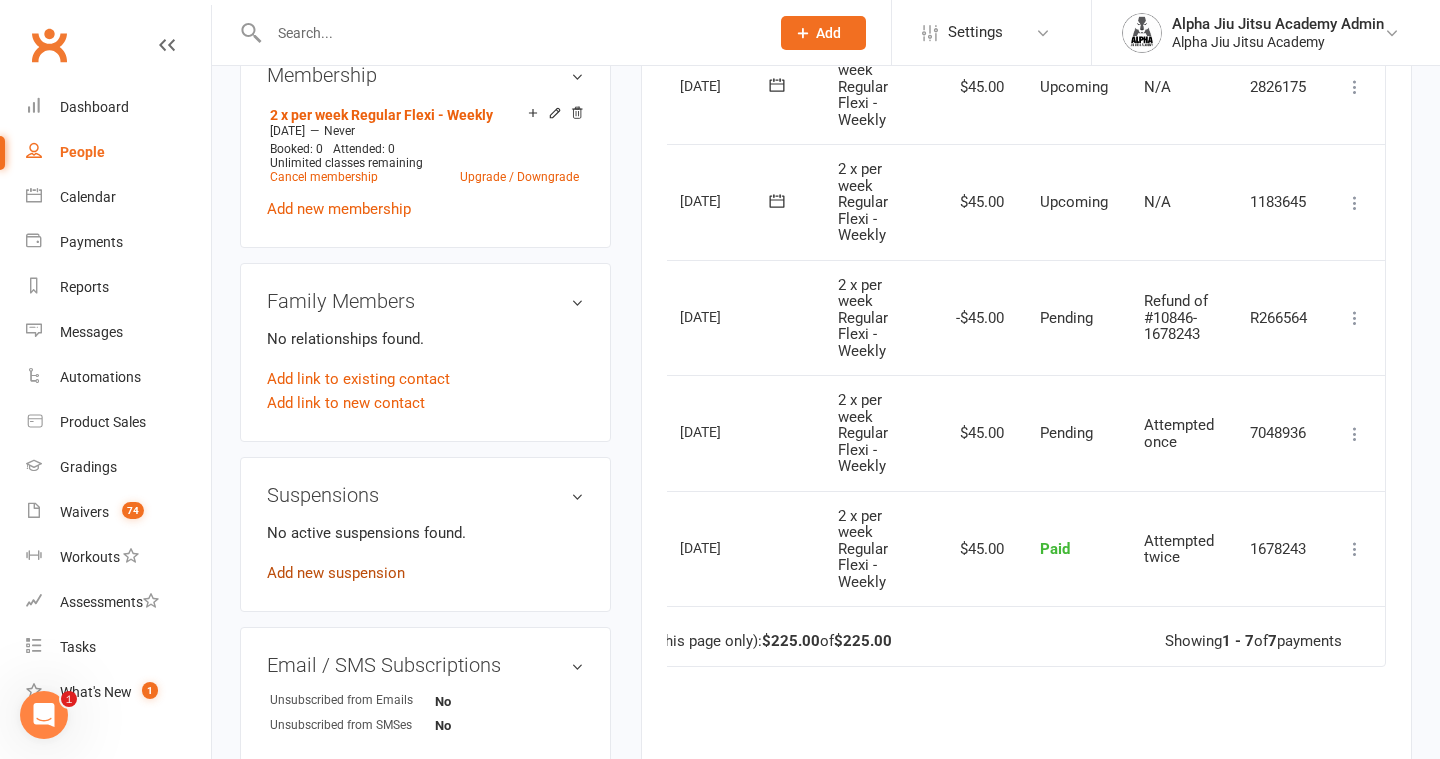 click on "Add new suspension" at bounding box center (336, 573) 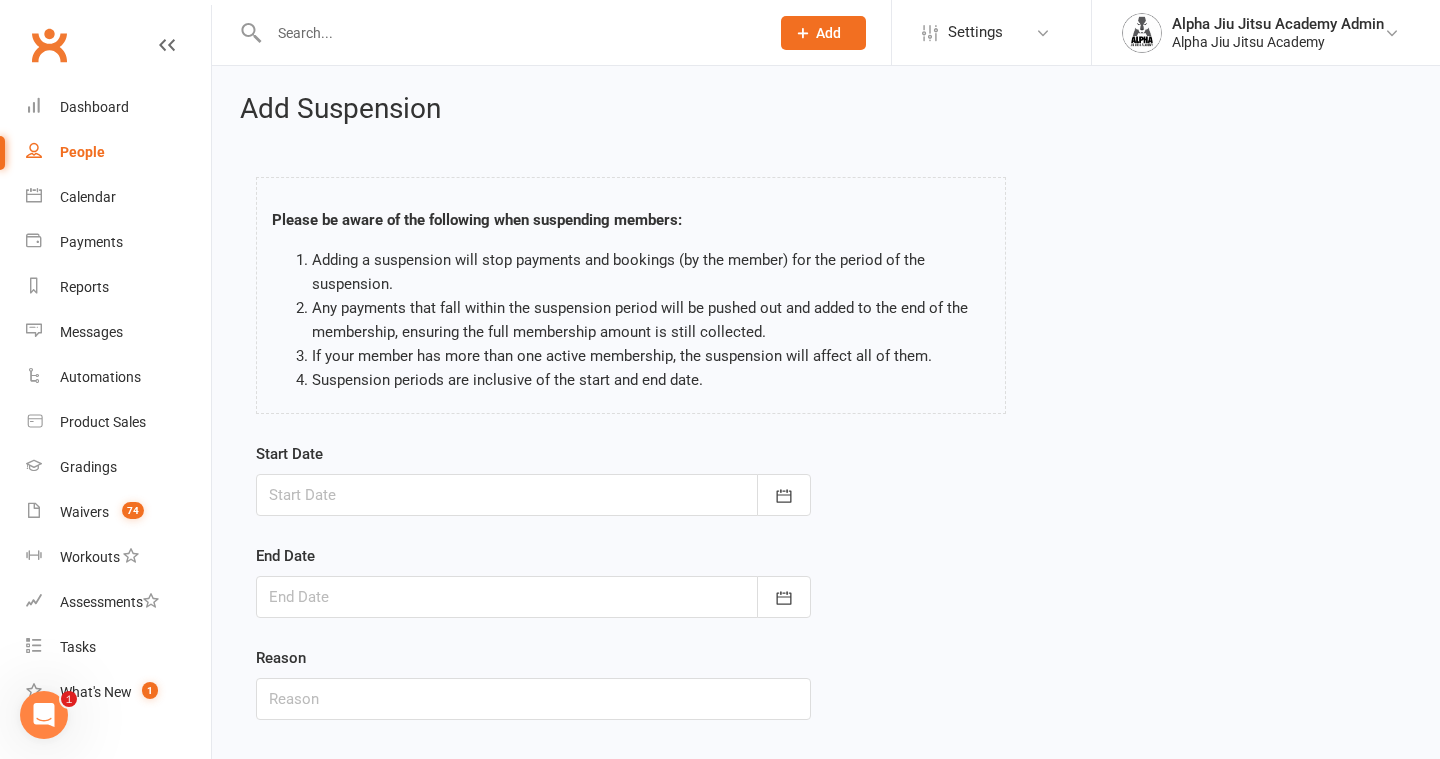 scroll, scrollTop: 120, scrollLeft: 0, axis: vertical 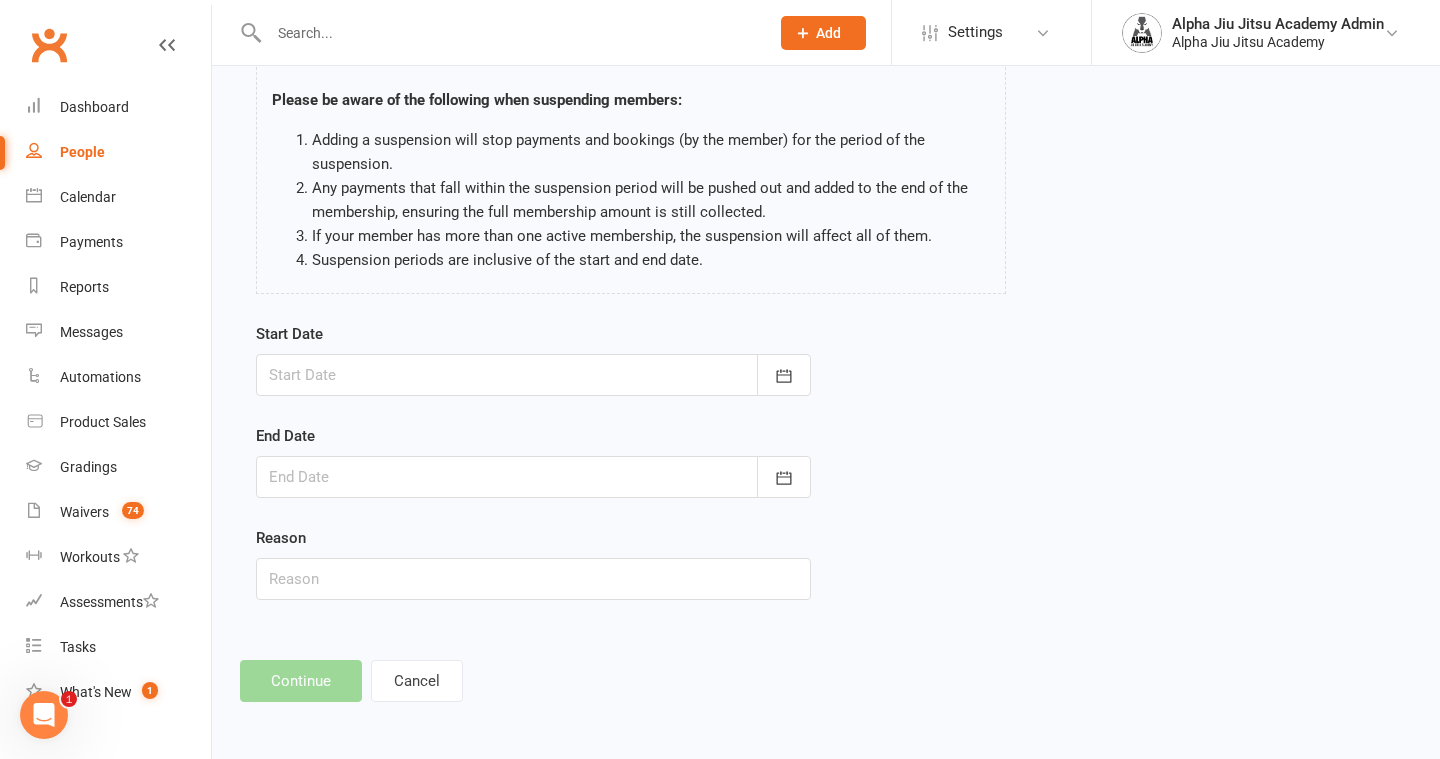 click at bounding box center (533, 375) 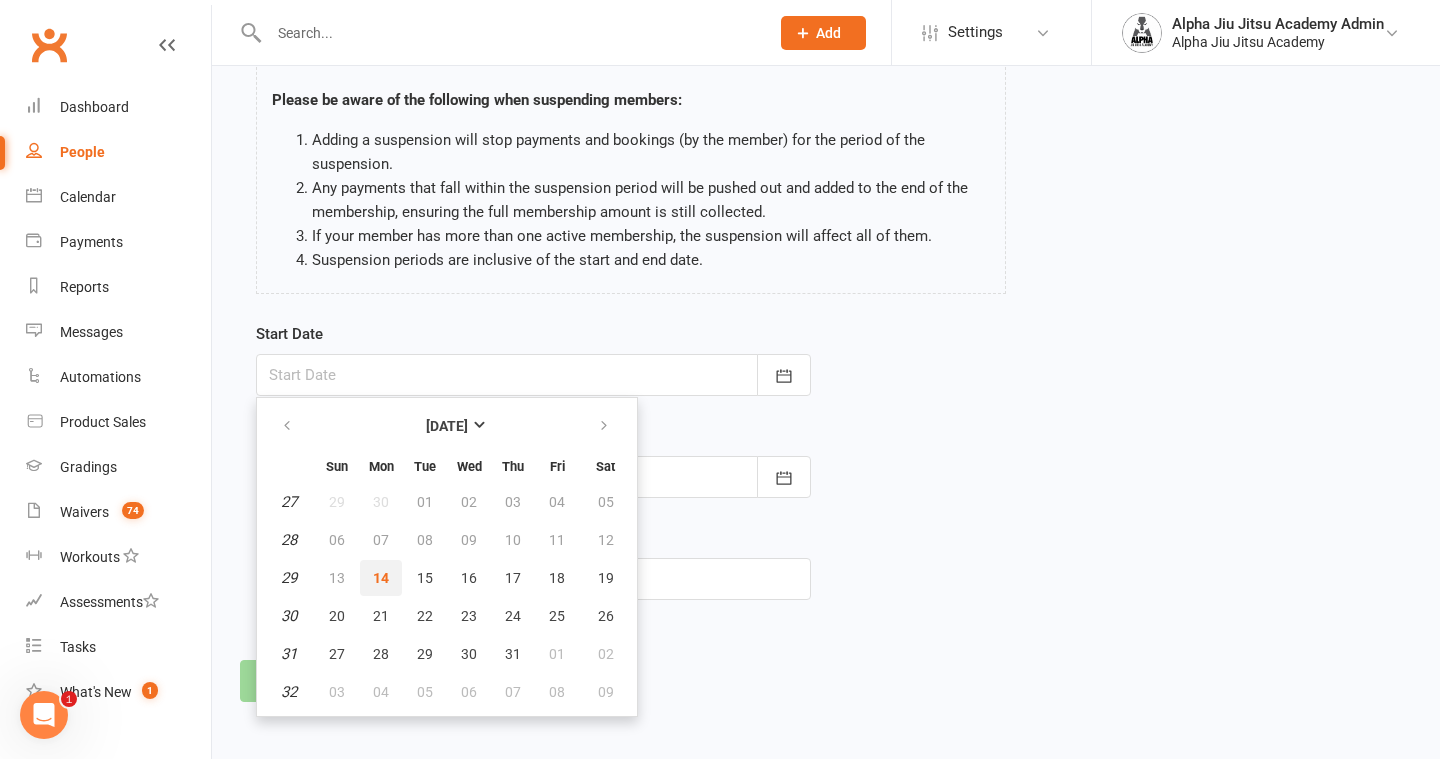 click on "14" at bounding box center [381, 578] 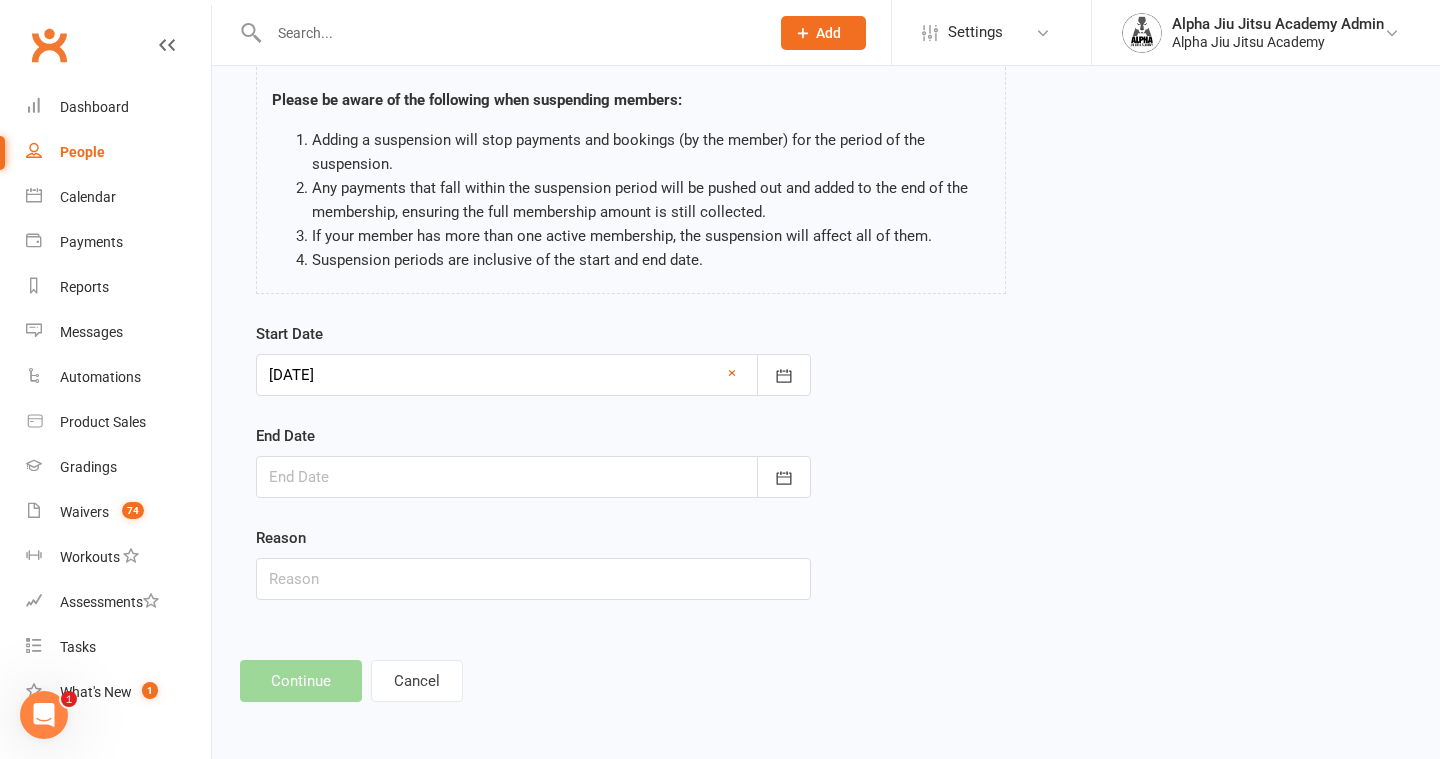 click at bounding box center [533, 477] 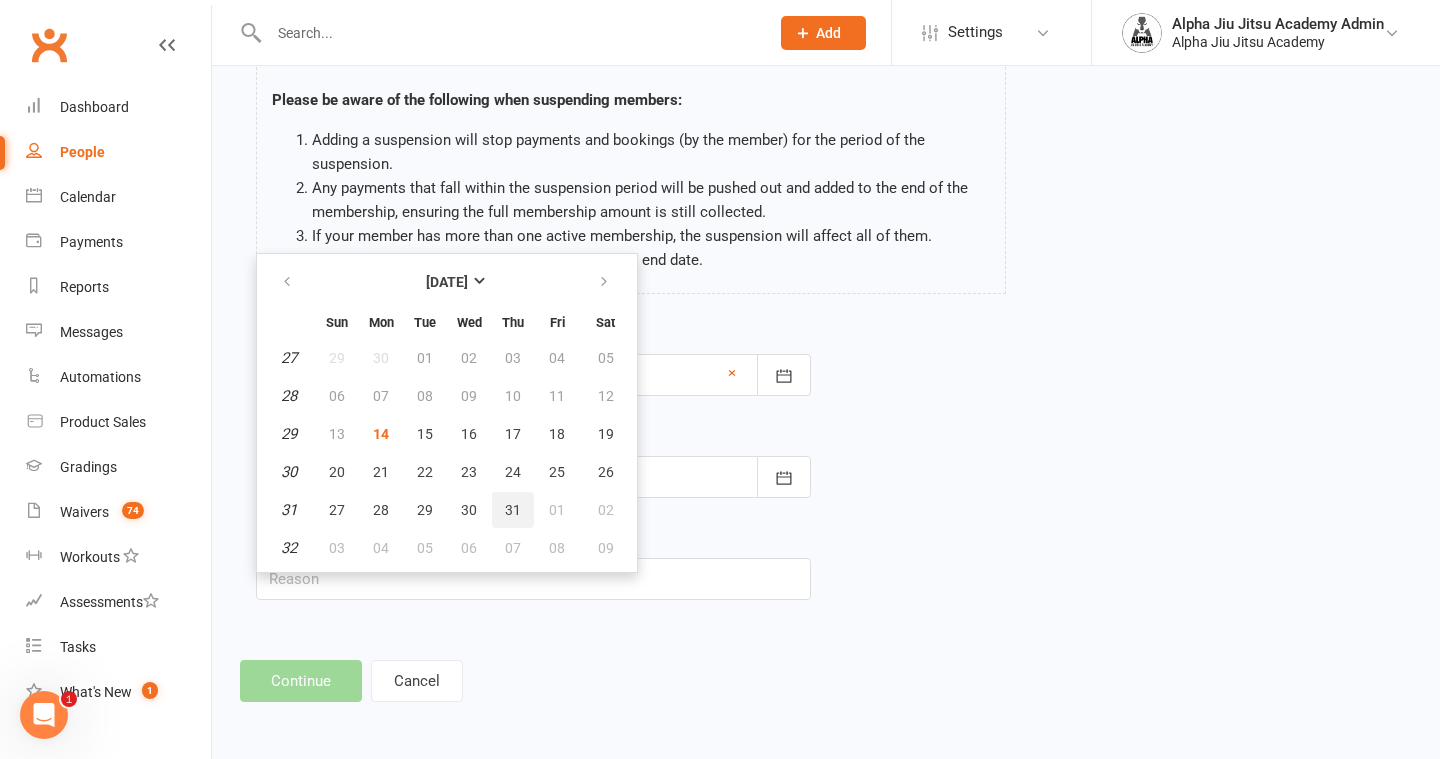 click on "31" at bounding box center (513, 510) 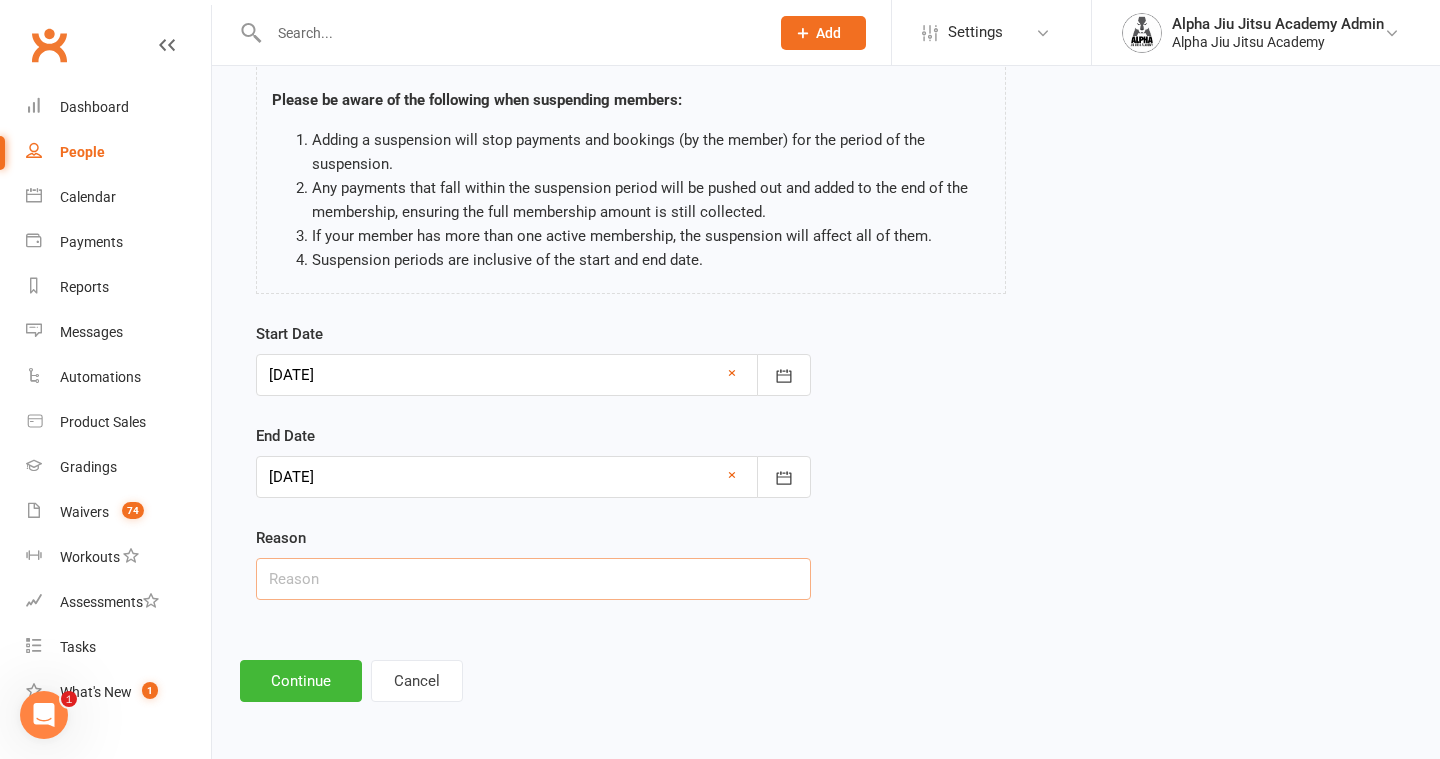 click at bounding box center [533, 579] 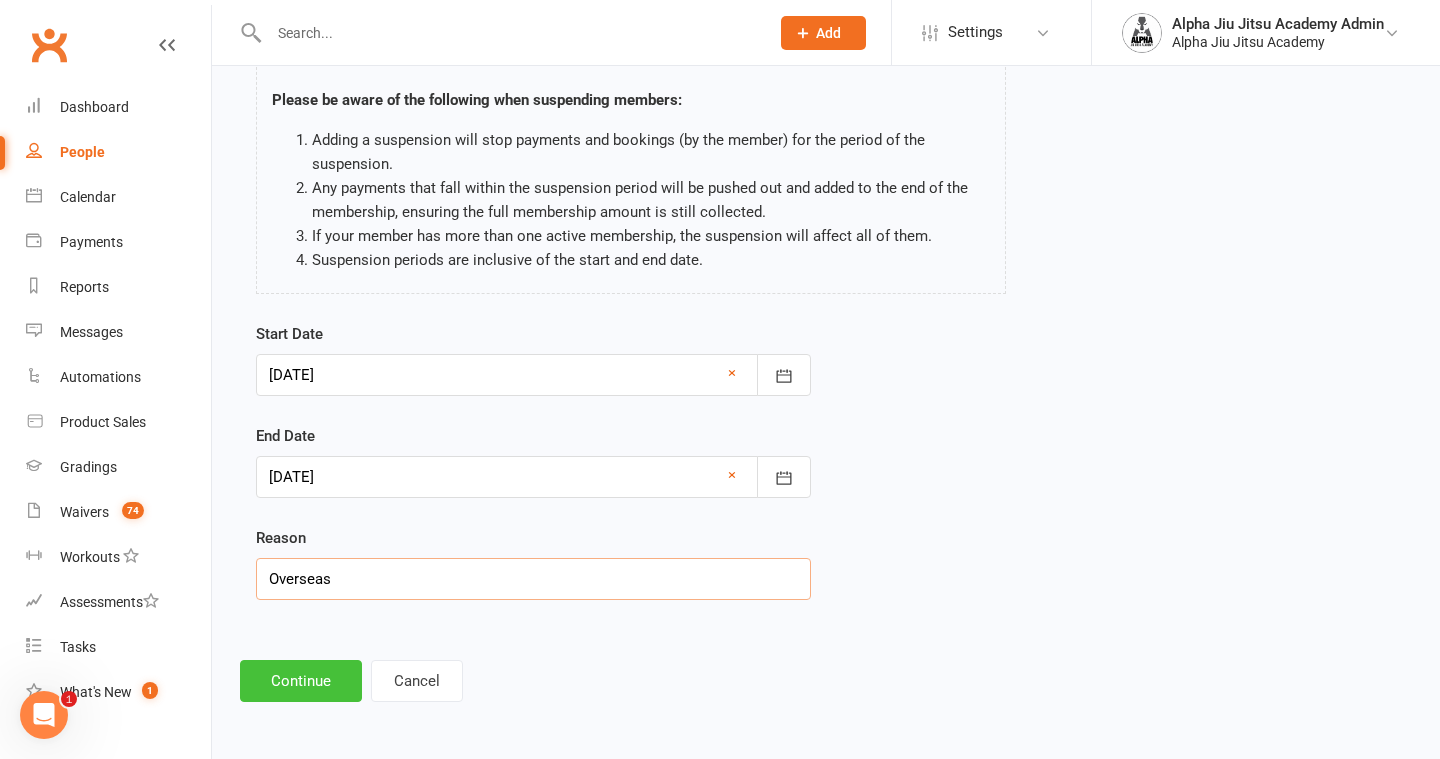 type on "Overseas" 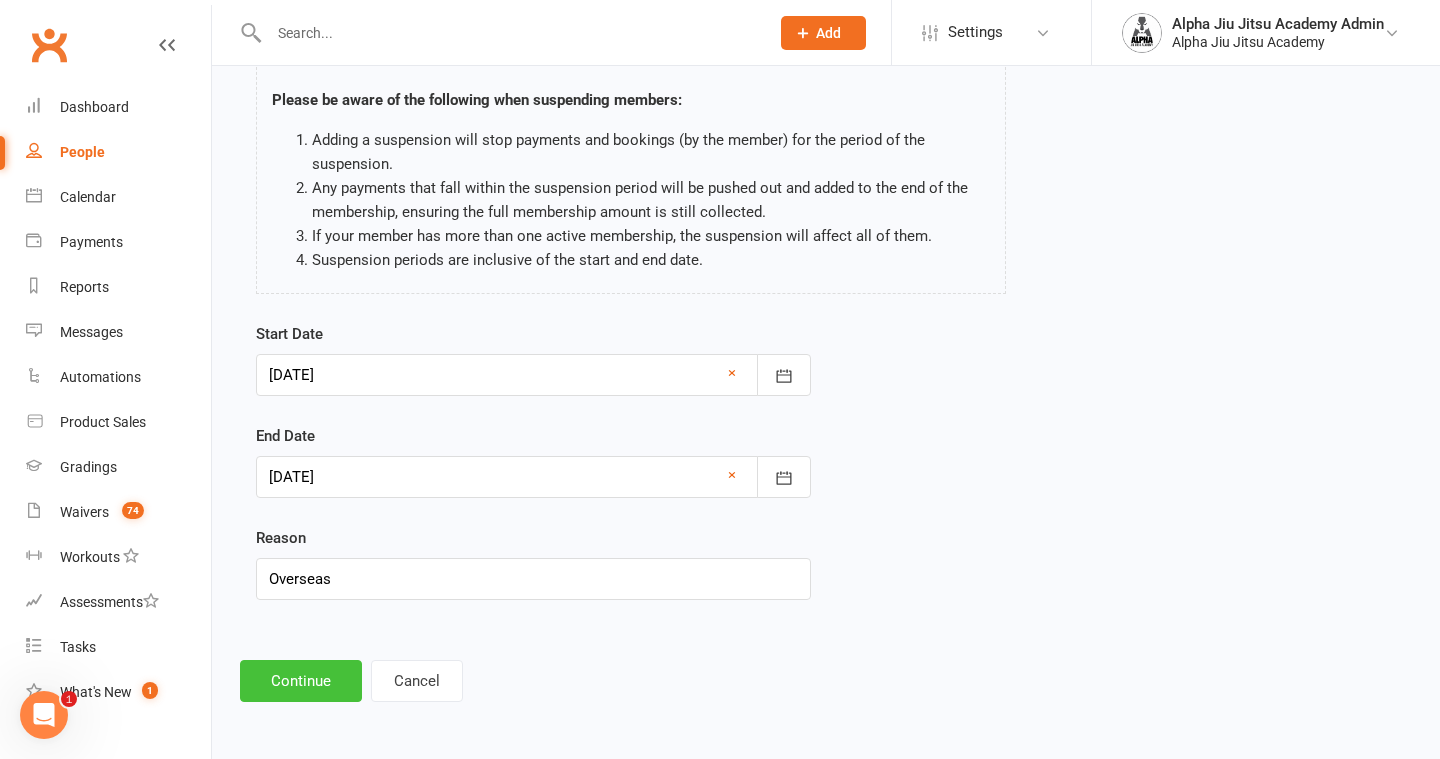 click on "Continue" at bounding box center [301, 681] 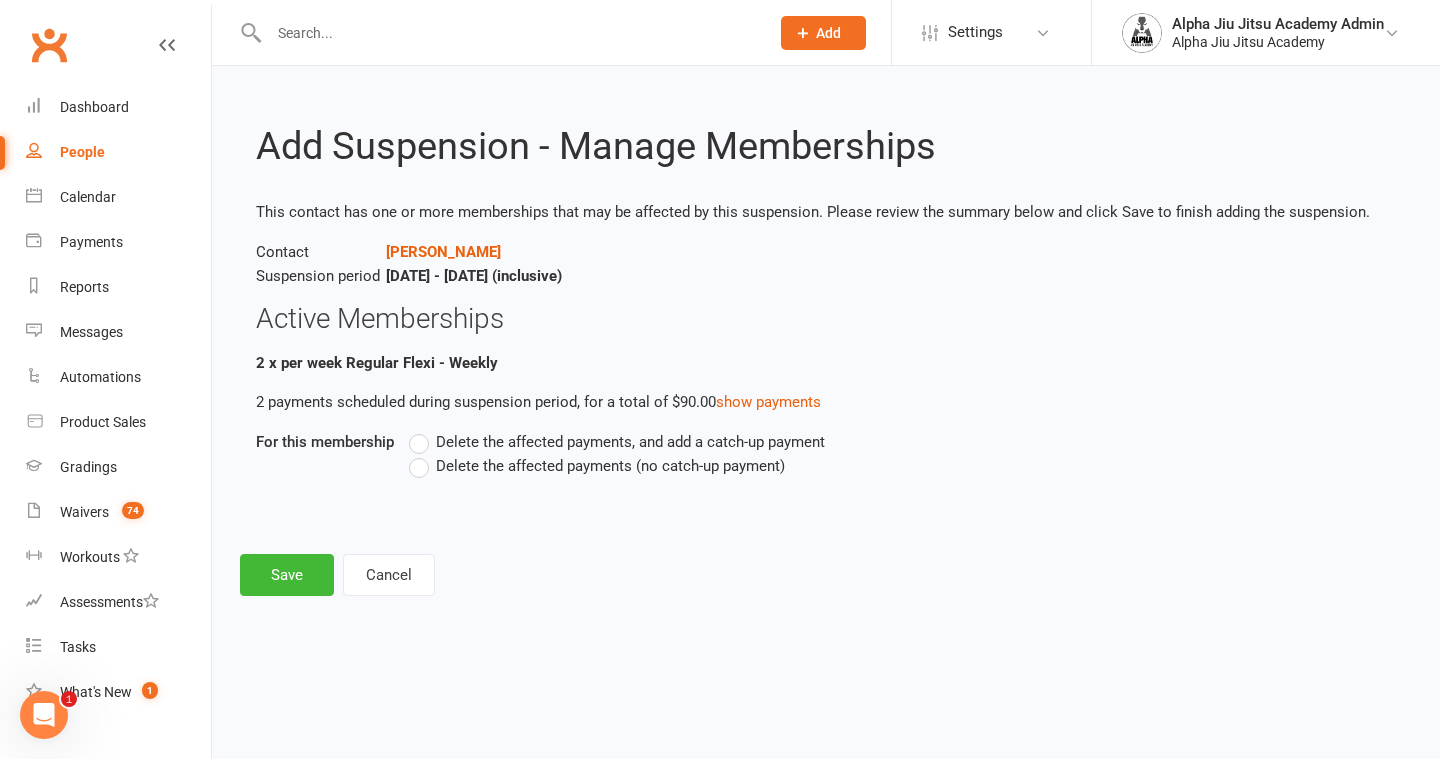 scroll, scrollTop: 0, scrollLeft: 0, axis: both 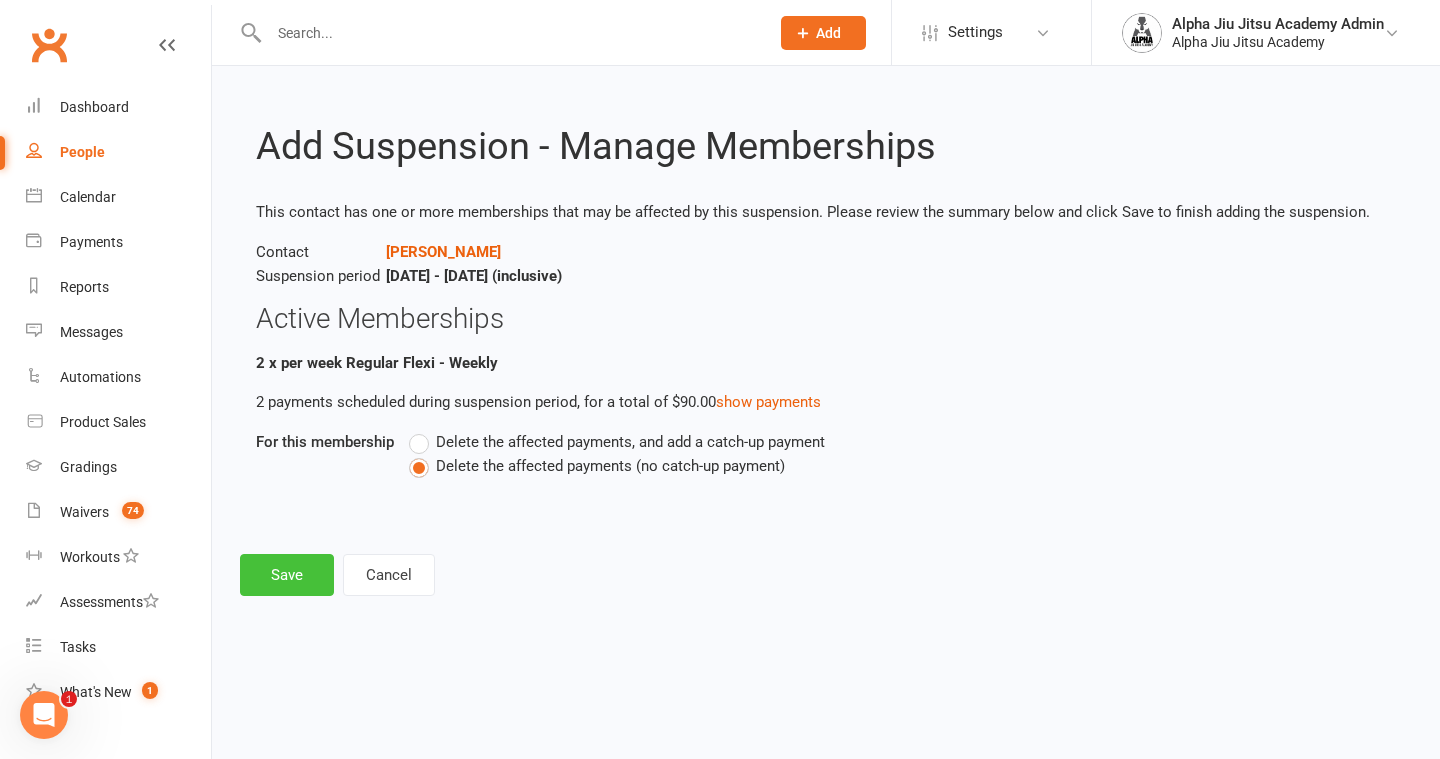 click on "Save" at bounding box center (287, 575) 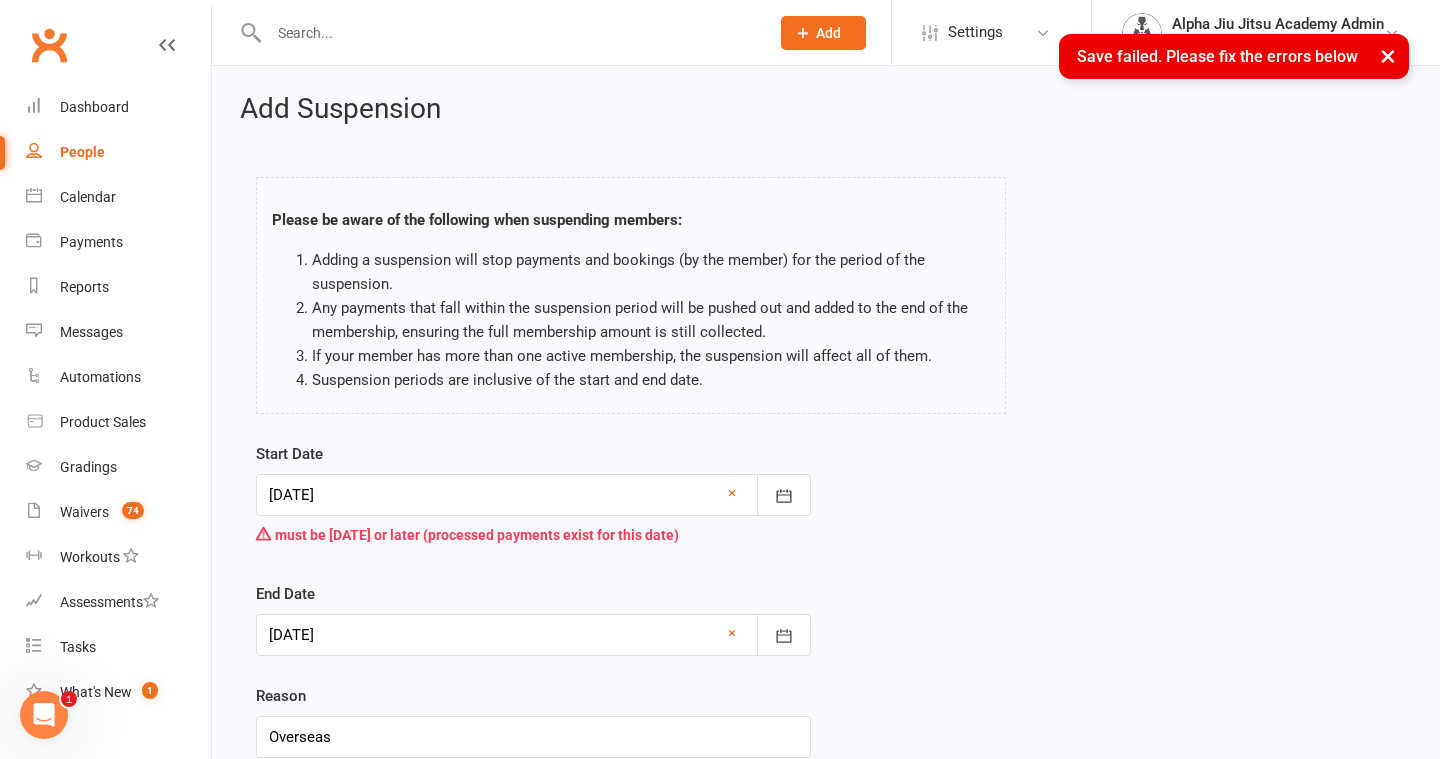 click at bounding box center (533, 495) 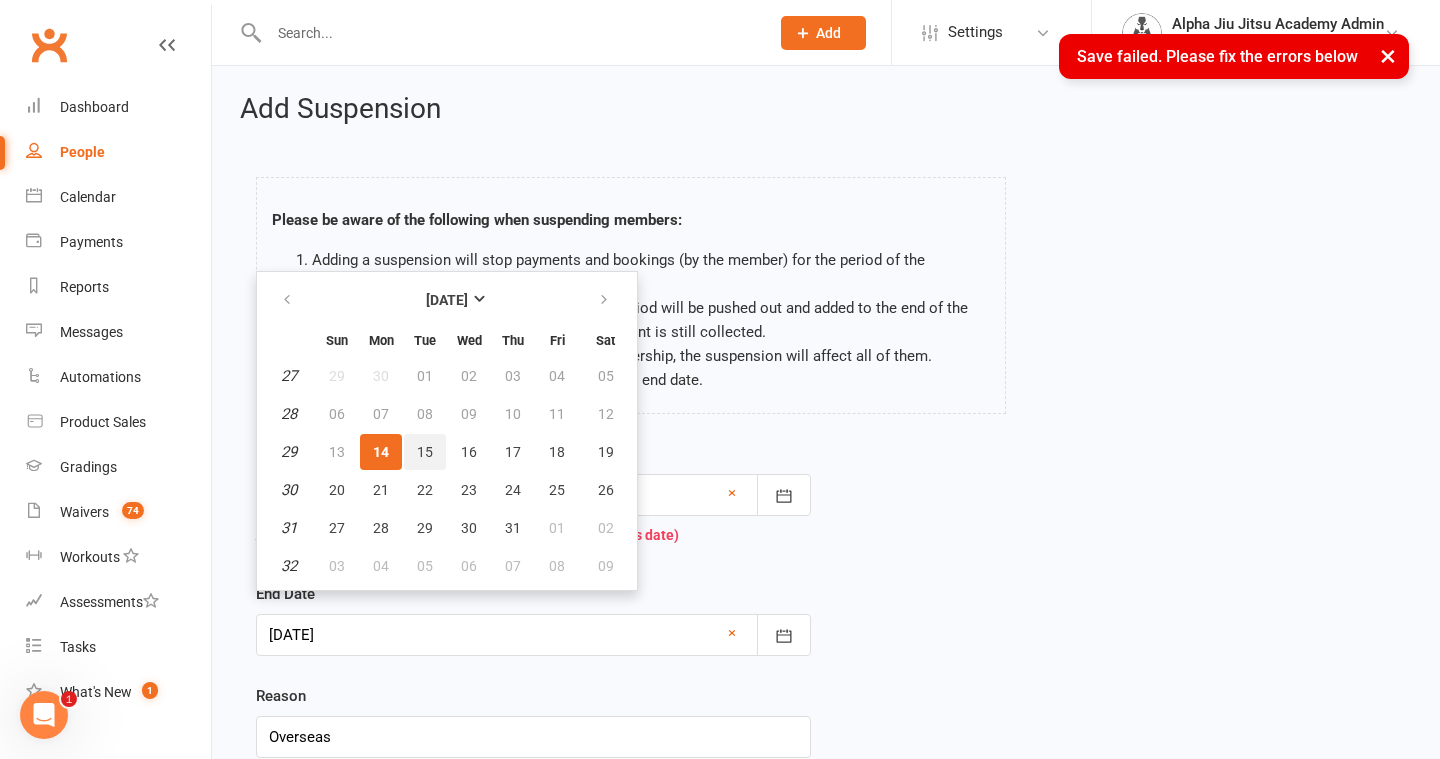 click on "15" at bounding box center (425, 452) 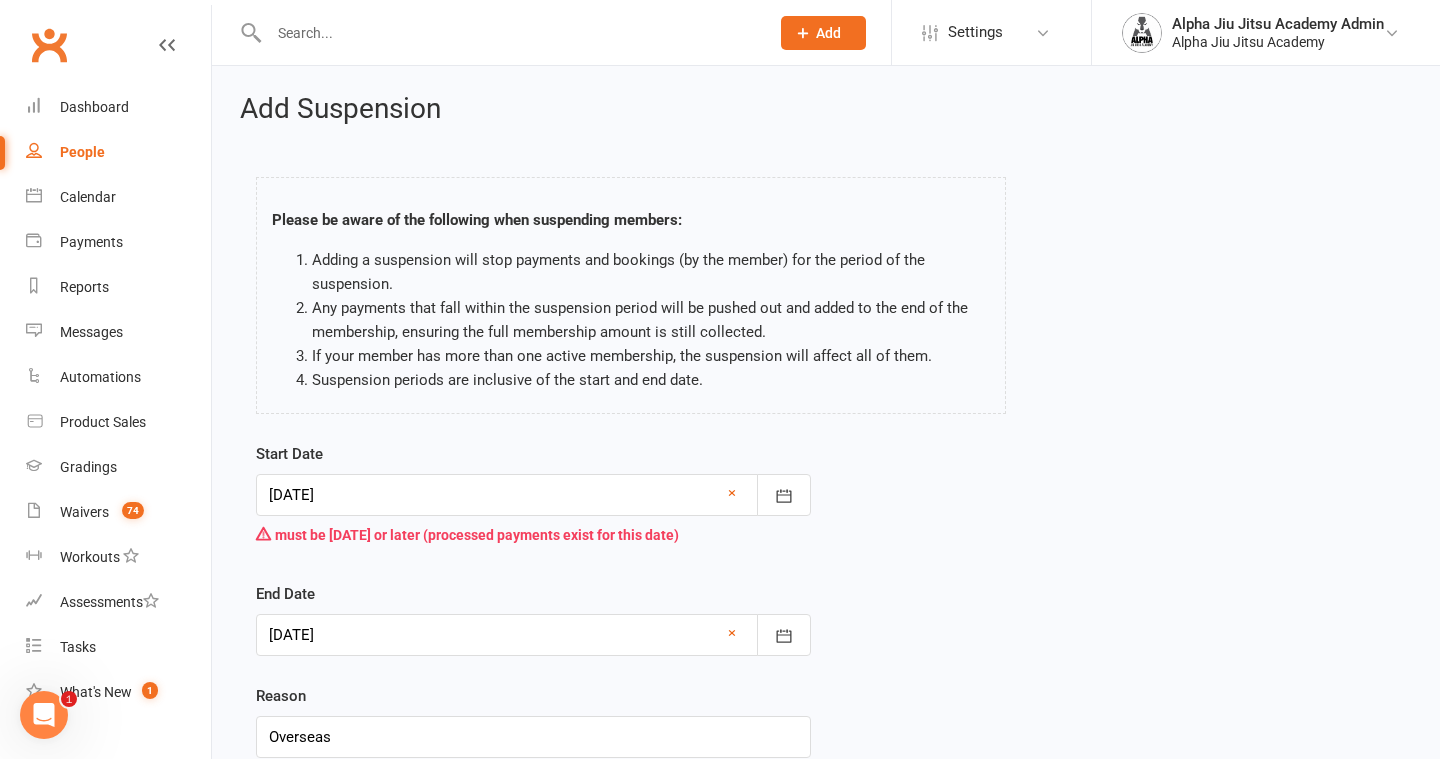 scroll, scrollTop: 158, scrollLeft: 0, axis: vertical 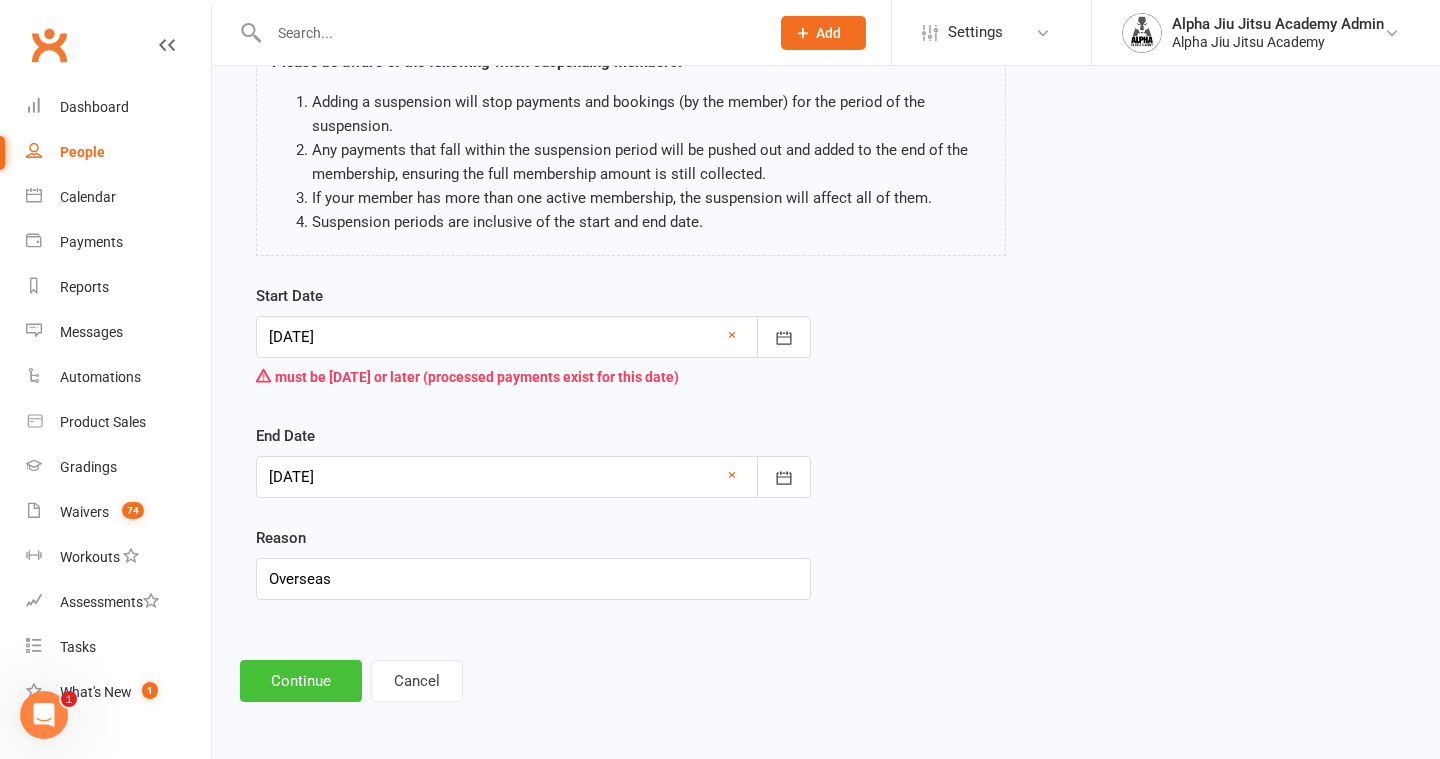 click on "Continue" at bounding box center [301, 681] 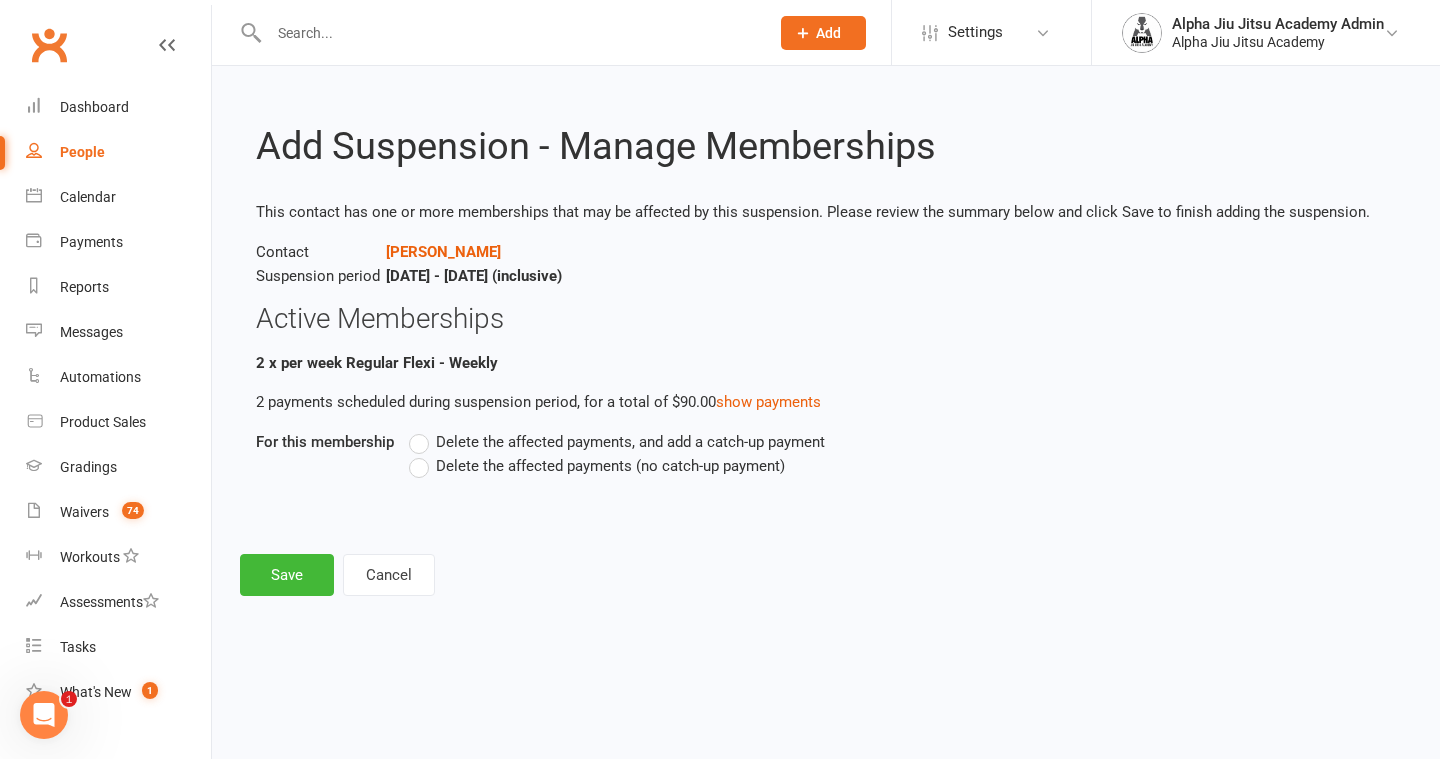 scroll, scrollTop: 0, scrollLeft: 0, axis: both 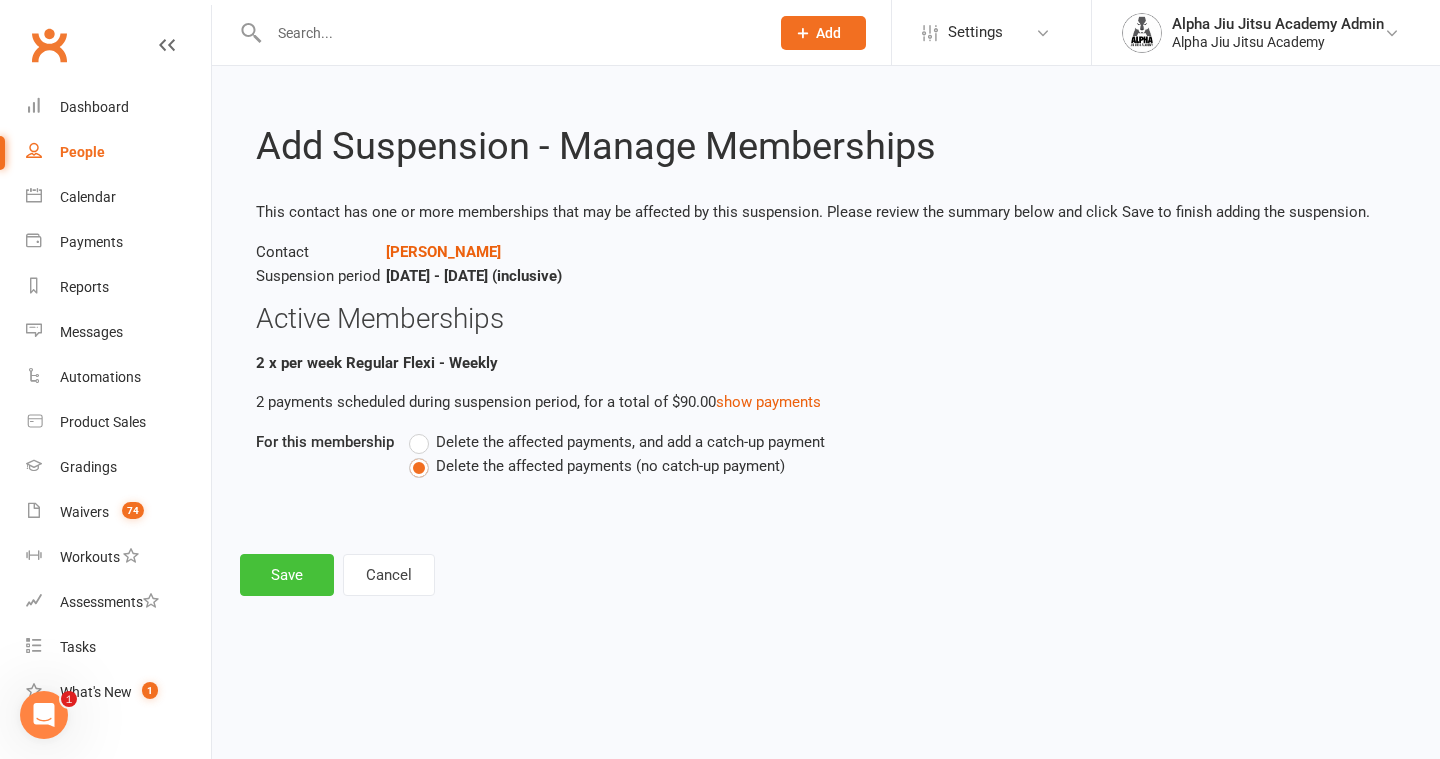 click on "Save" at bounding box center [287, 575] 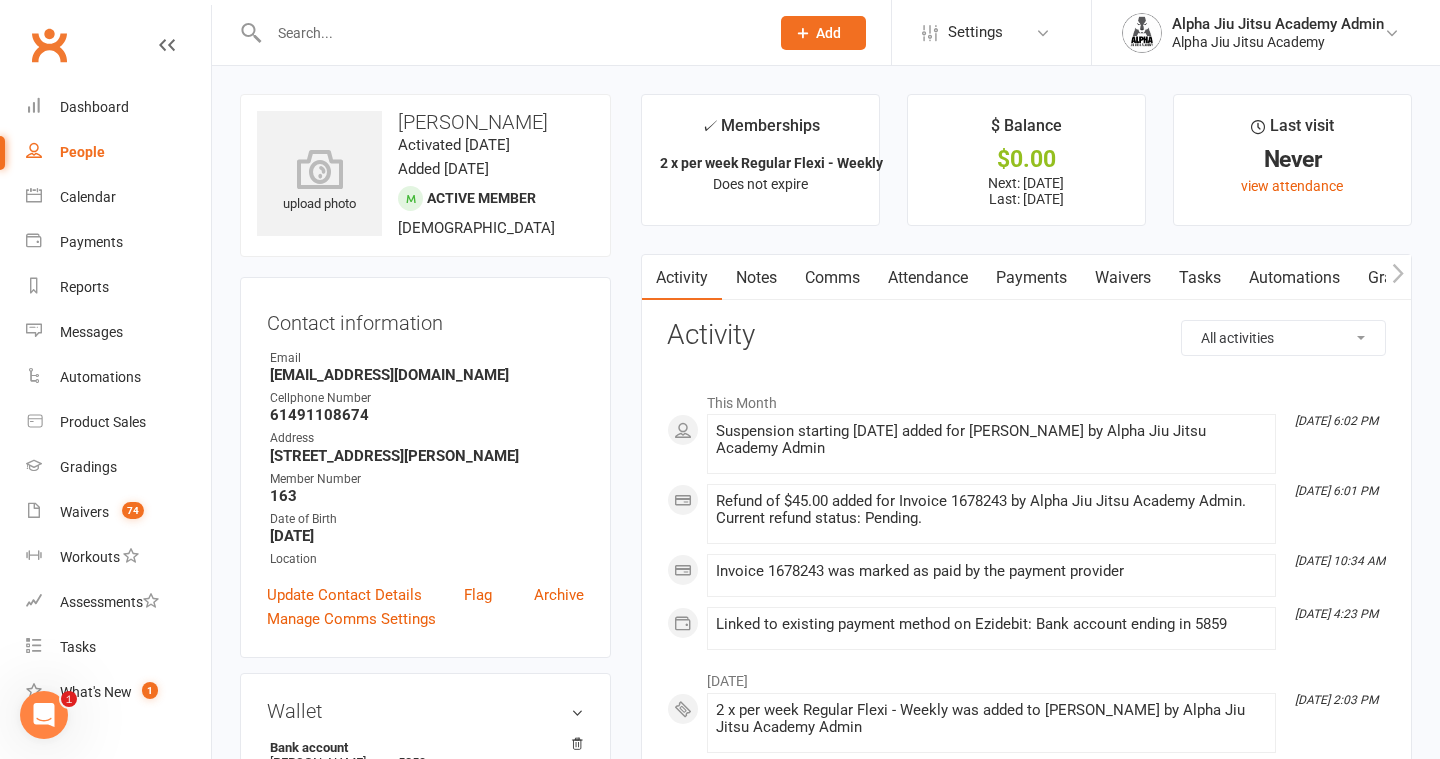 click on "People" at bounding box center (118, 152) 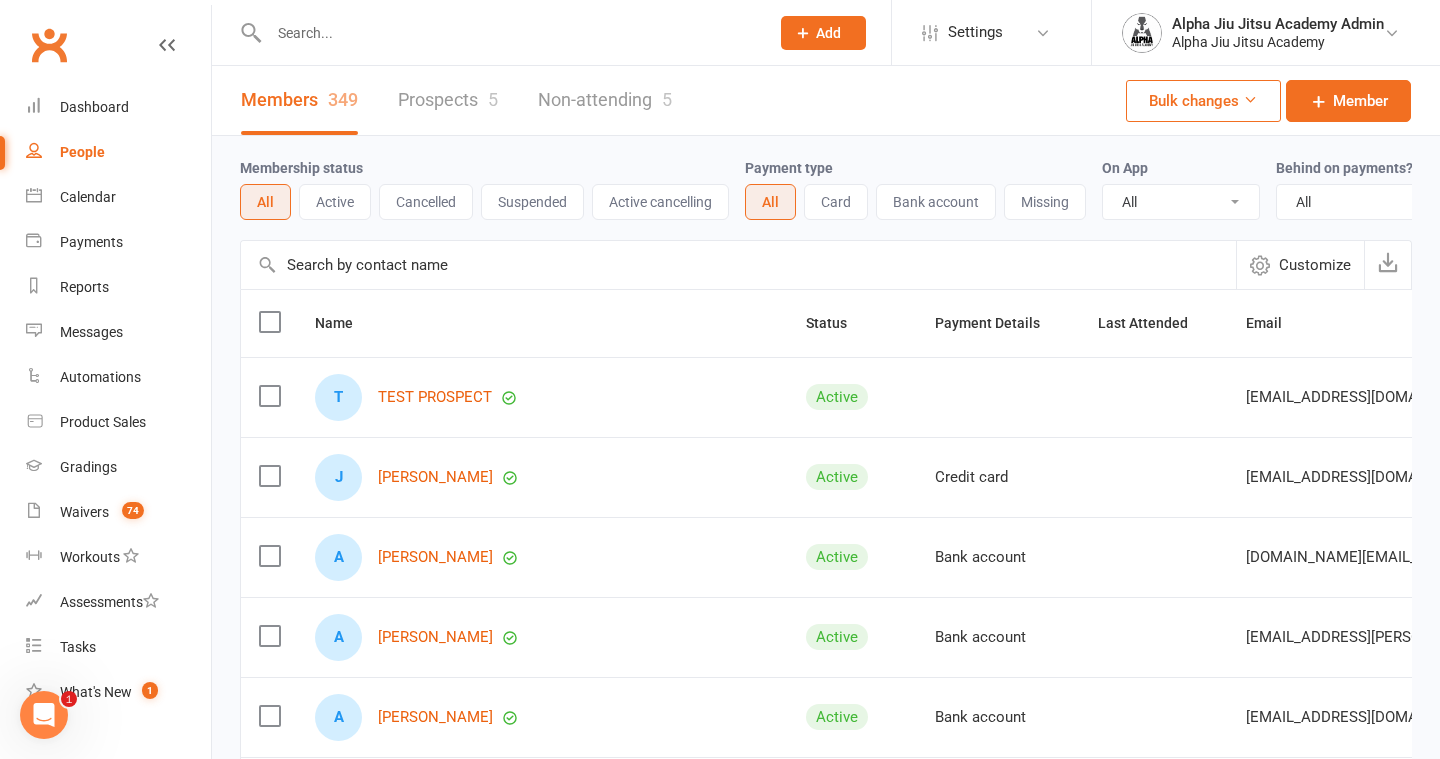 click at bounding box center (738, 265) 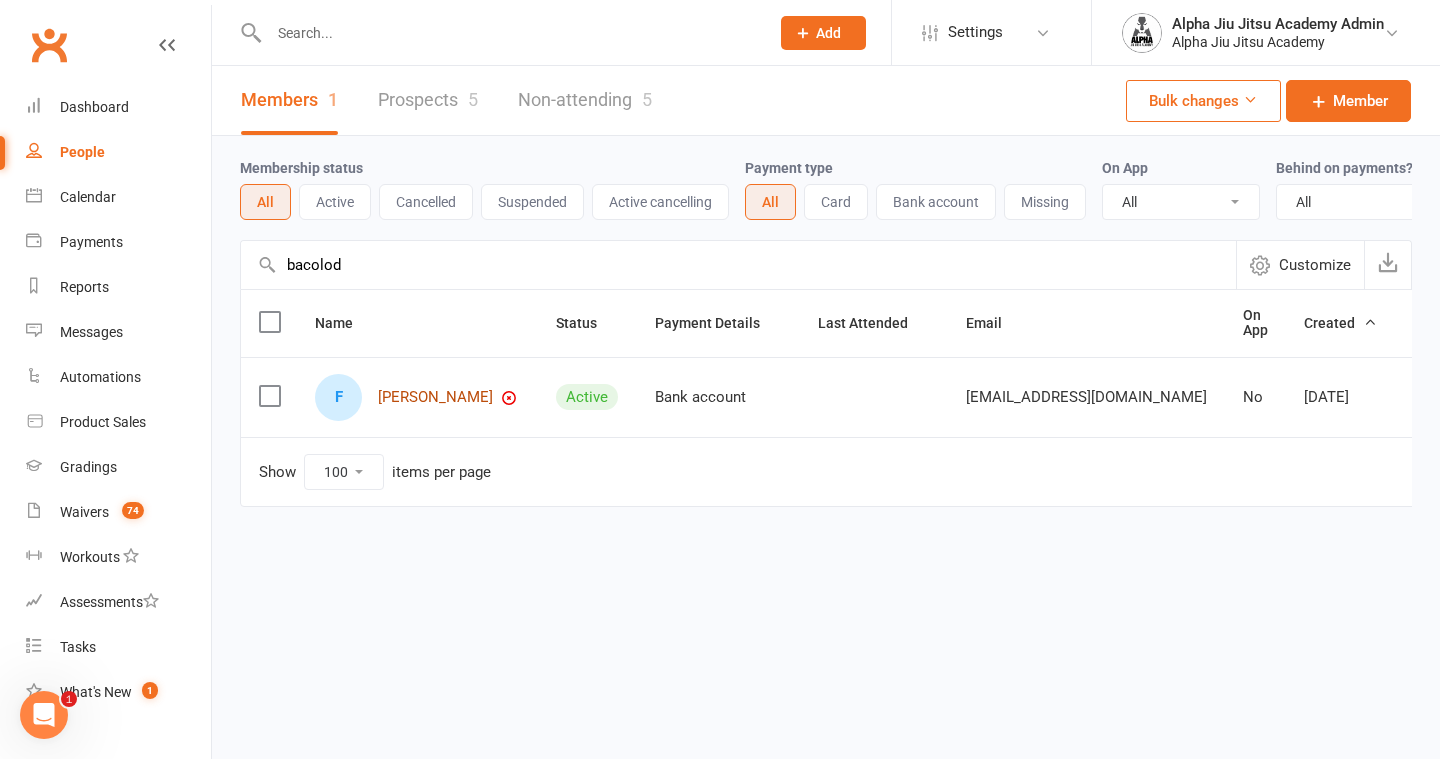 type on "bacolod" 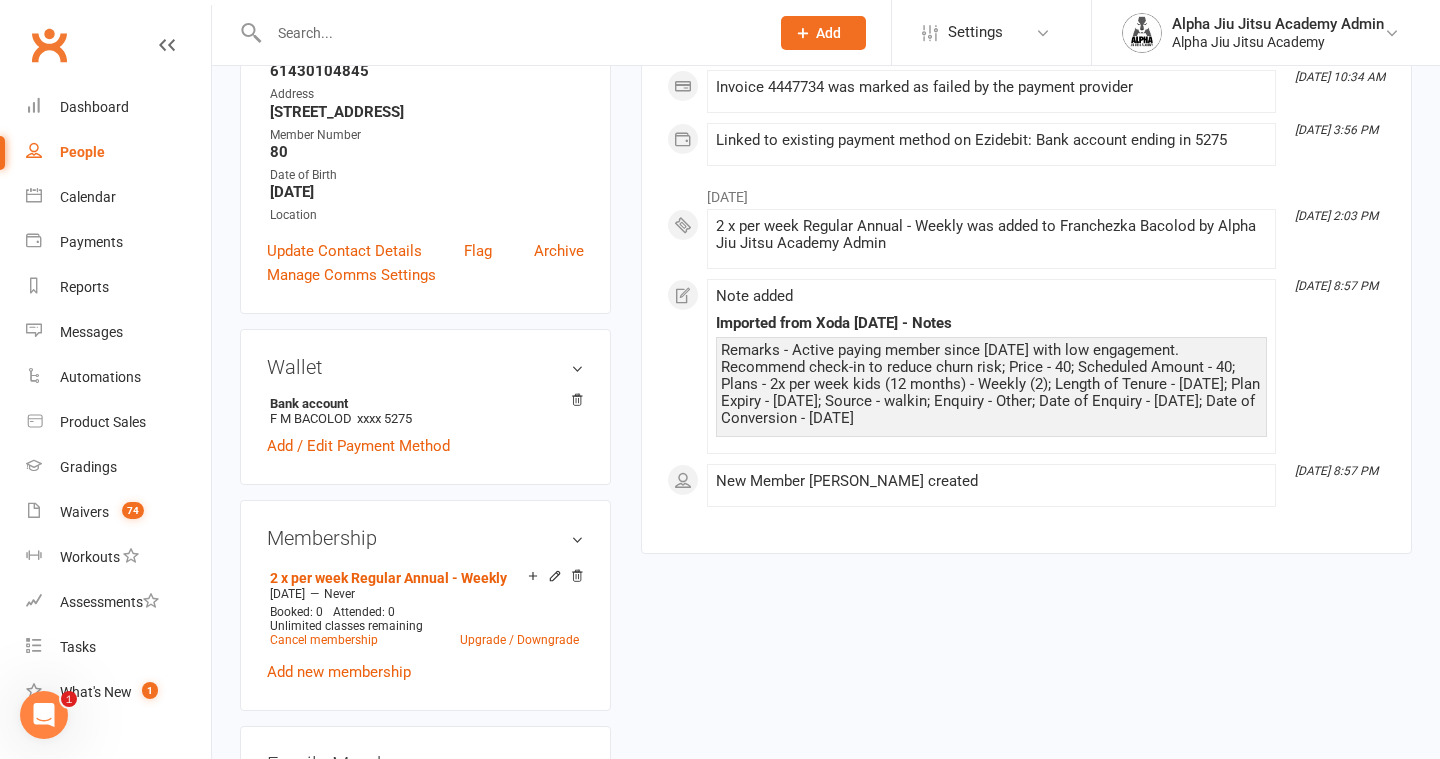 scroll, scrollTop: 0, scrollLeft: 0, axis: both 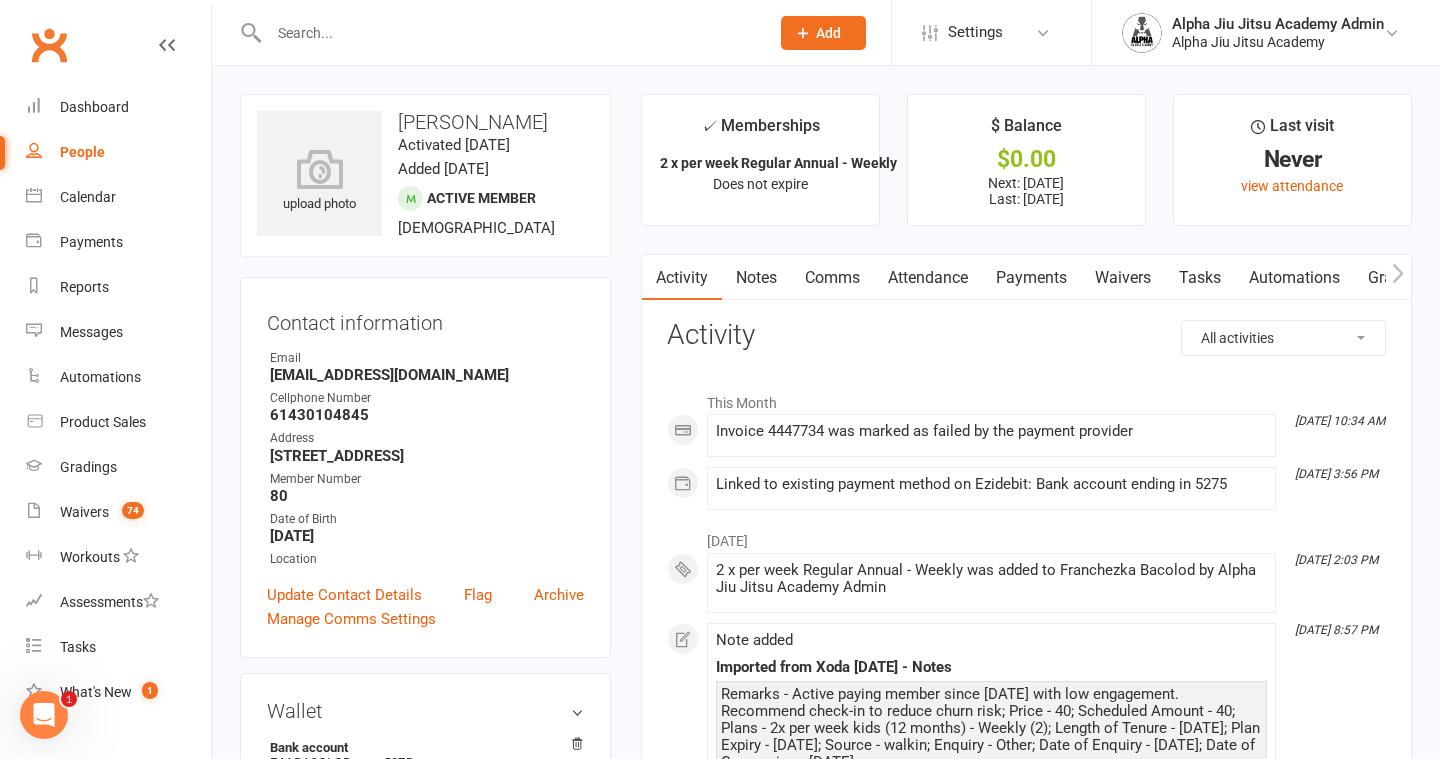 click on "Payments" at bounding box center (1031, 278) 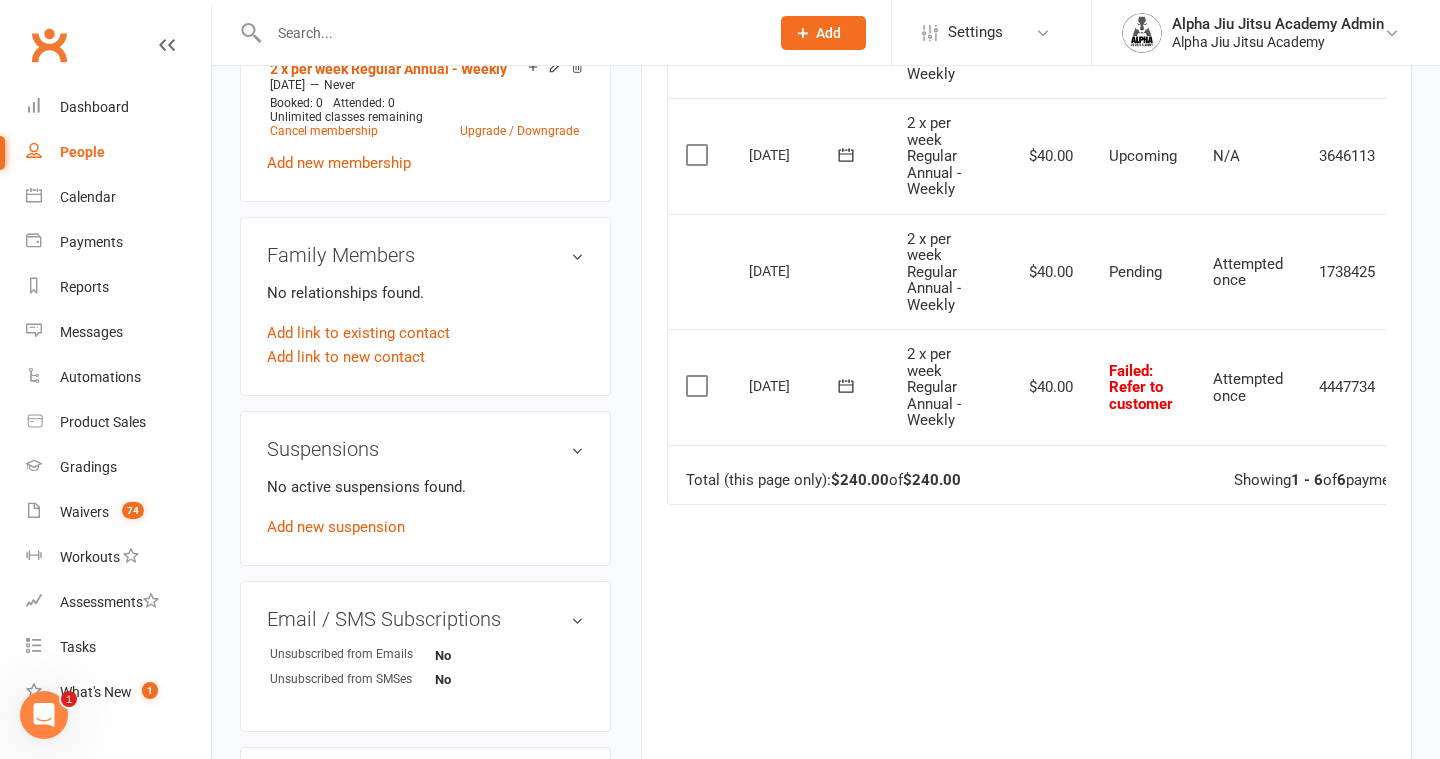 scroll, scrollTop: 836, scrollLeft: 0, axis: vertical 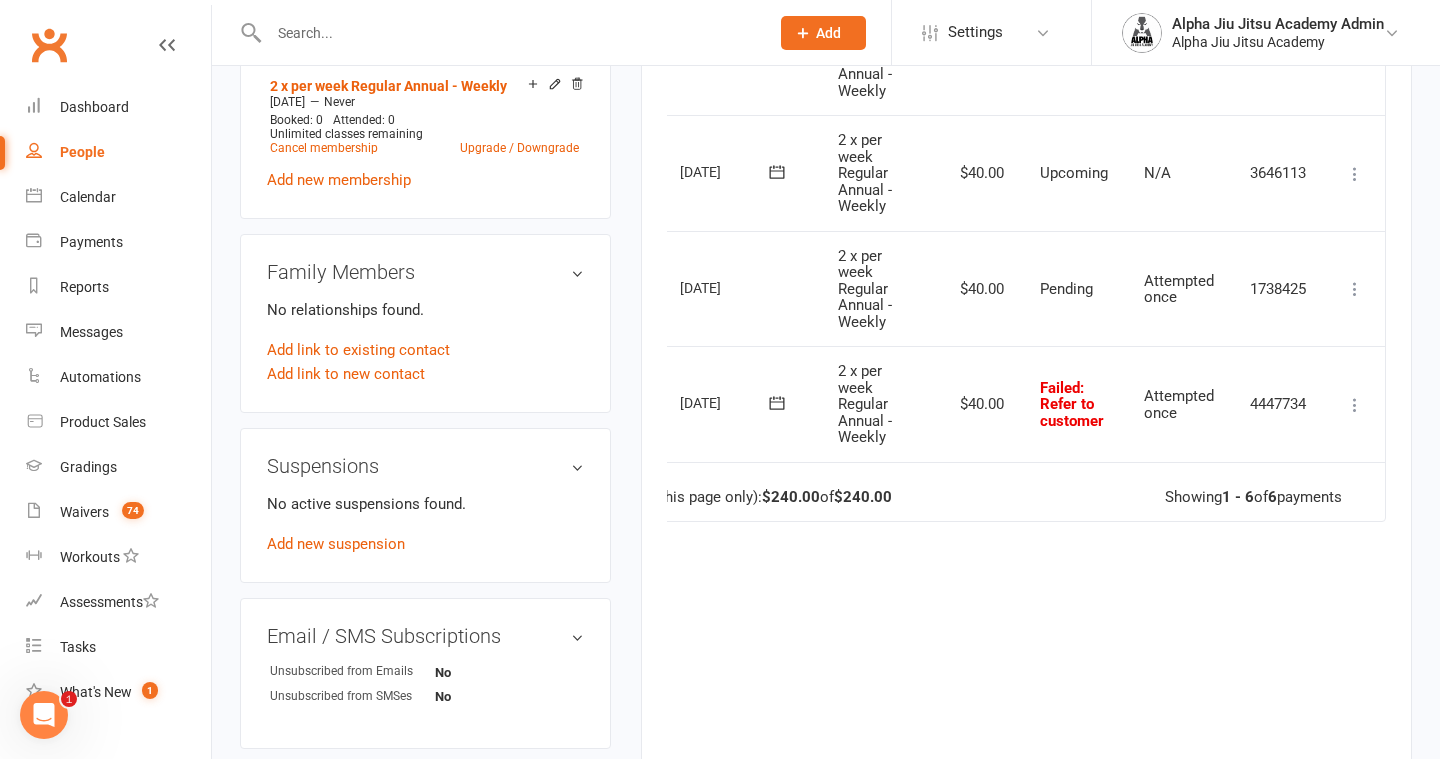 click at bounding box center (1355, 405) 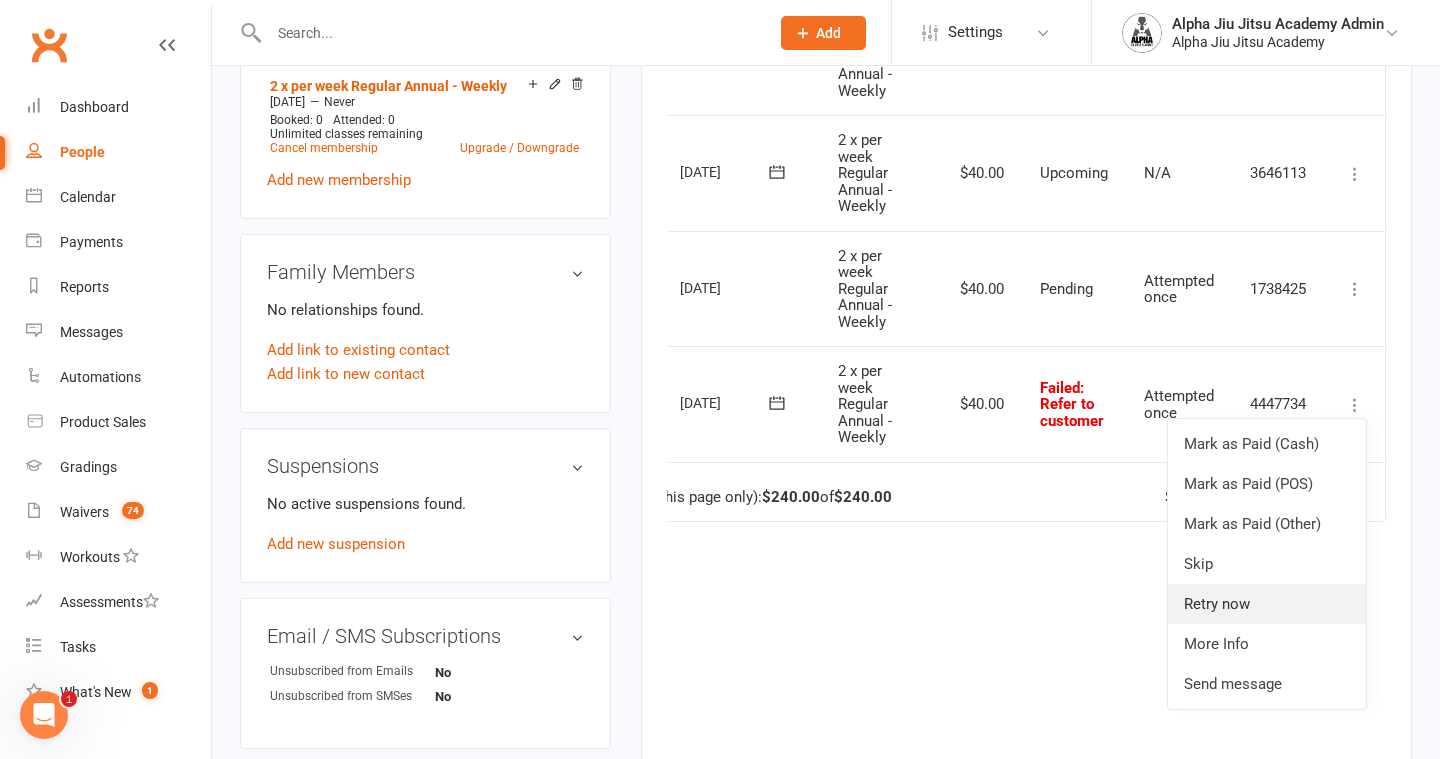 click on "Retry now" at bounding box center [1267, 604] 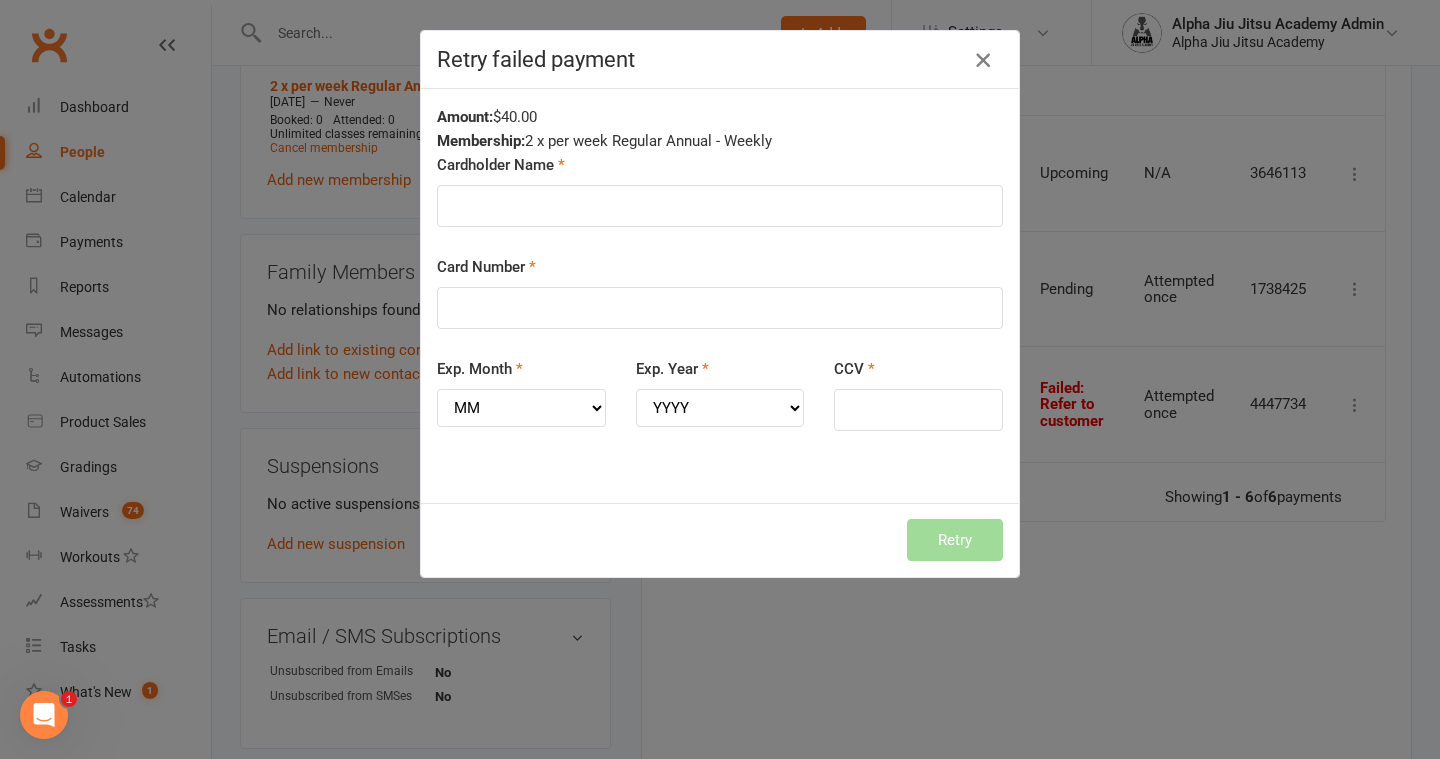 click at bounding box center [983, 60] 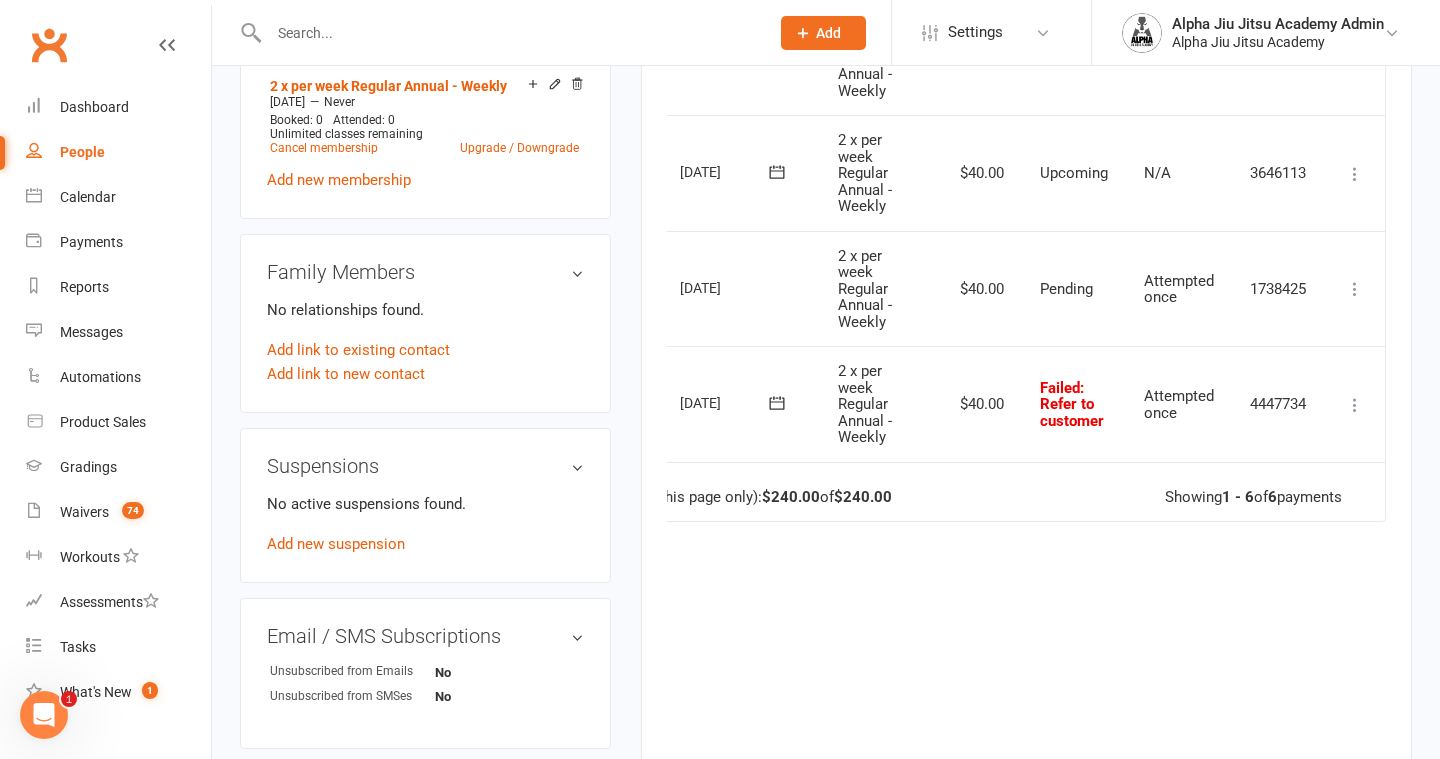 click at bounding box center (1355, 405) 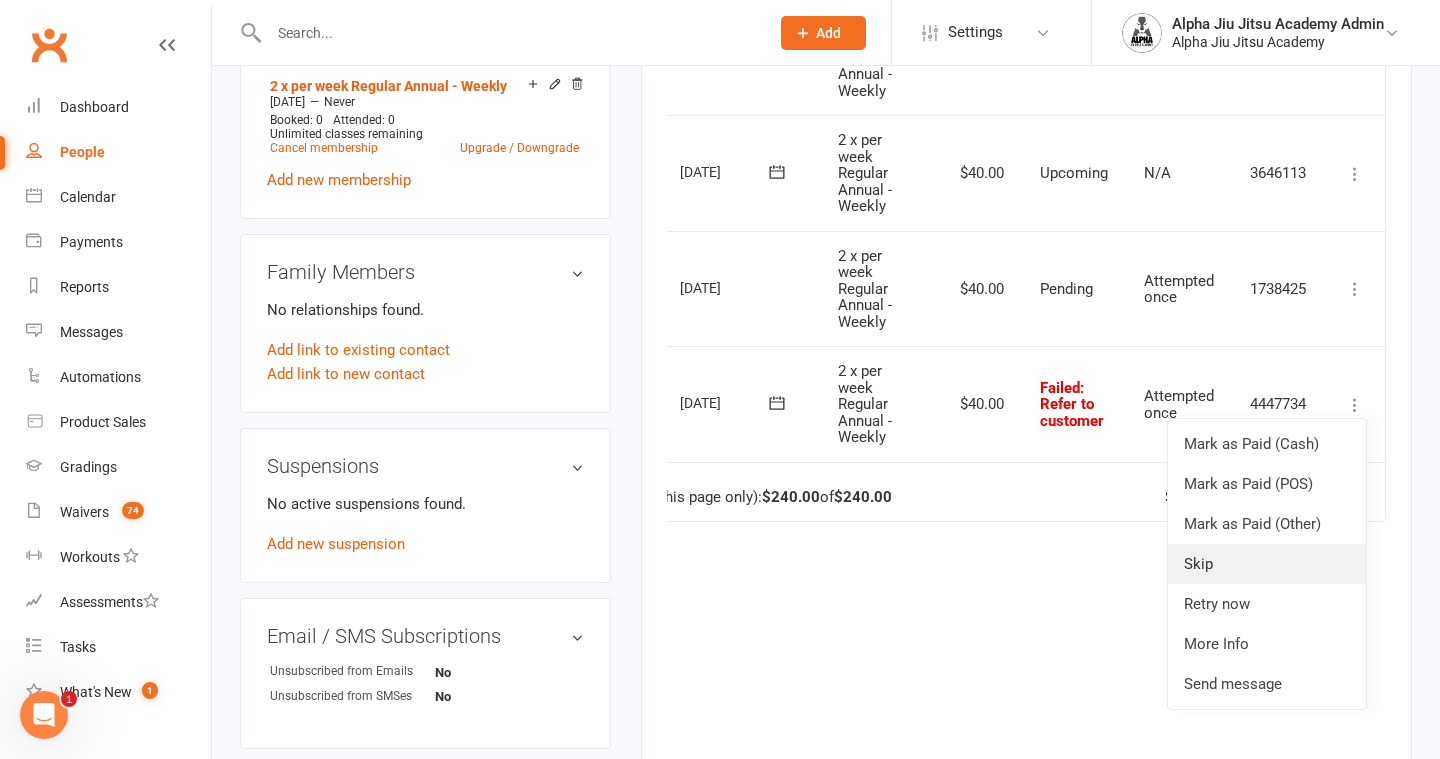 click on "Skip" at bounding box center [1267, 564] 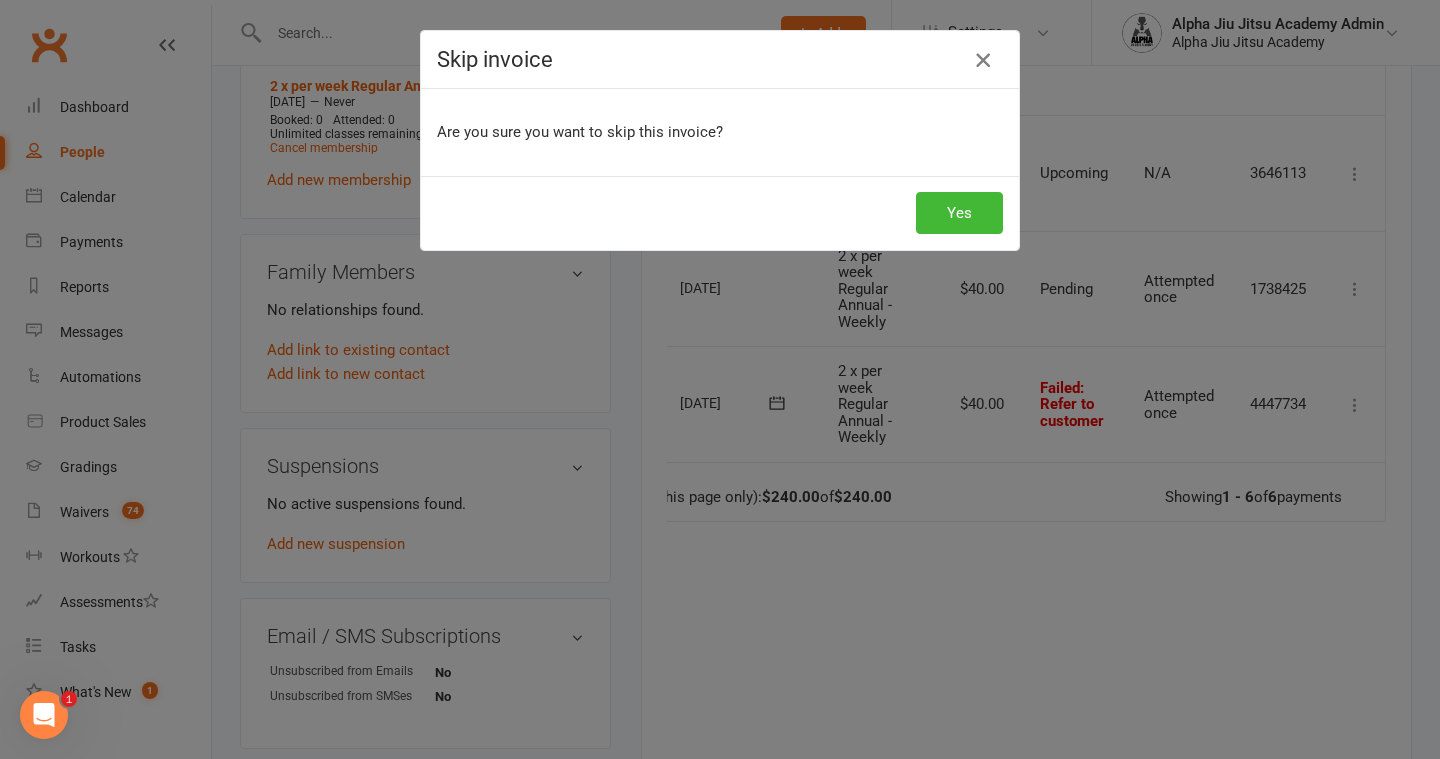 click at bounding box center [983, 60] 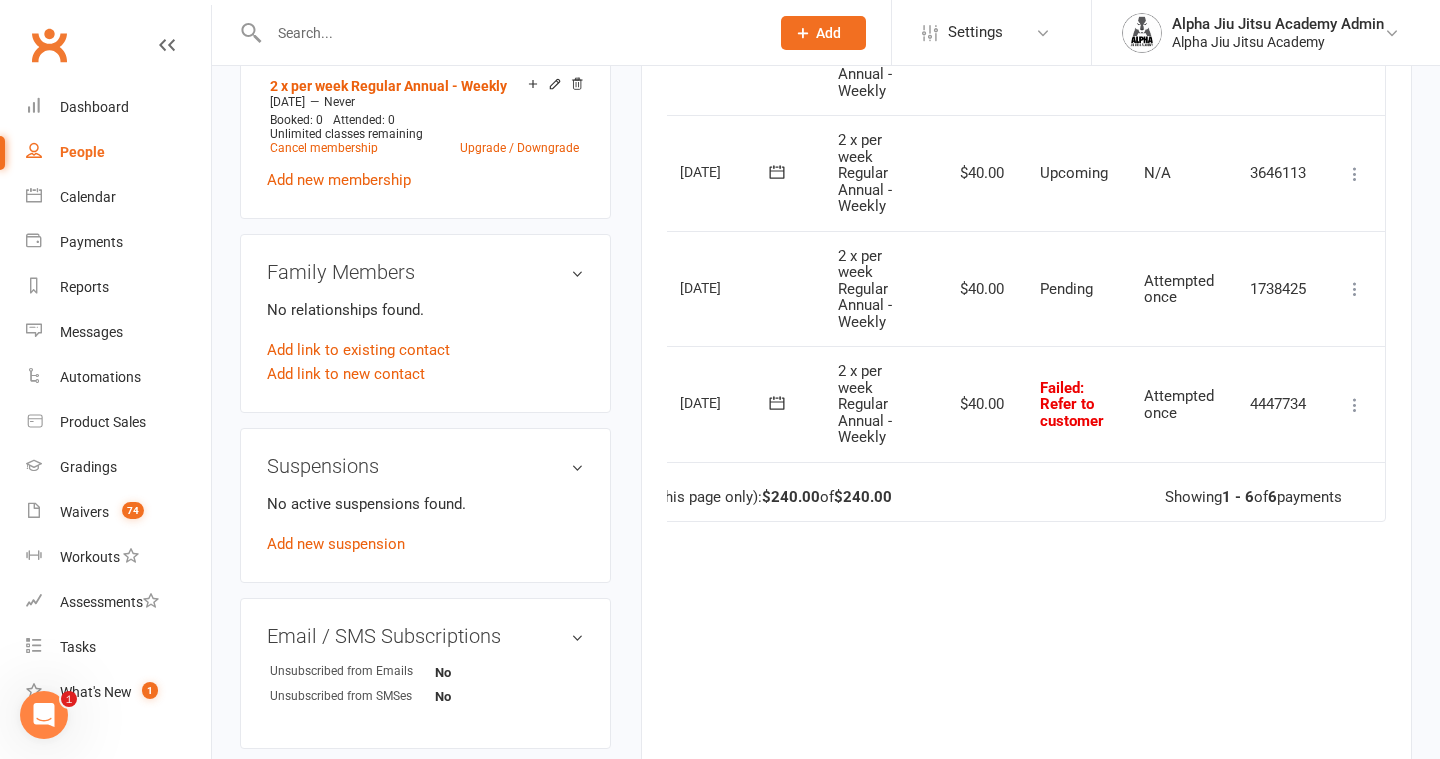 click at bounding box center (1355, 405) 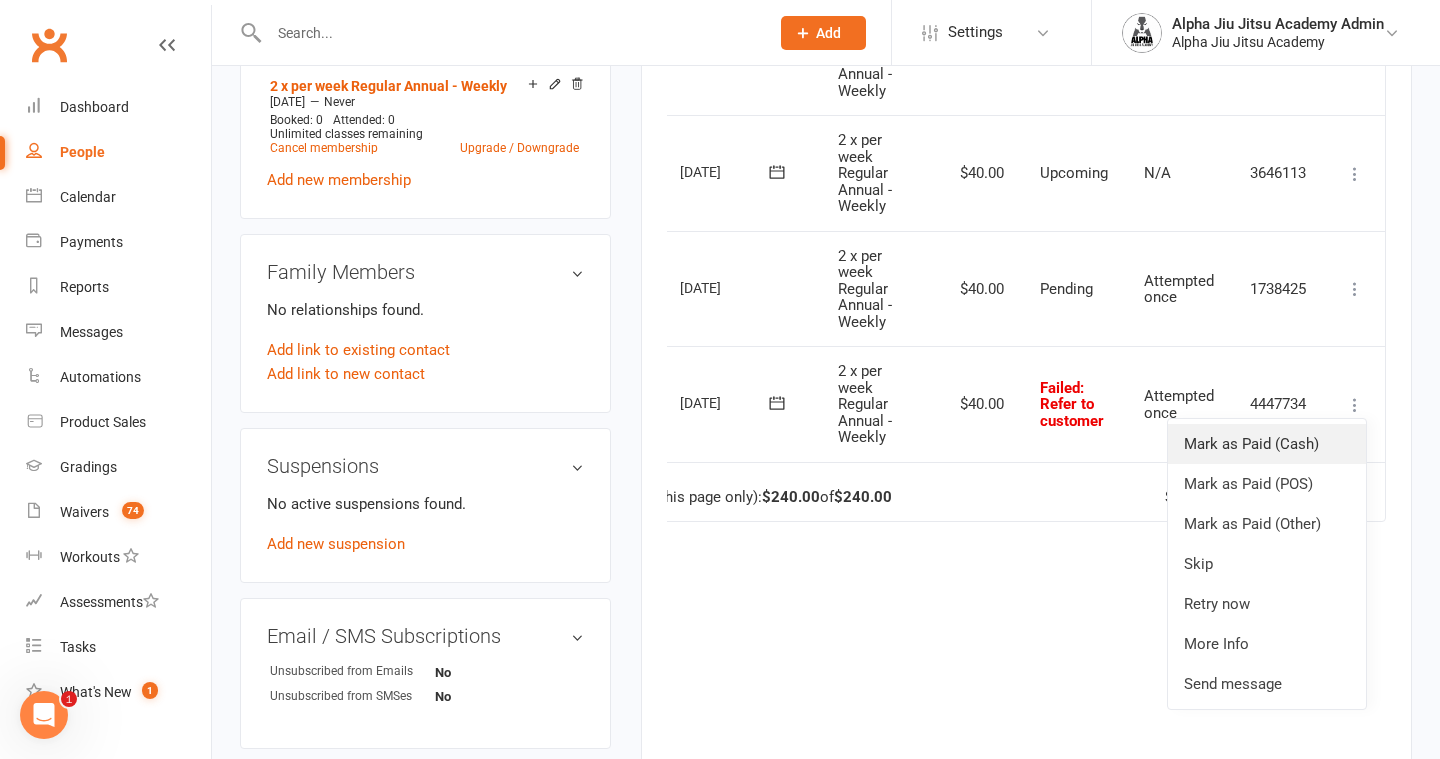 click on "Mark as Paid (Cash)" at bounding box center [1267, 444] 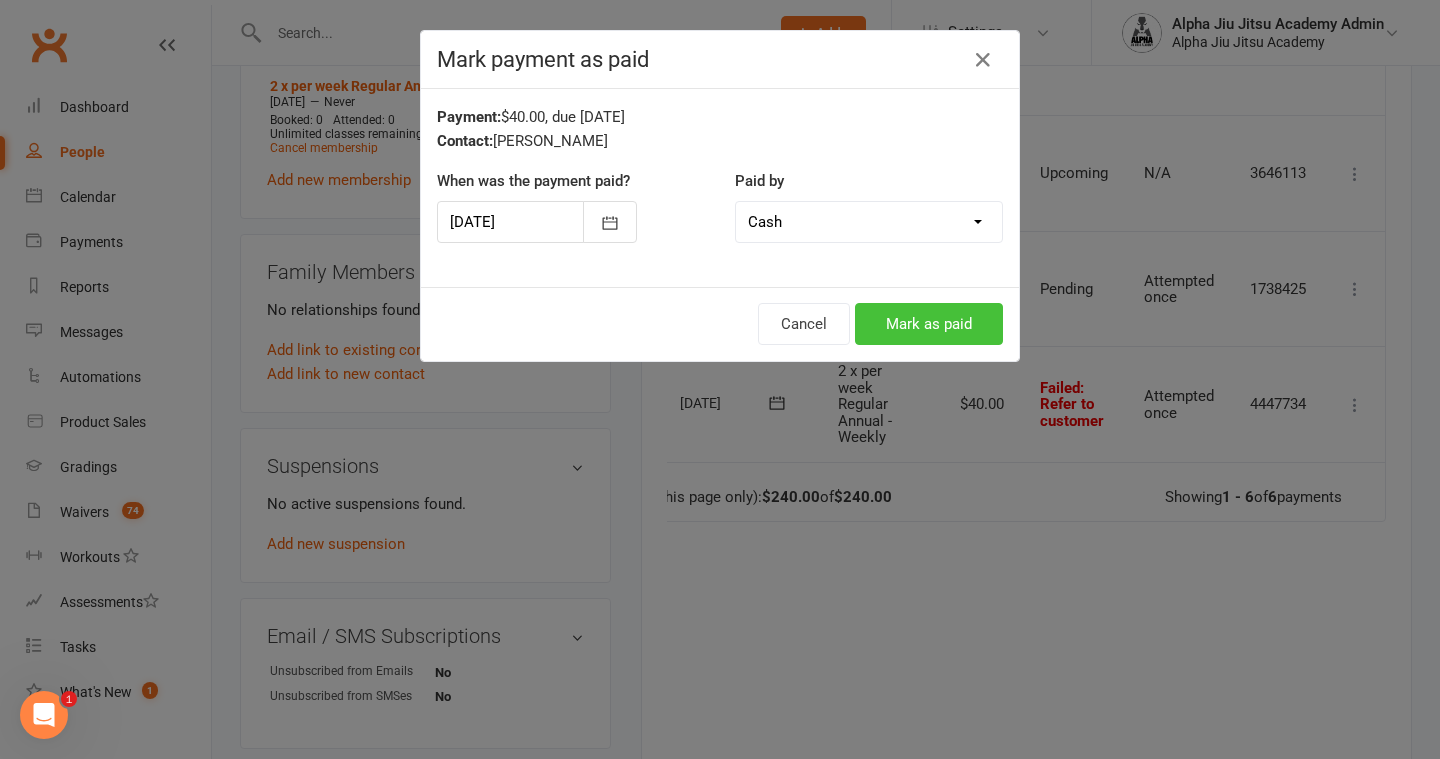 click on "Mark as paid" at bounding box center [929, 324] 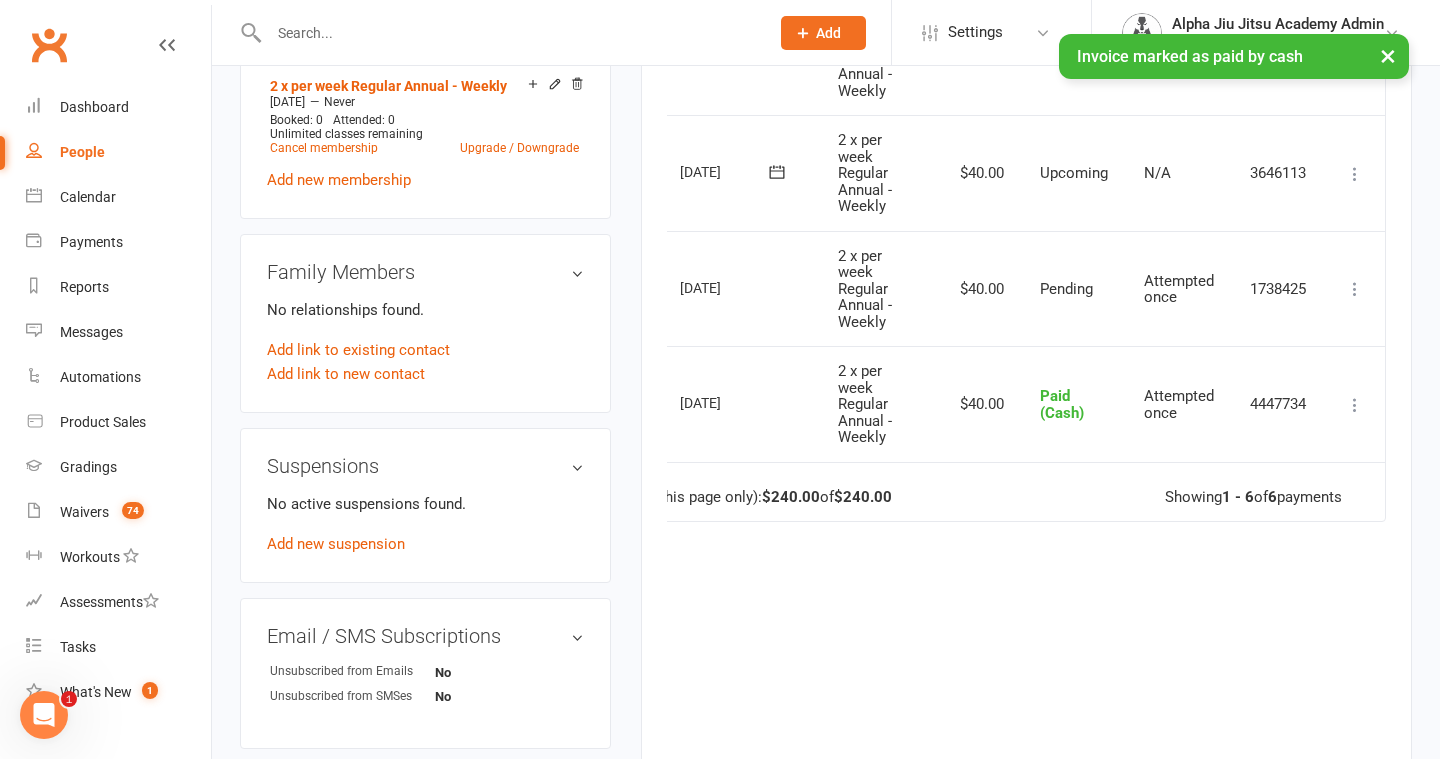 click on "×" at bounding box center [1388, 55] 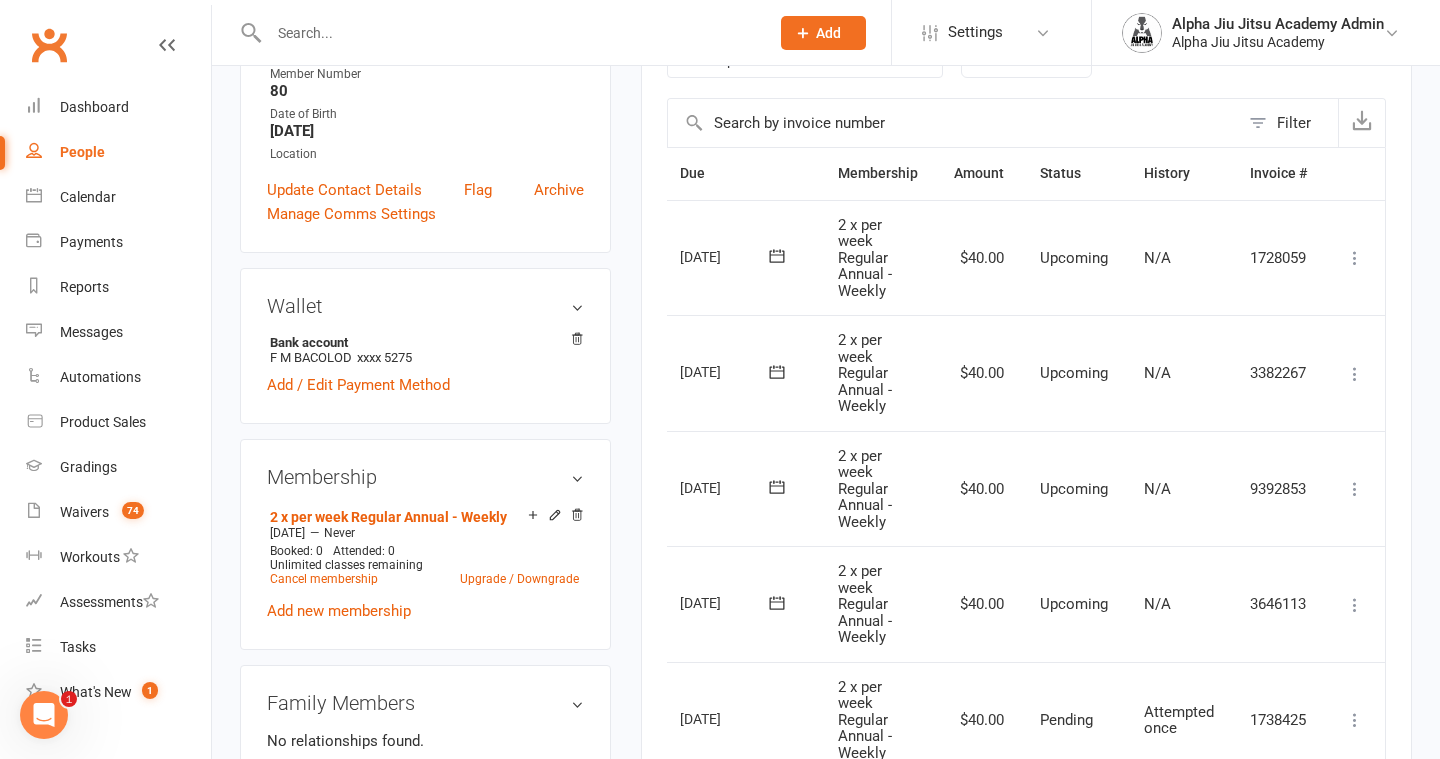 scroll, scrollTop: 0, scrollLeft: 0, axis: both 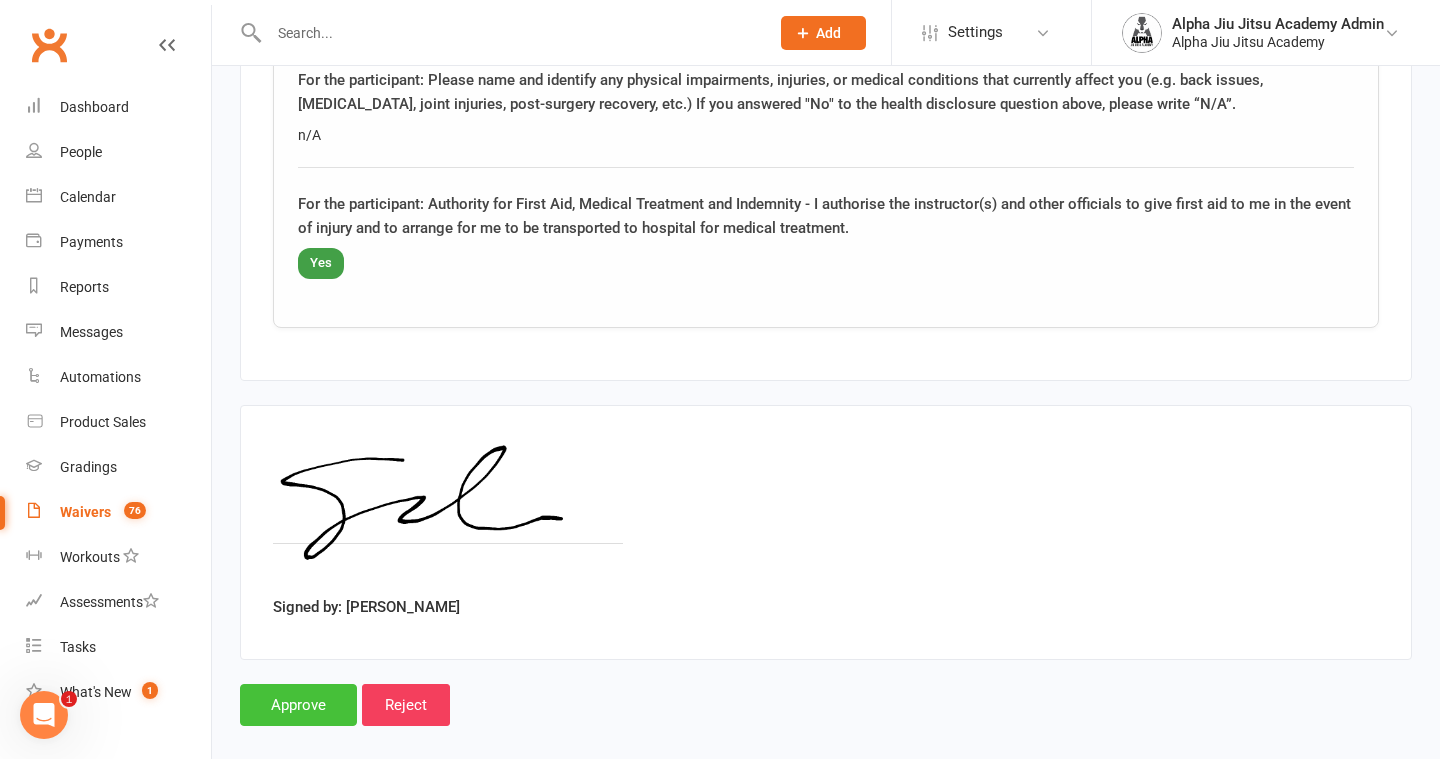 click on "Approve" at bounding box center [298, 705] 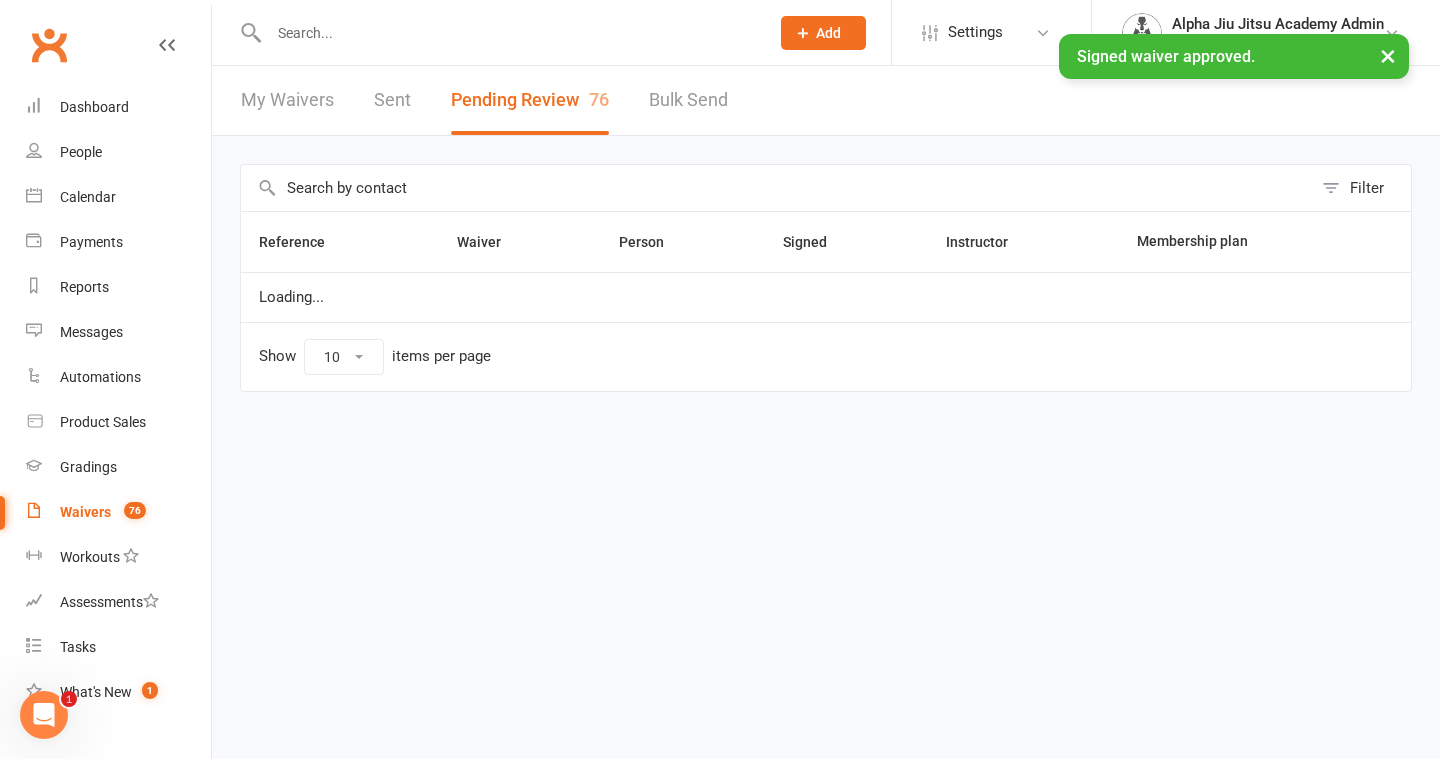 scroll, scrollTop: 0, scrollLeft: 0, axis: both 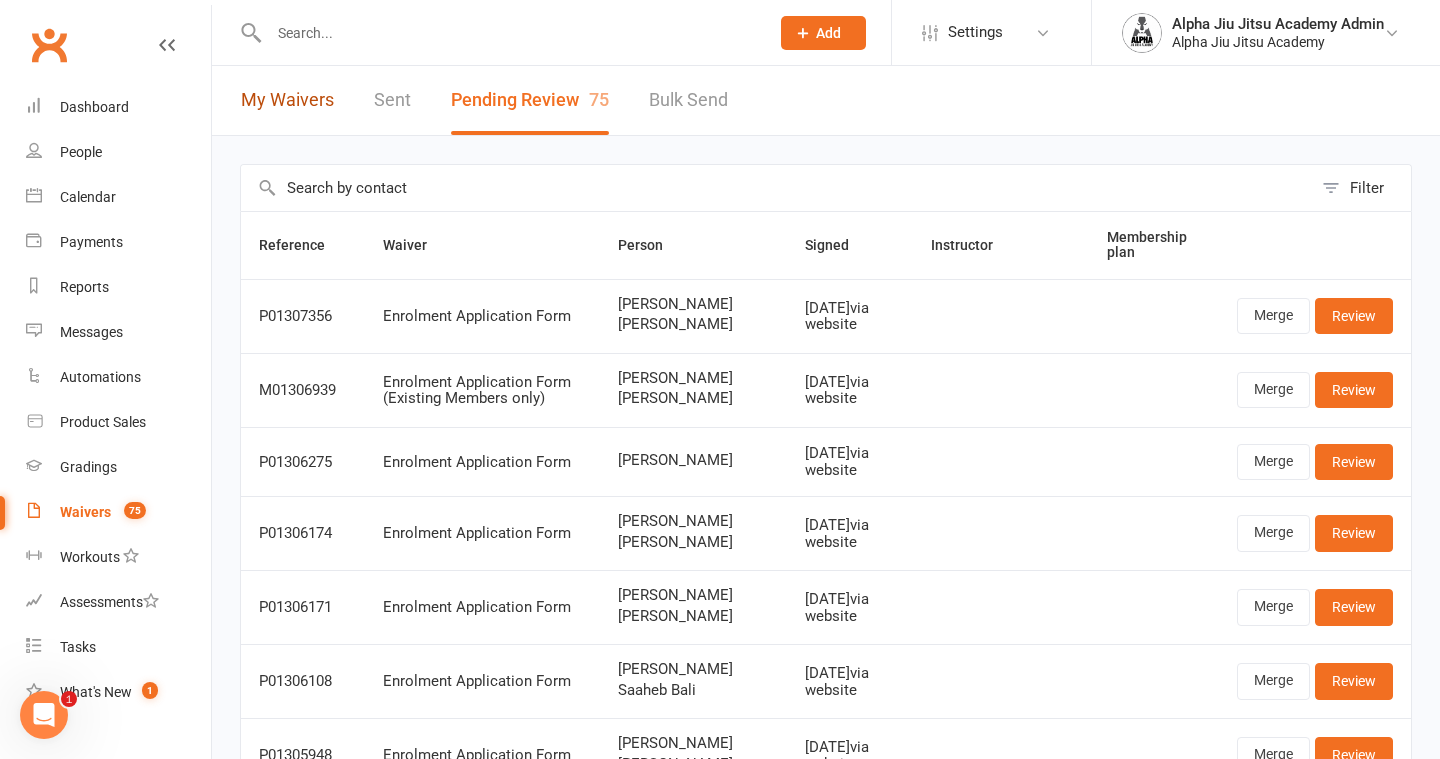 click on "My Waivers" at bounding box center [287, 100] 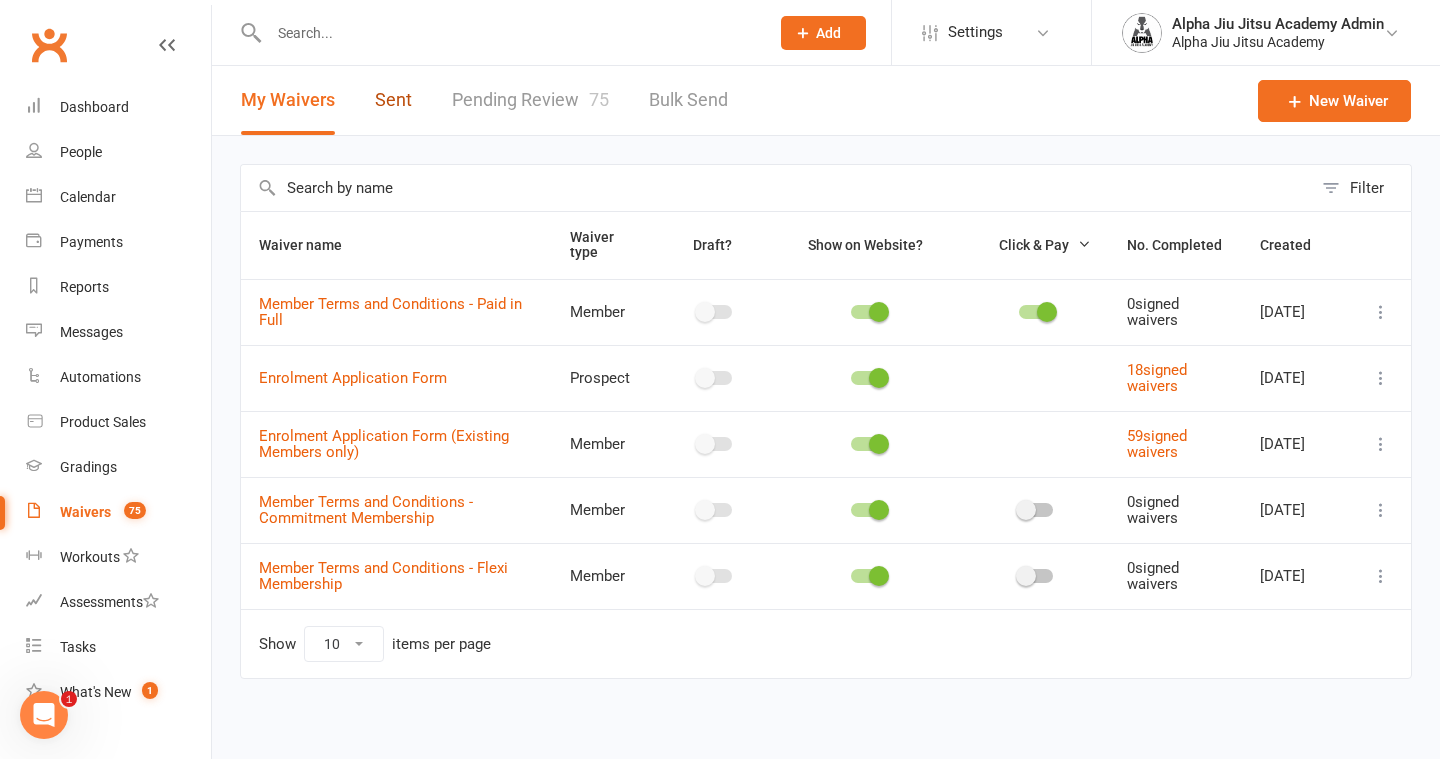 click on "Sent" at bounding box center [393, 100] 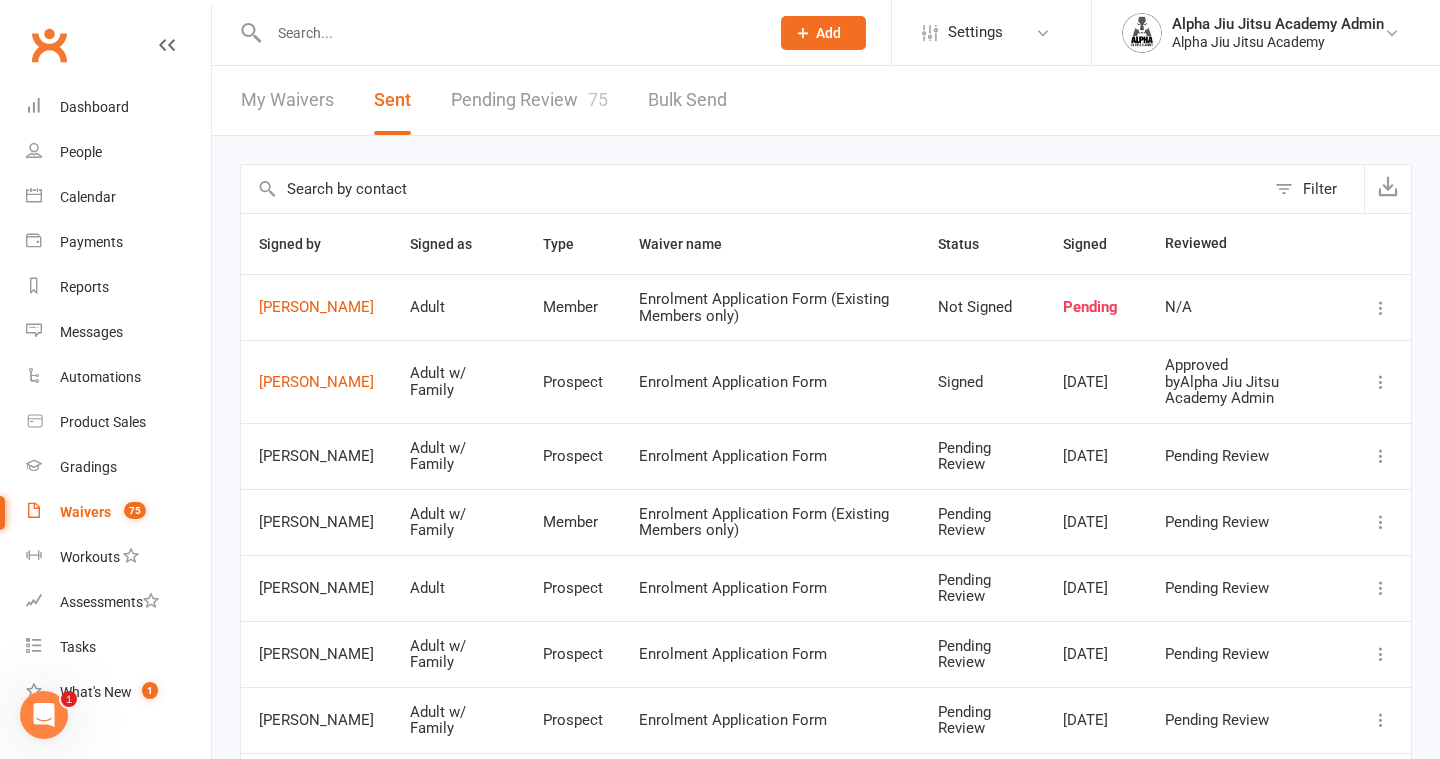 click at bounding box center [1381, 382] 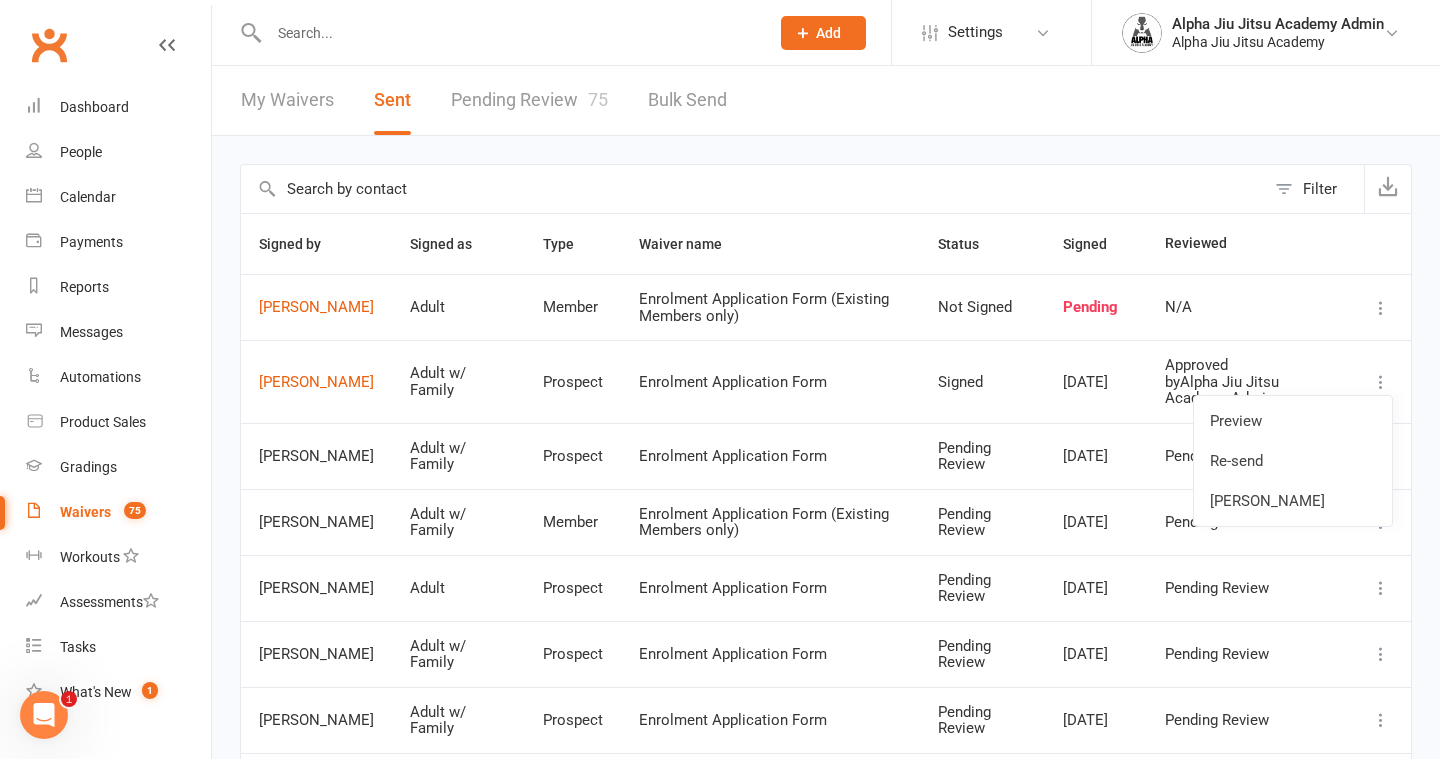 click at bounding box center (1381, 382) 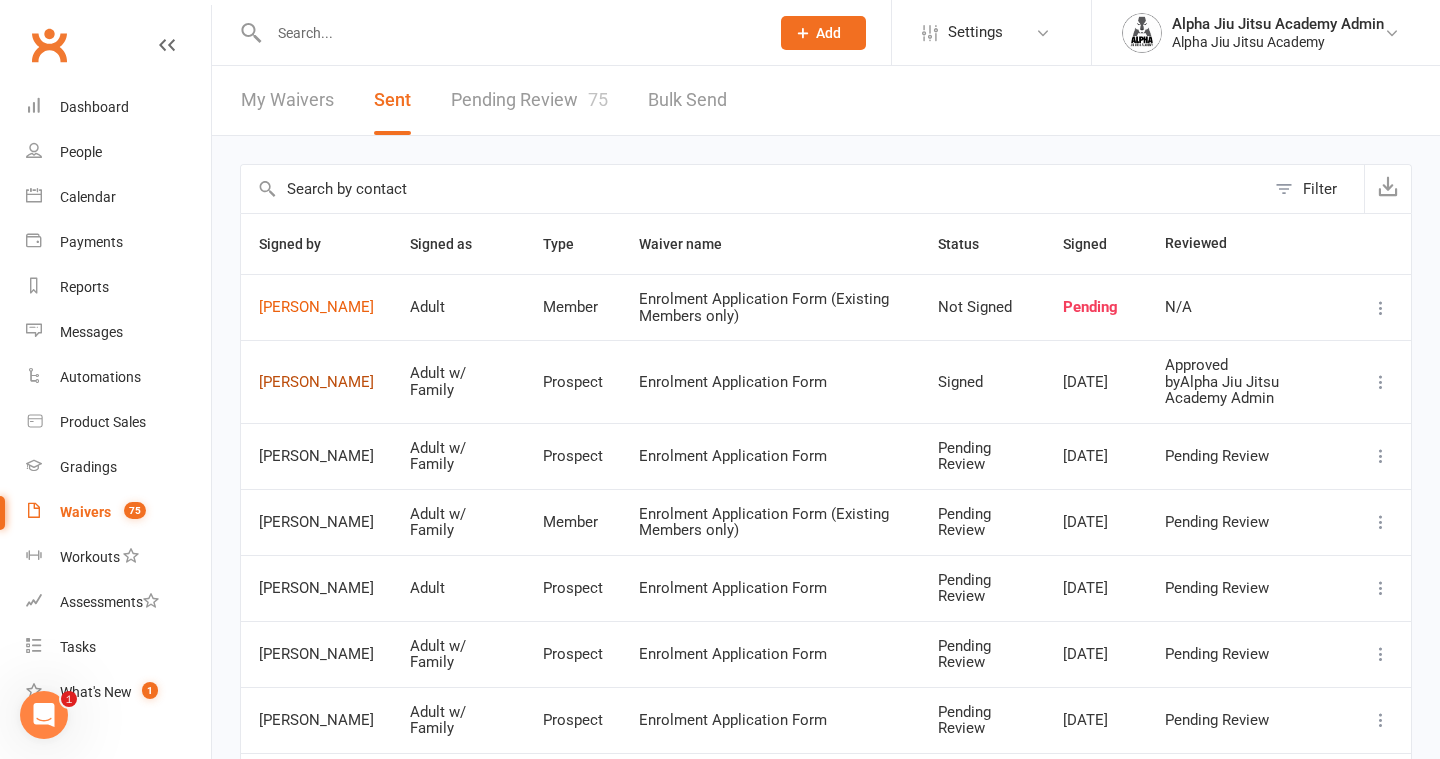 click on "[PERSON_NAME]" at bounding box center (316, 382) 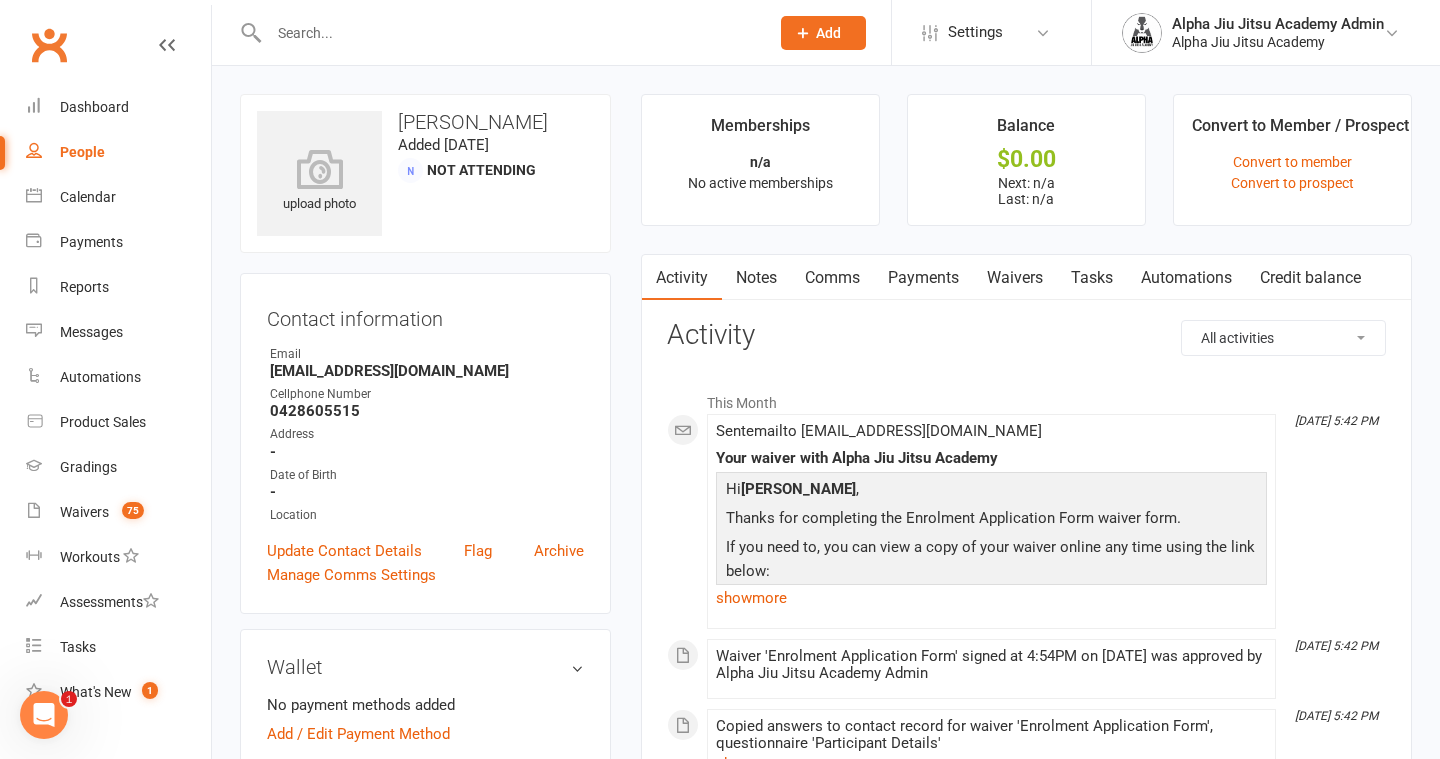 click on "Convert to member" at bounding box center [1292, 162] 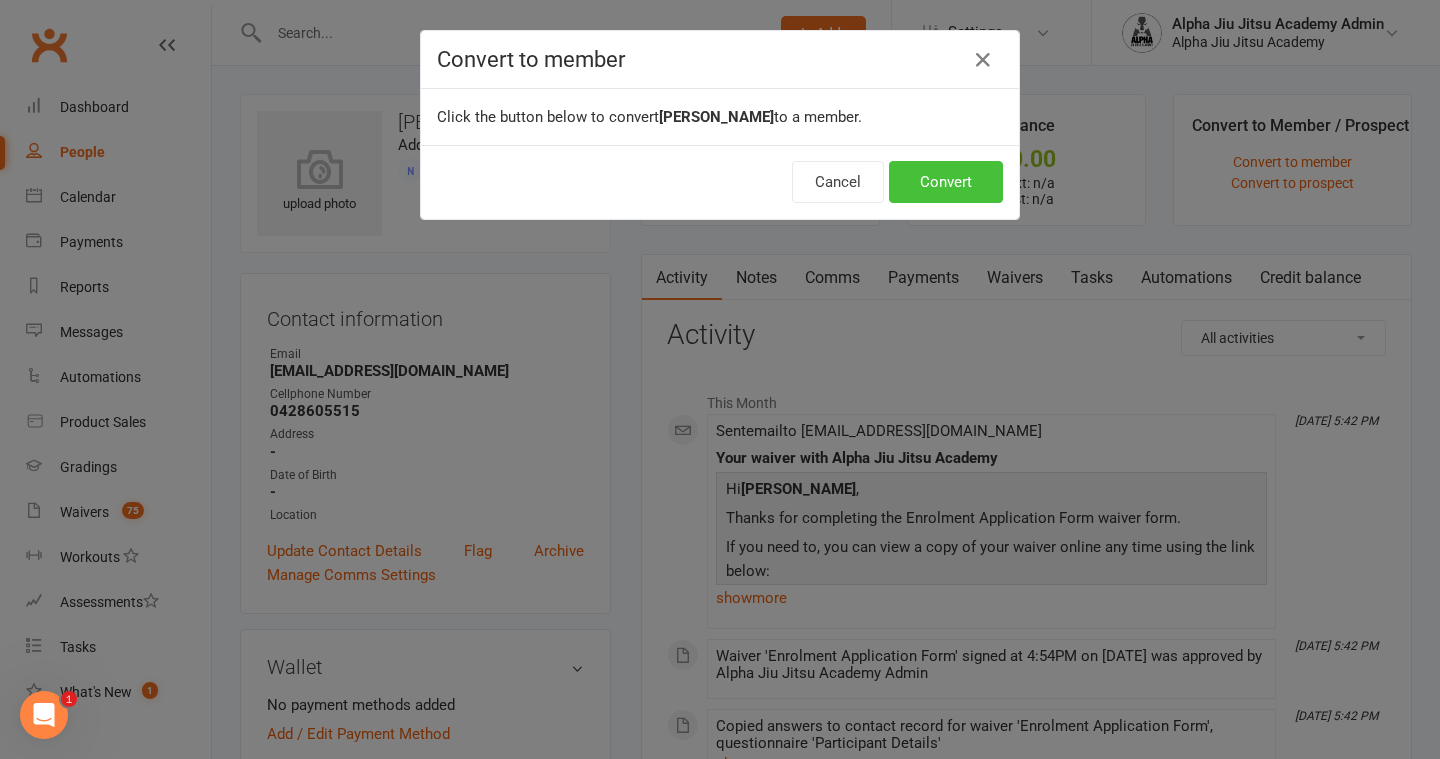 click on "Convert" at bounding box center (946, 182) 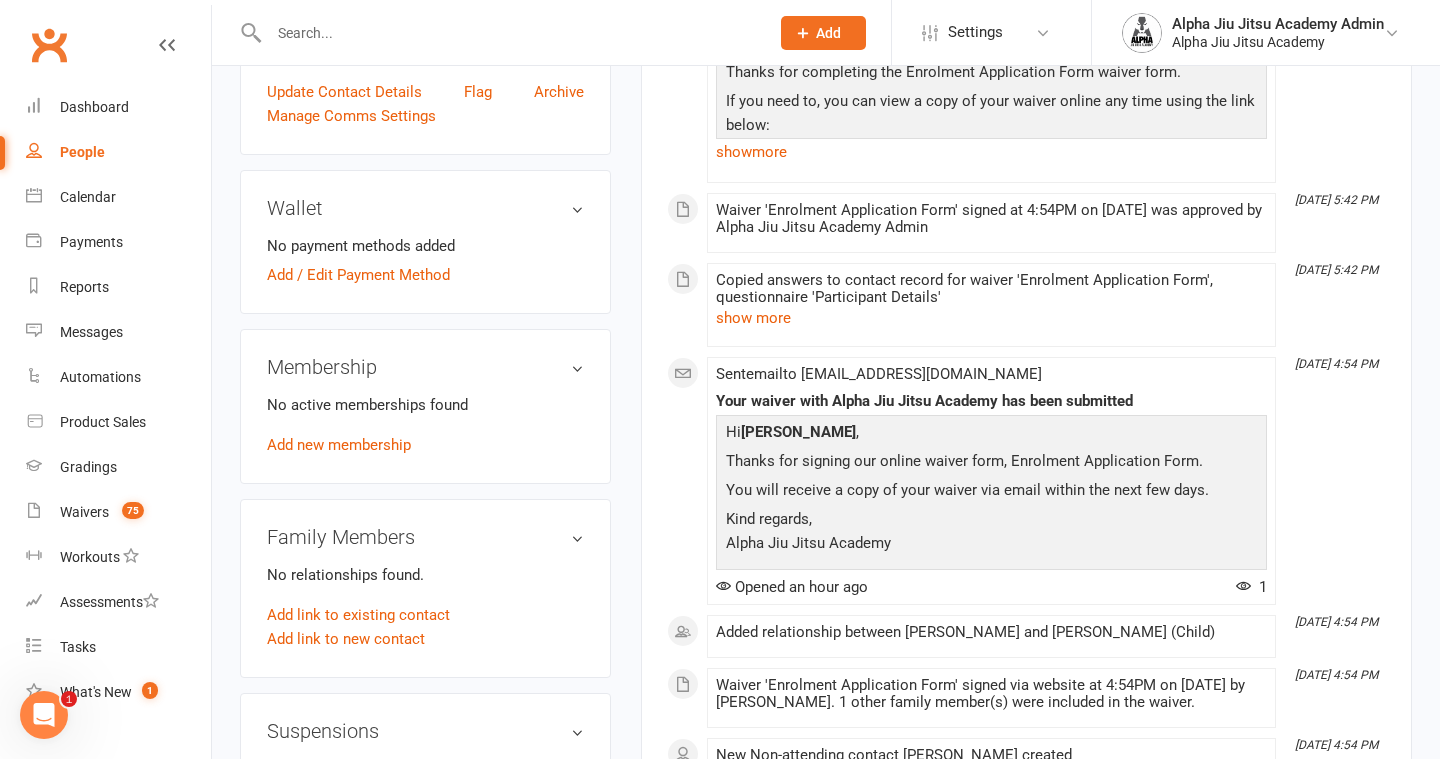 scroll, scrollTop: 498, scrollLeft: 0, axis: vertical 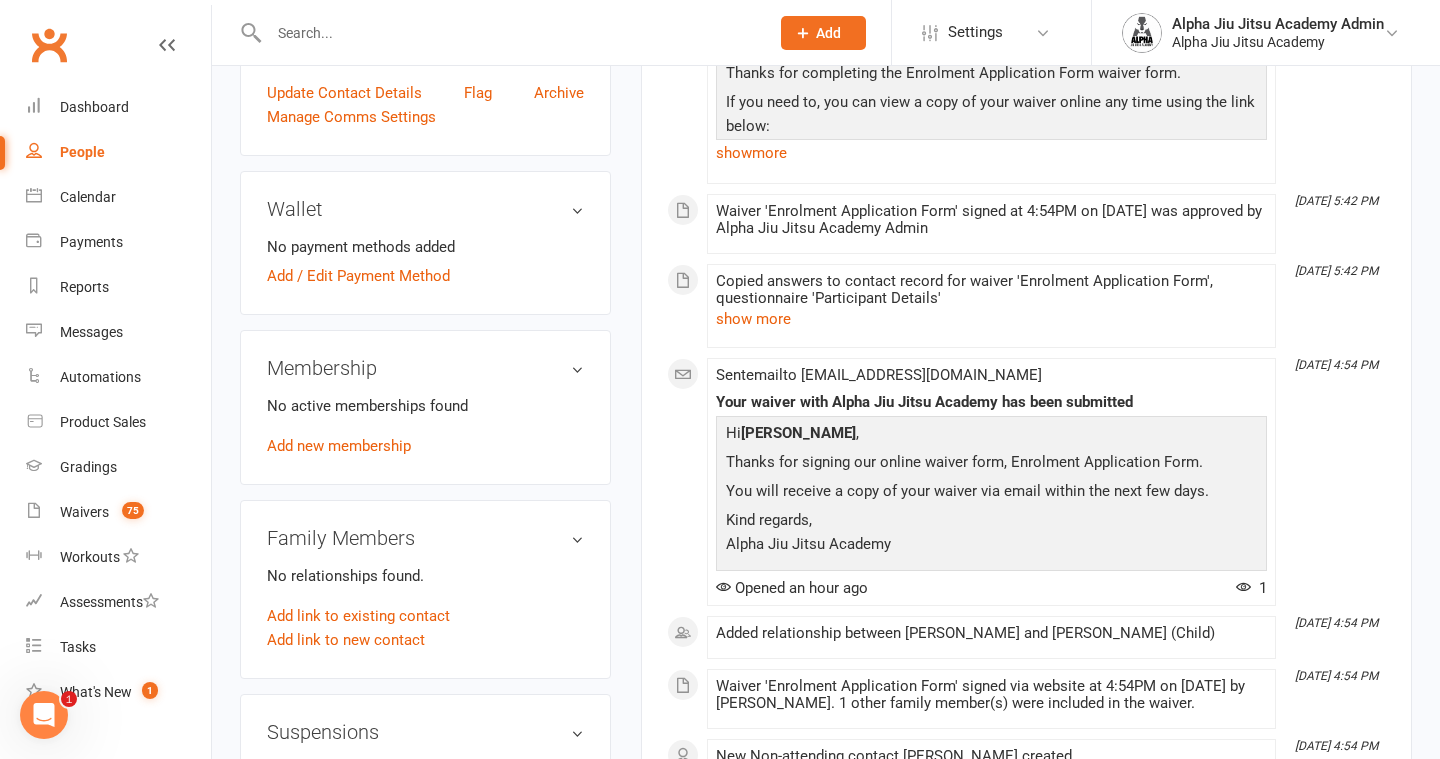 click on "Add new membership" at bounding box center (339, 446) 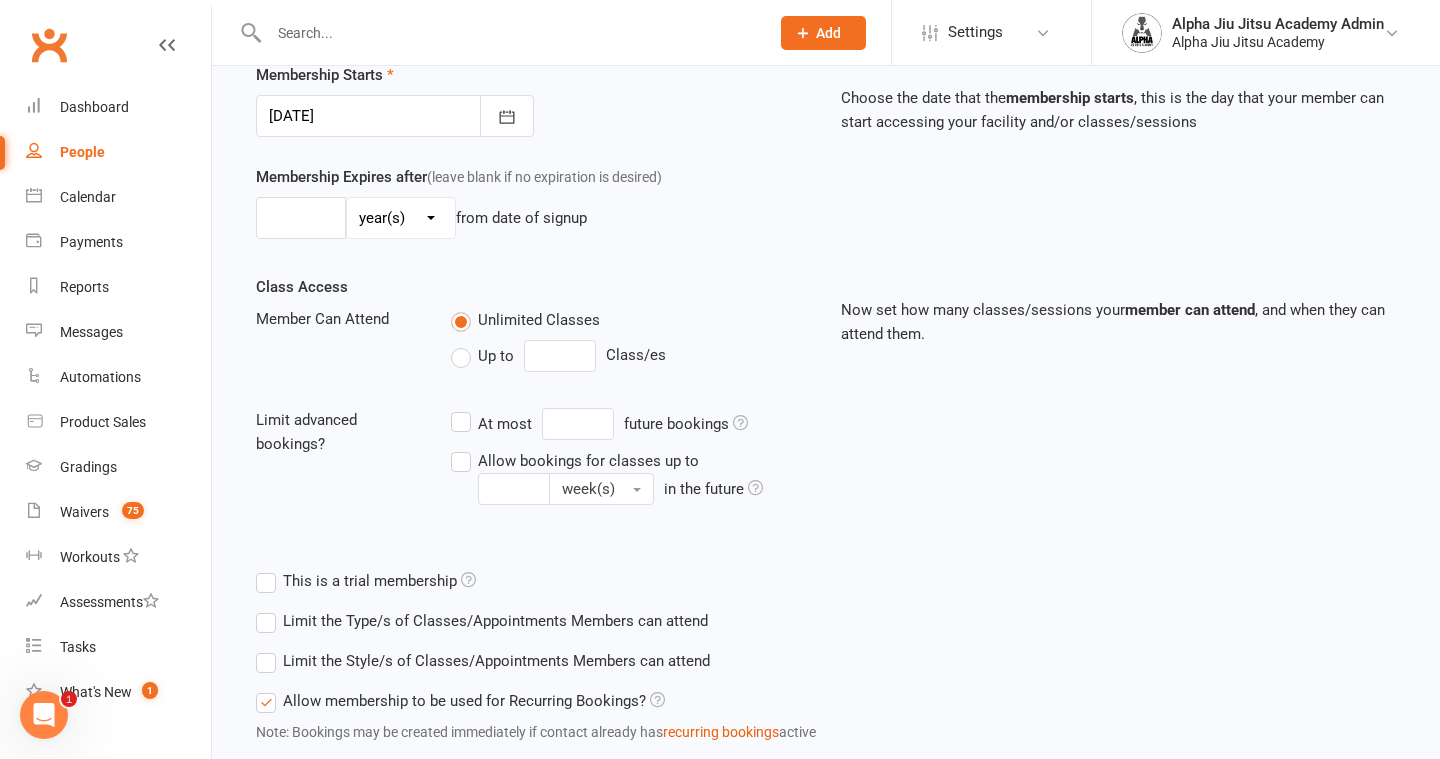 scroll, scrollTop: 0, scrollLeft: 0, axis: both 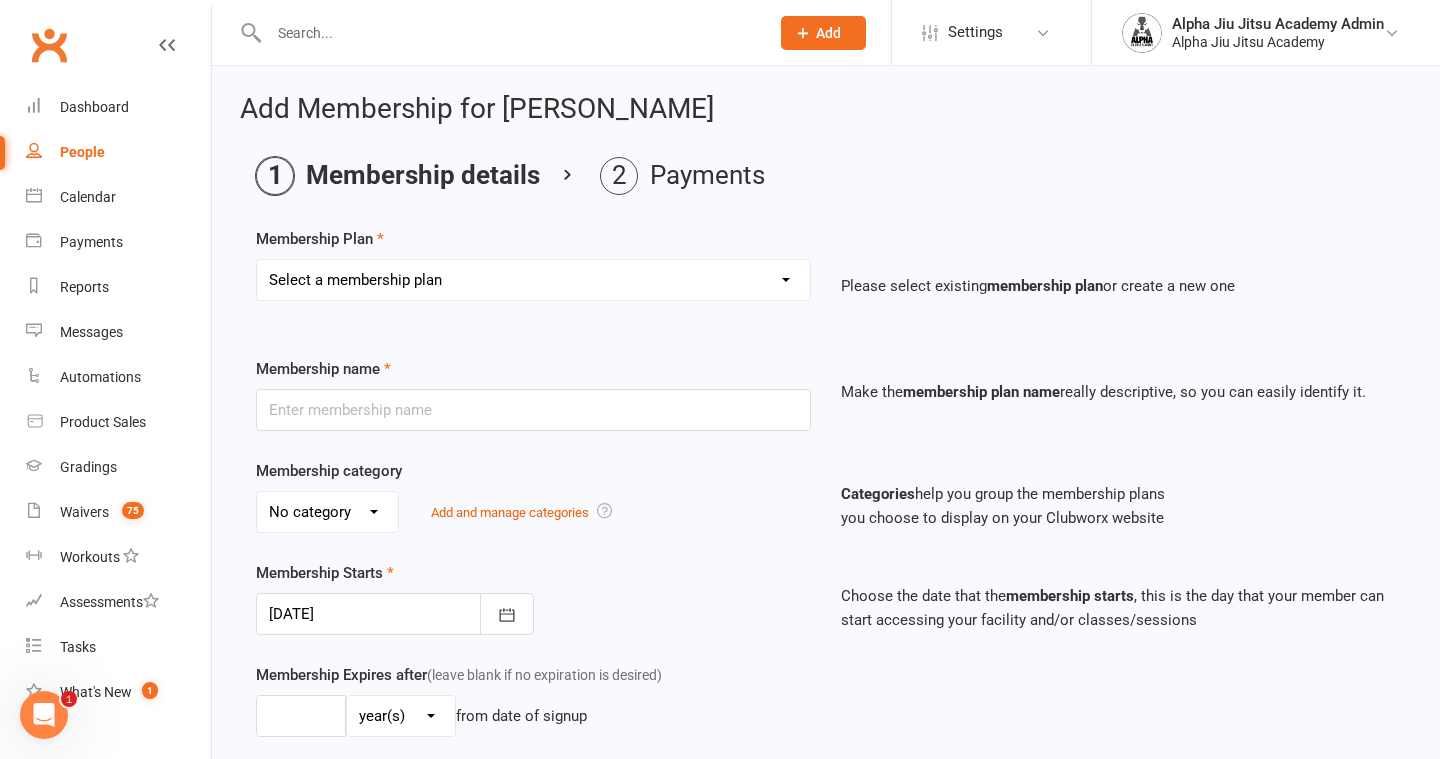 click on "Select a membership plan Create new Membership Plan 1 x per week Regular Flexi - Weekly 1 x per week Sibling Discount Flexi - Weekly 2 x per week Regular Flexi - Weekly 2 x per week Sibling Discount Flexi - Weekly Under 7 - Flexi Unlimited Training - Weekly Juniors, Teens, Adults - Flexi Unlimited Training - Weekly 1 x per week Regular Annual - Weekly 1 x per week Sibling Discount Annual - Weekly 2 x per week Regular Annual - Weekly 2 x per week Sibling Discount Annual - Weekly Under 7 - Annual Unlimited Training - Weekly Juniors, Teens, Adults - Annual Unlimited Training - Weekly 1 x per week Regular Flexi - Fortnightly/Biweekly 1 x per week Sibling Discount Flexi - Fortnightly/Biweekly 2 x per week Regular Flexi - Fortnightly/Biweekly 2 x per week Sibling Discount Flexi - Fortnightly/Biweekly Under 7 - Flexi Unlimited Training - Fortnightly/Biweekly Juniors, Teens, Adults - Flexi Unlimited Training - Fortnightly/Biweekly 1 x per week Regular Annual - Fortnightly/Biweekly 1 x per week Regular Flexi - Monthly" at bounding box center [533, 280] 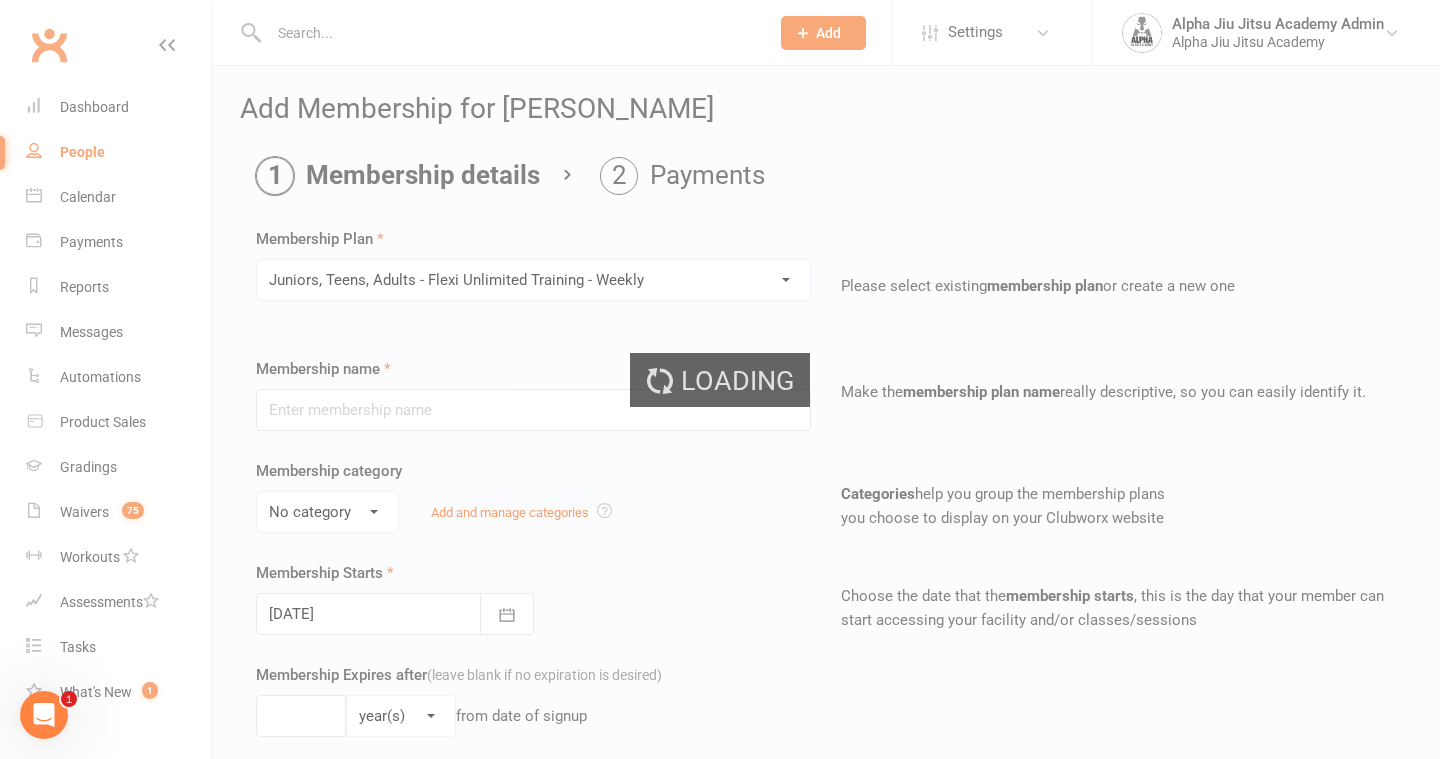 type on "Juniors, Teens, Adults - Flexi Unlimited Training - Weekly" 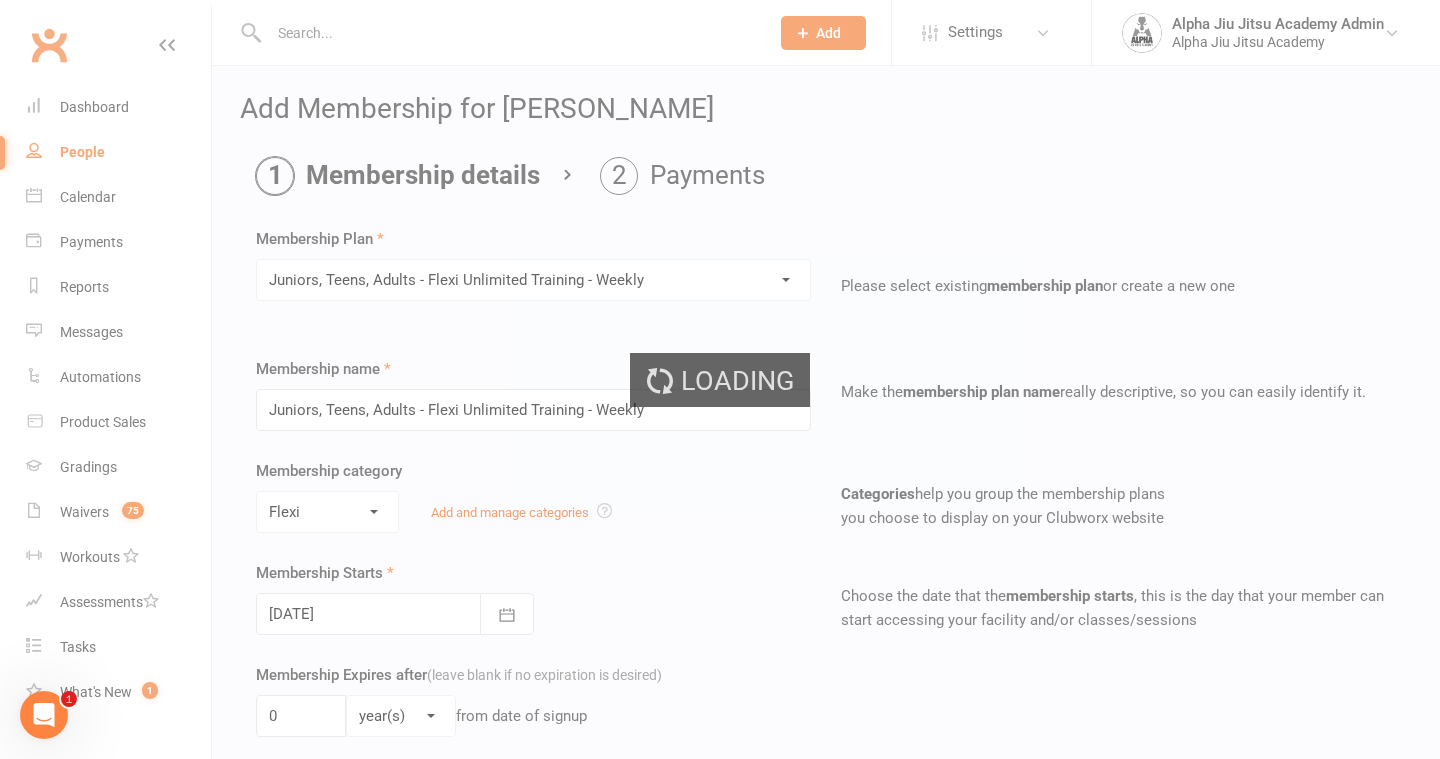 select on "?" 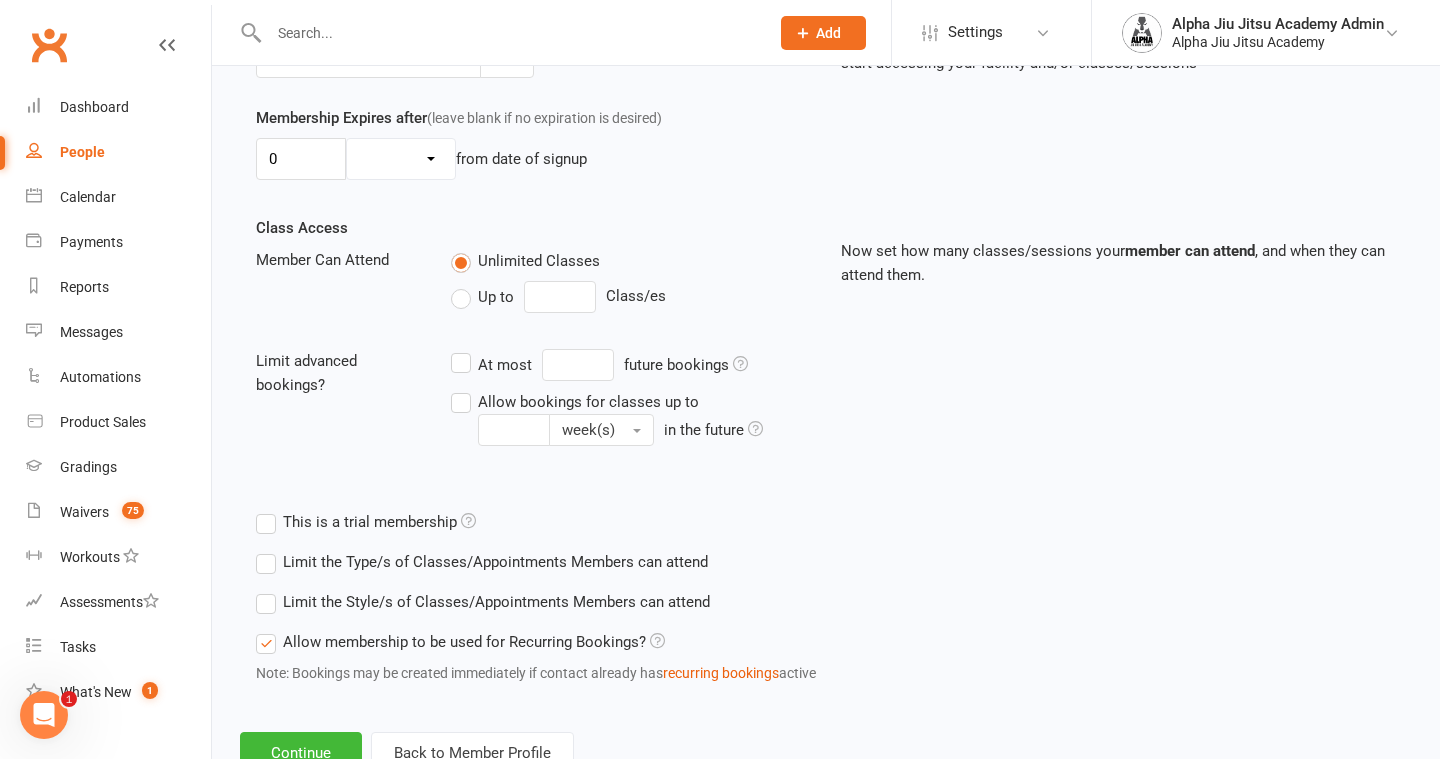 scroll, scrollTop: 629, scrollLeft: 0, axis: vertical 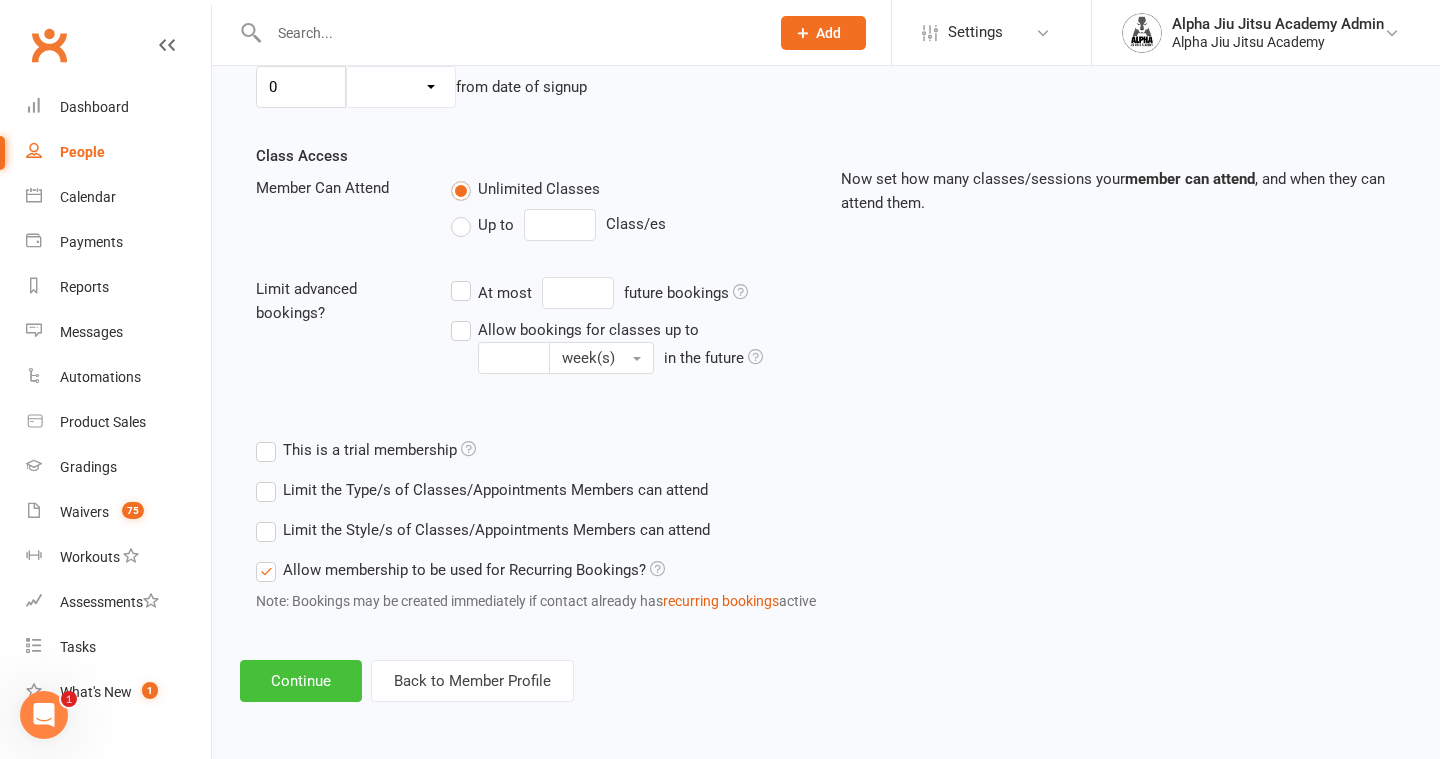 click on "Continue" at bounding box center [301, 681] 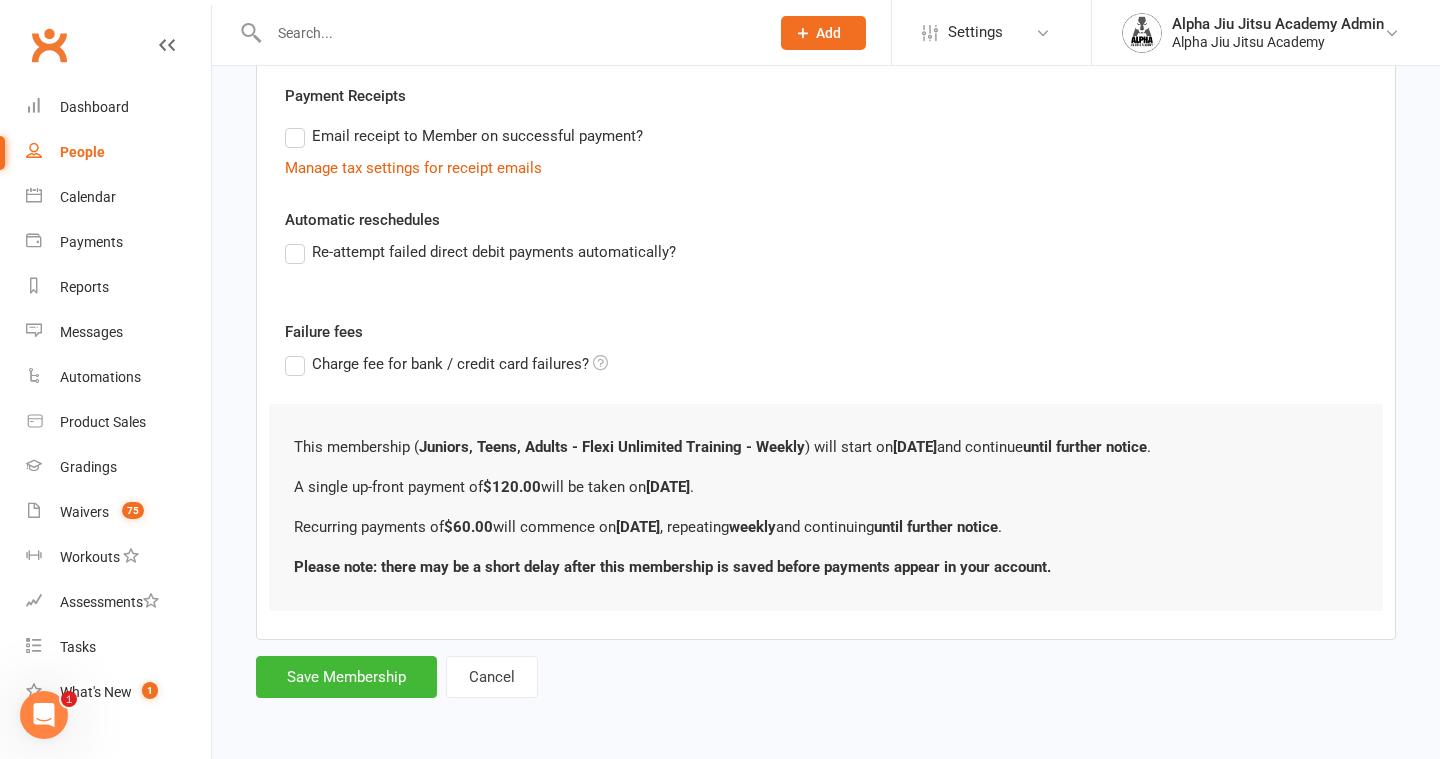 scroll, scrollTop: 0, scrollLeft: 0, axis: both 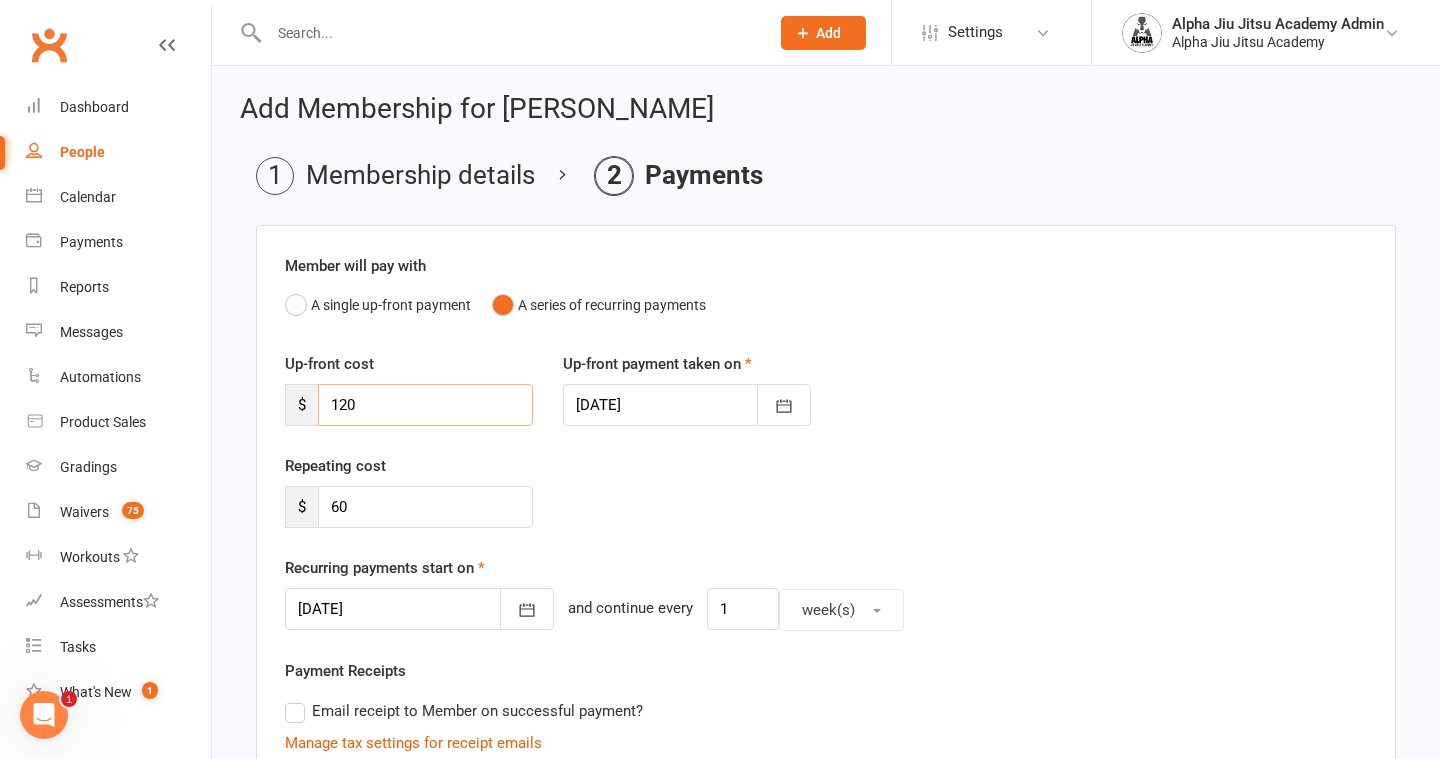 click on "120" at bounding box center (425, 405) 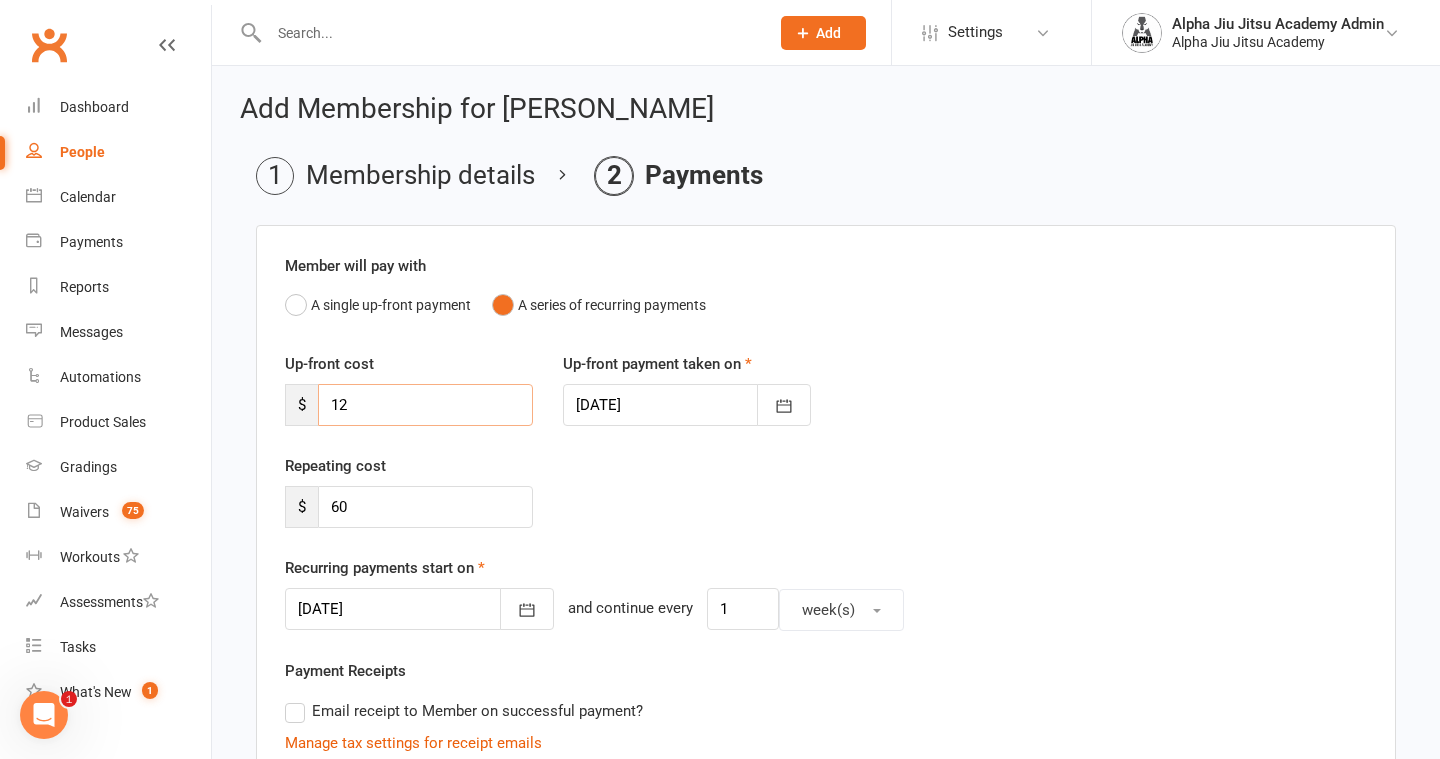 type on "1" 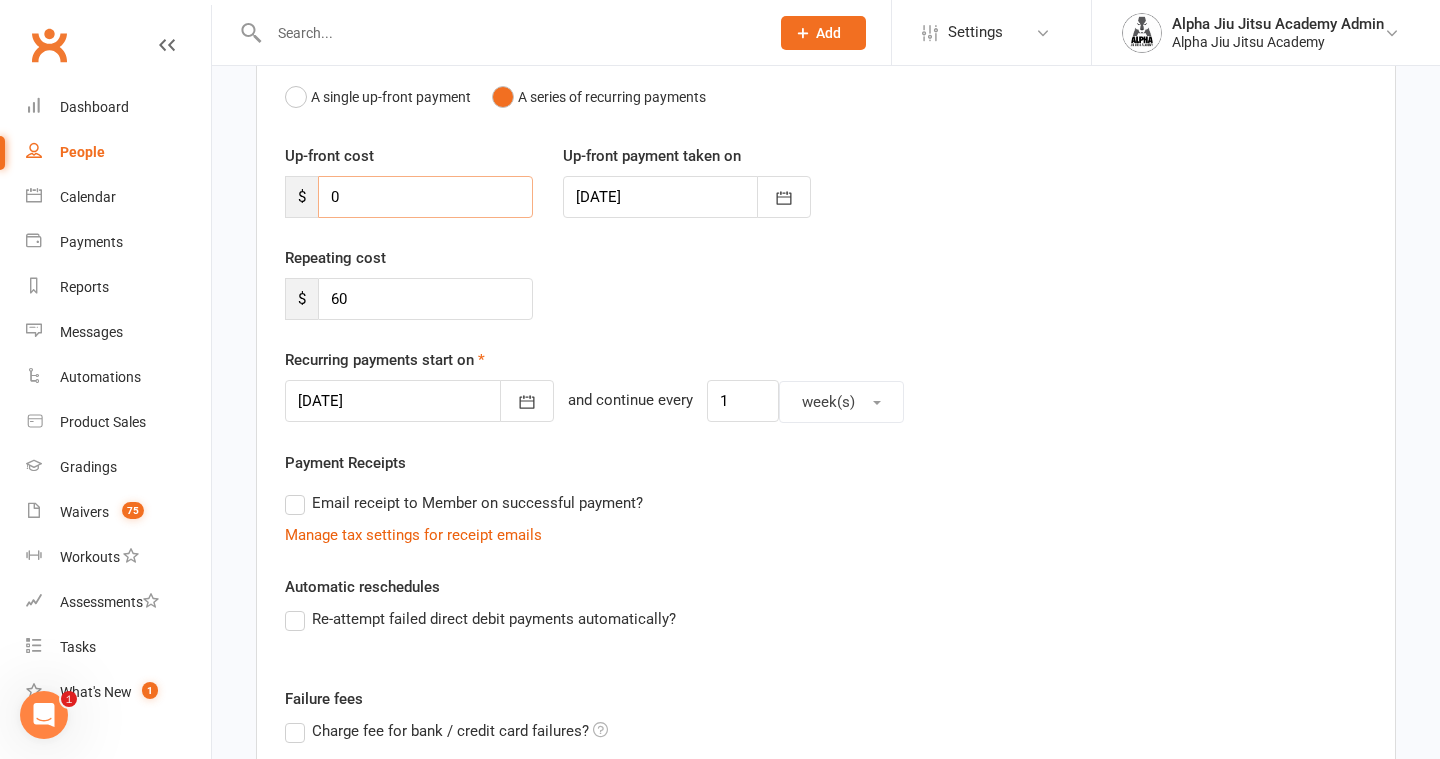 scroll, scrollTop: 206, scrollLeft: 0, axis: vertical 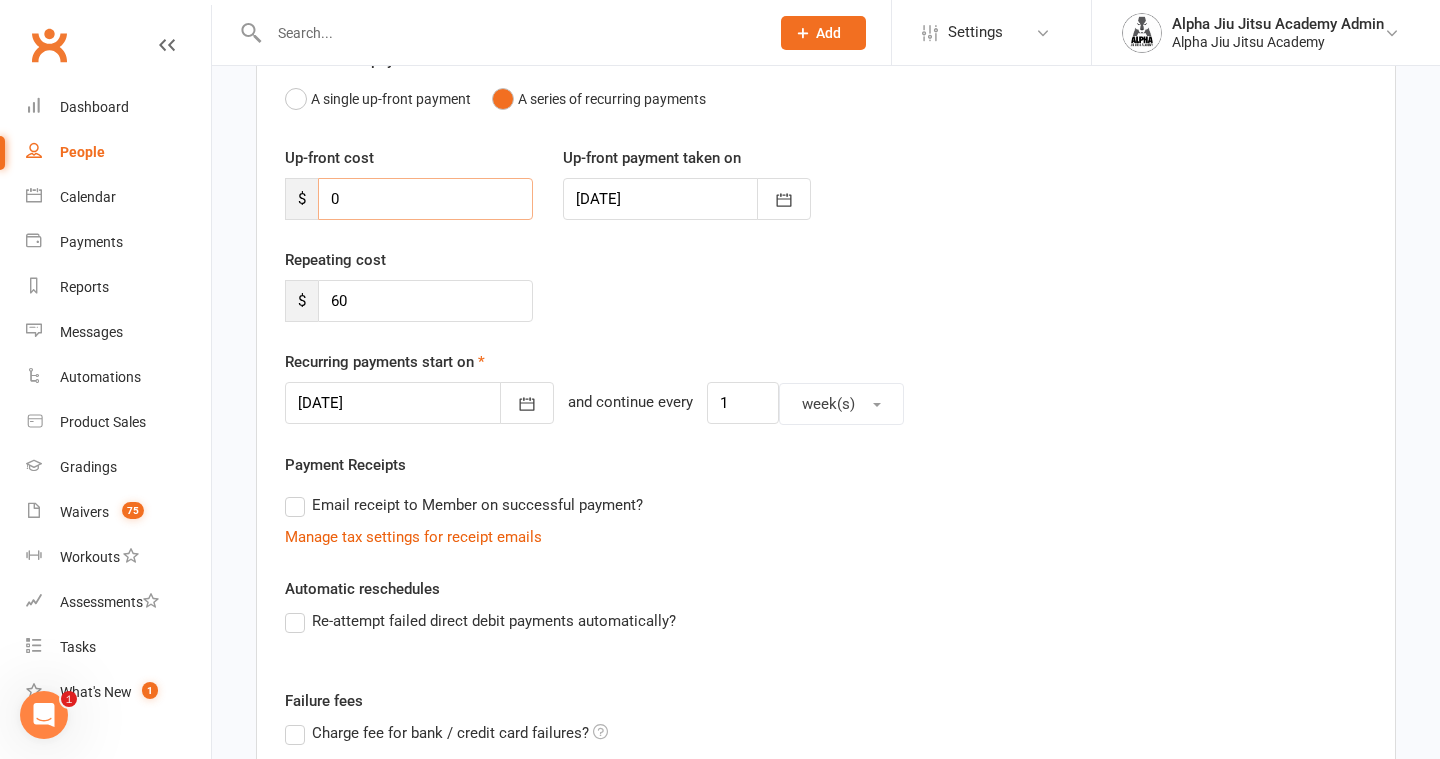type on "0" 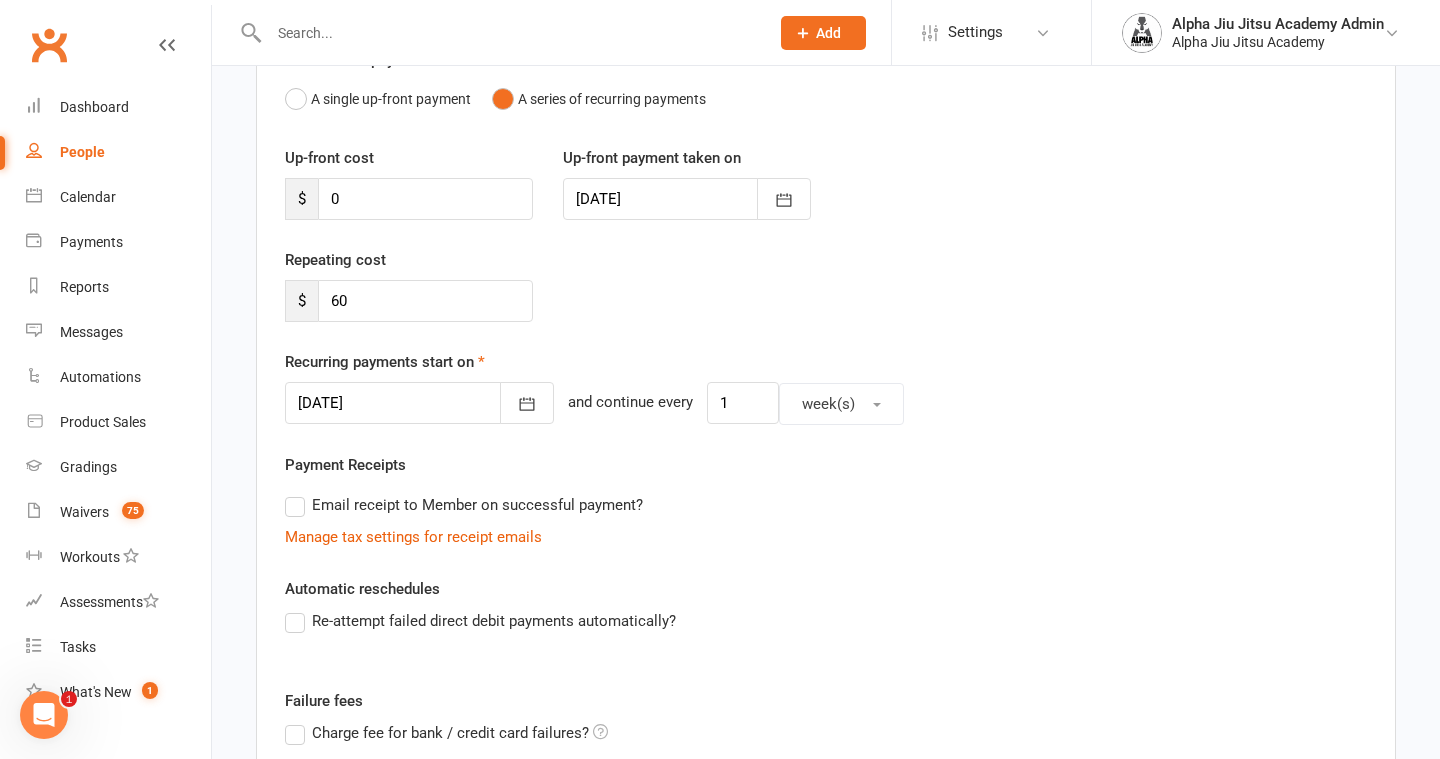 click at bounding box center (419, 403) 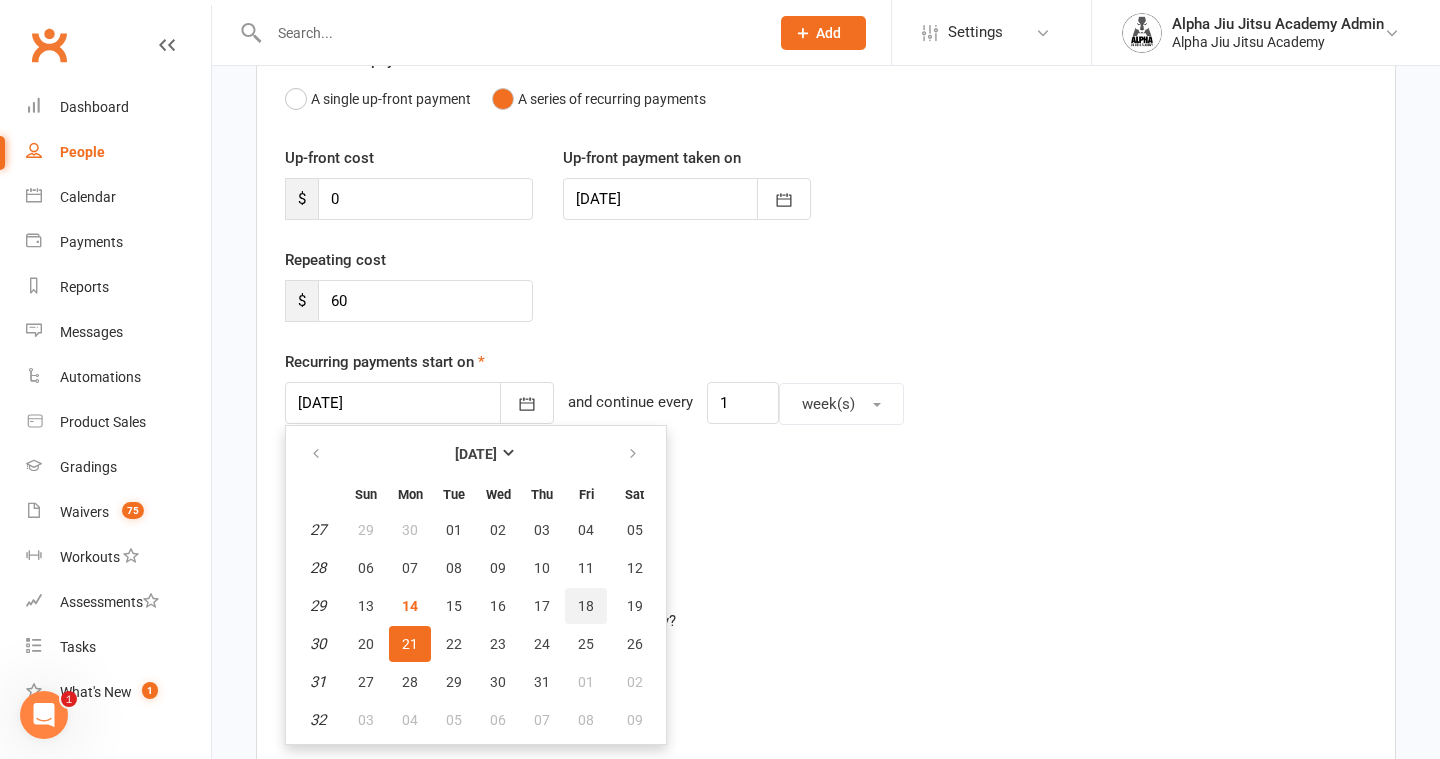 click on "18" at bounding box center (586, 606) 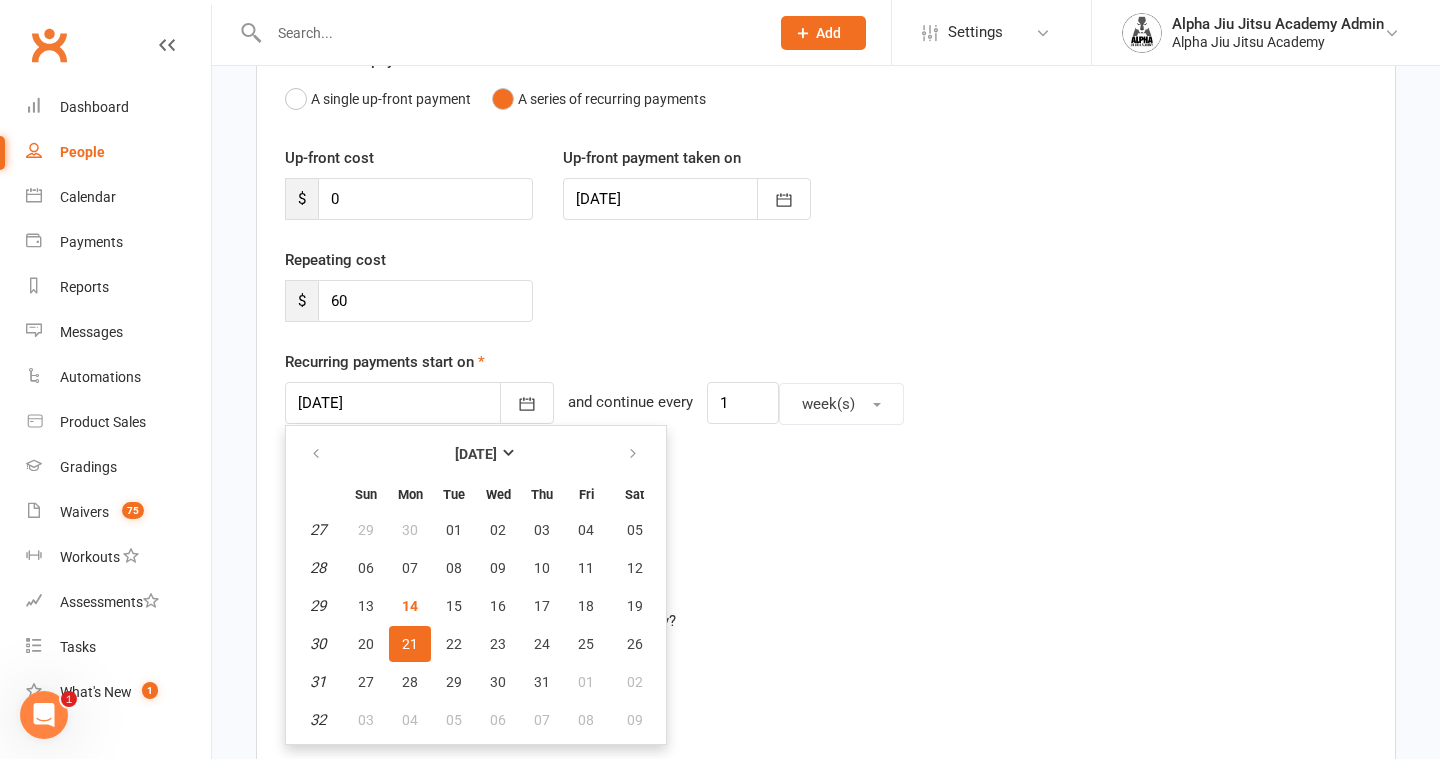 type on "[DATE]" 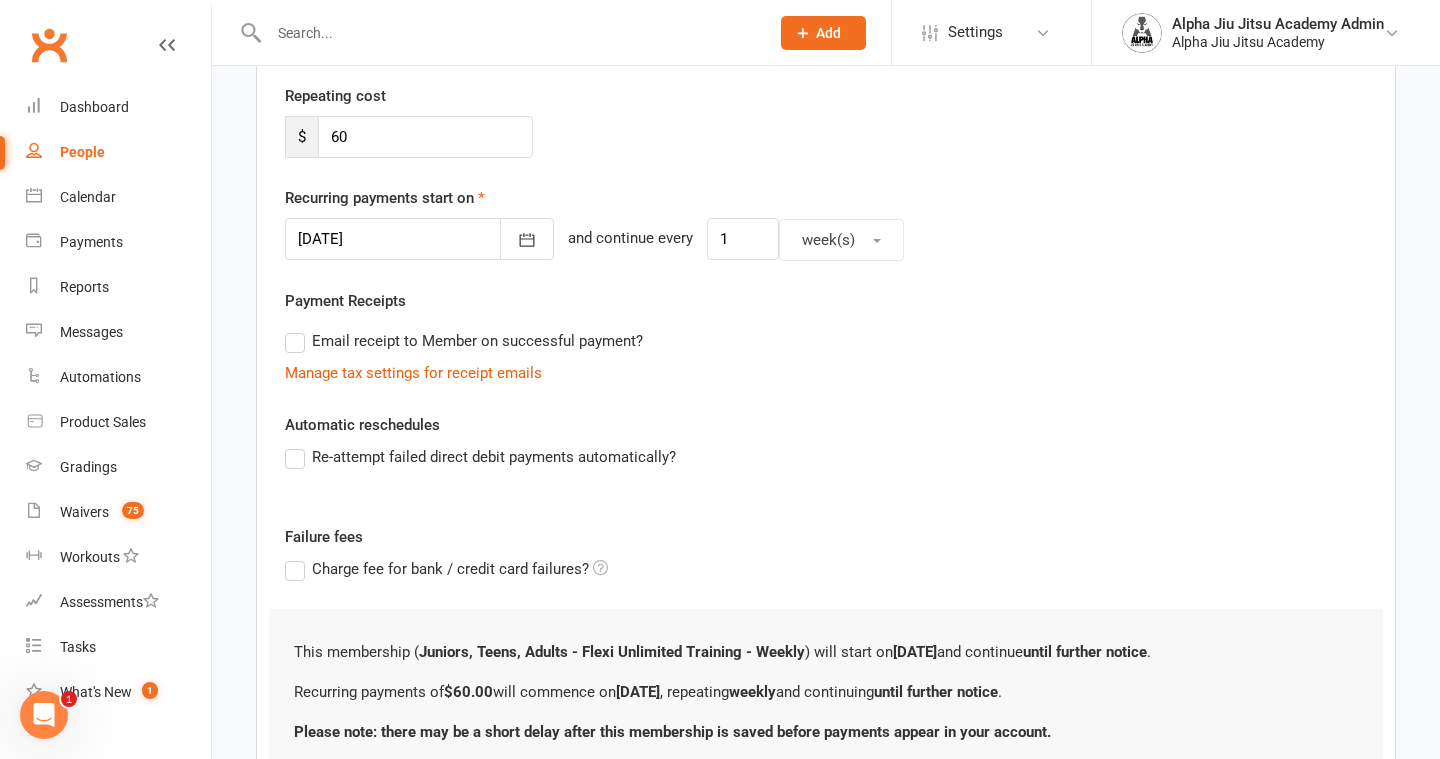 scroll, scrollTop: 412, scrollLeft: 0, axis: vertical 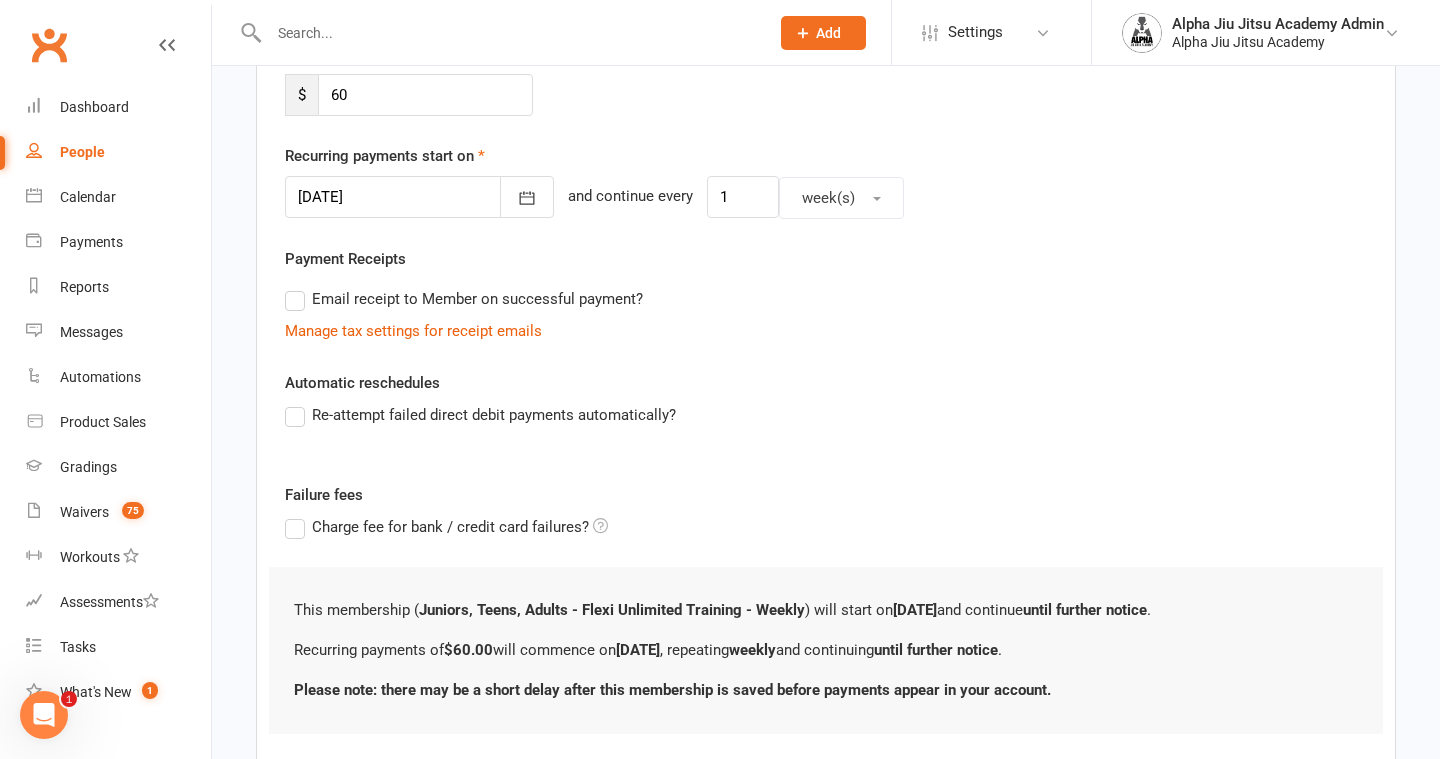 click on "Email receipt to Member on successful payment?" at bounding box center [464, 299] 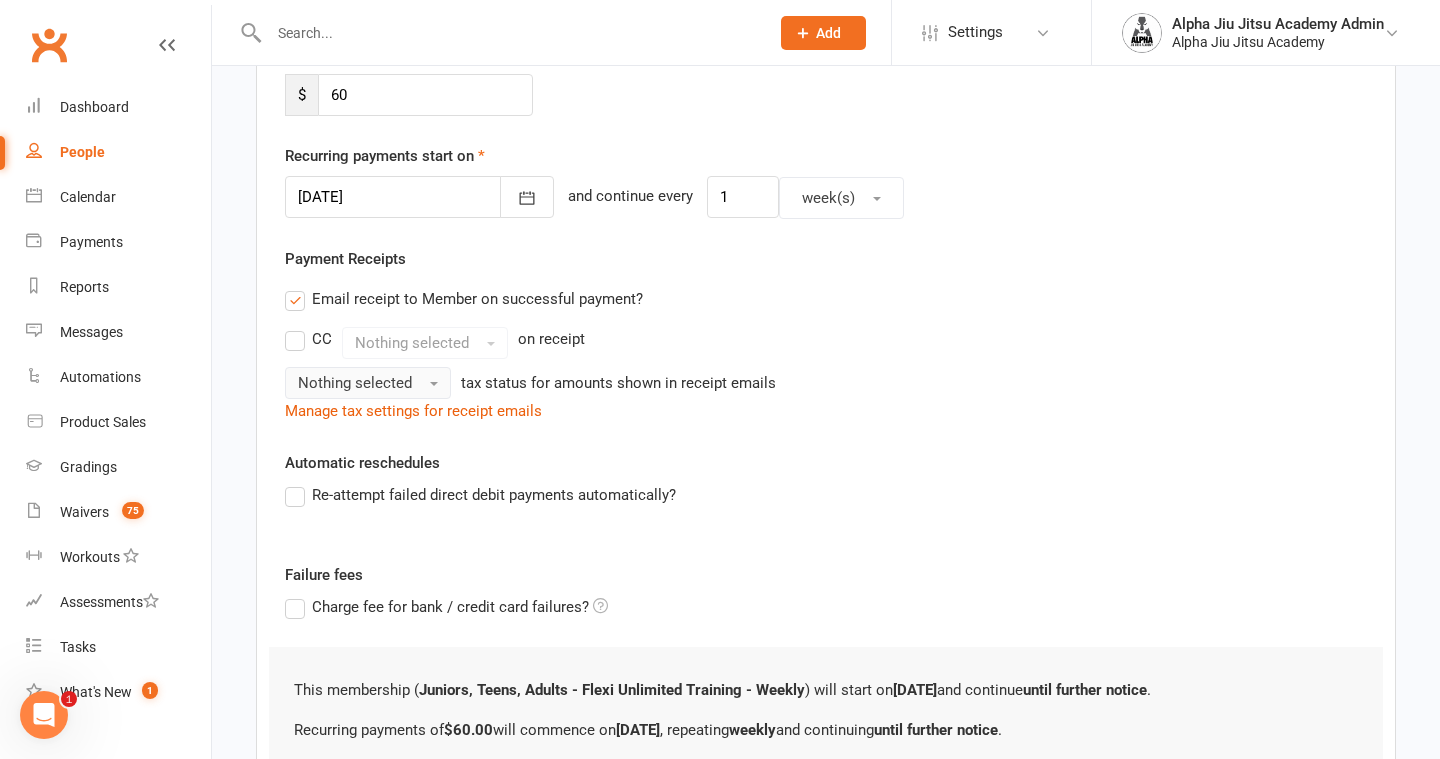 click on "Nothing selected" at bounding box center [355, 383] 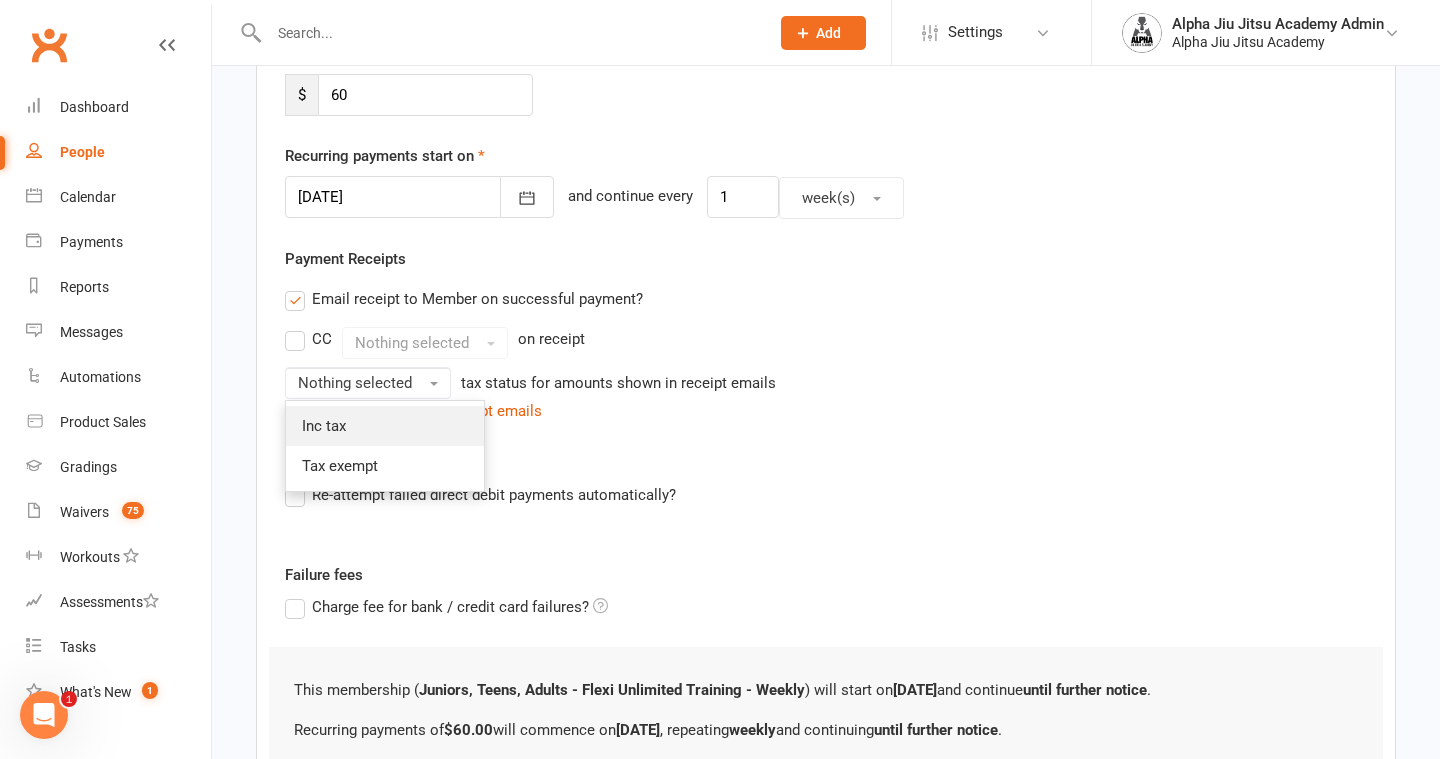 click on "Inc tax" at bounding box center [385, 426] 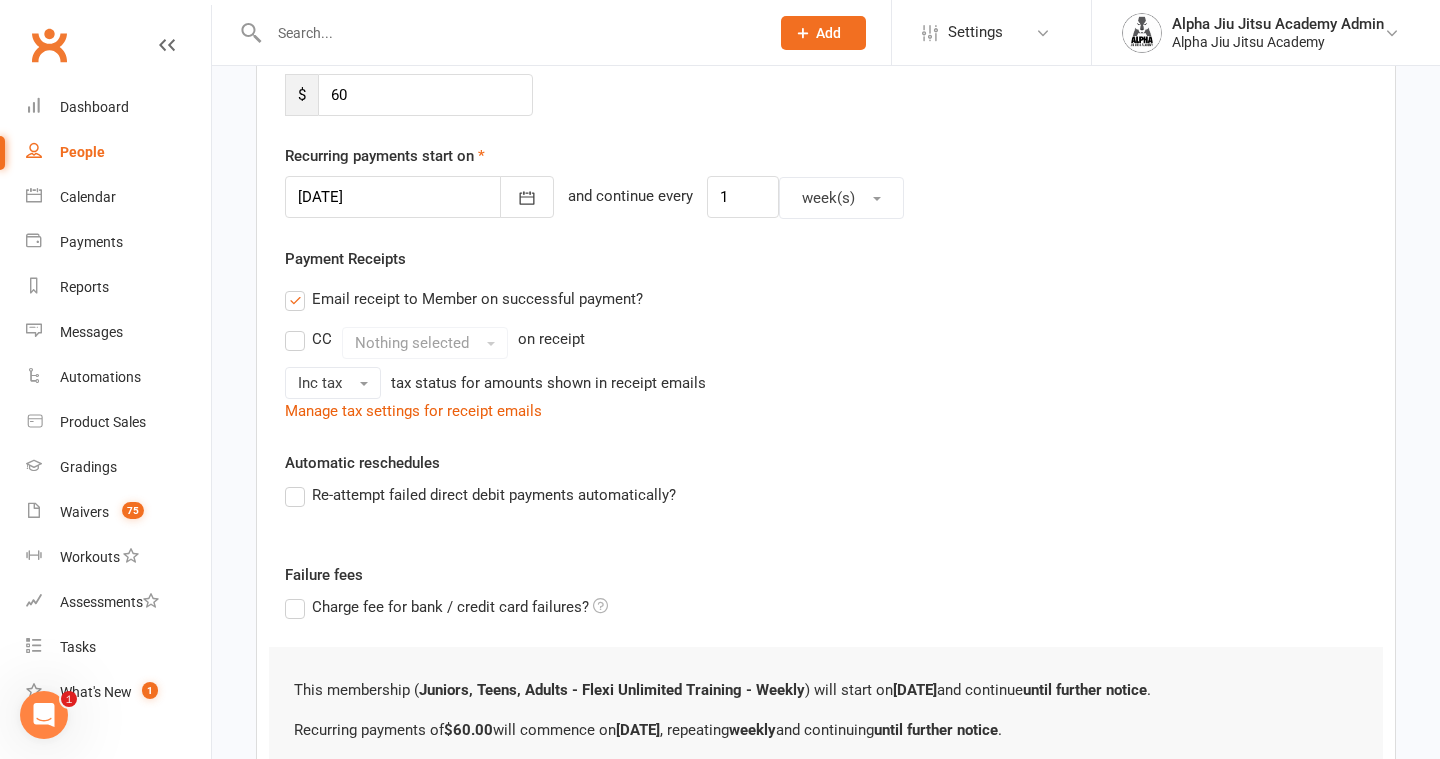 click on "Re-attempt failed direct debit payments automatically?" at bounding box center (480, 495) 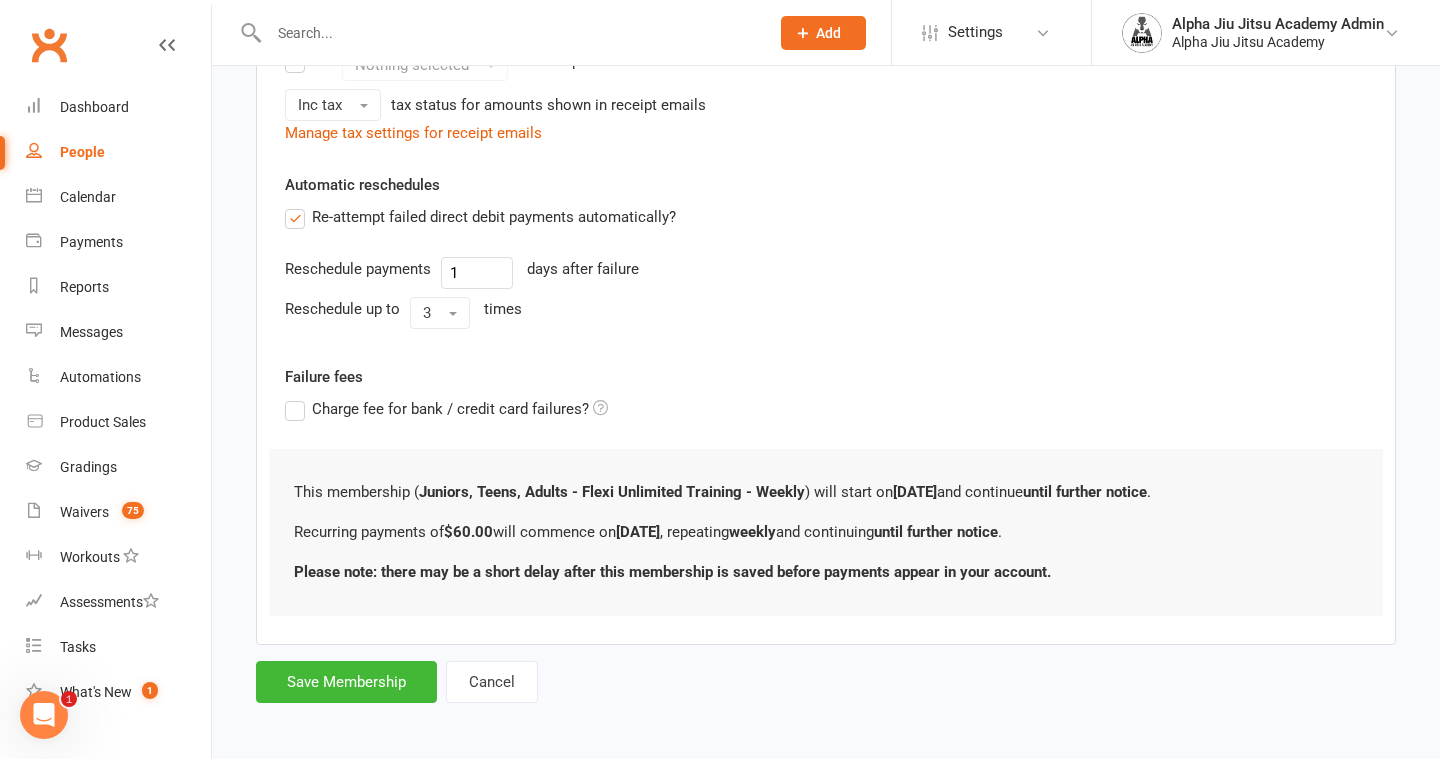 scroll, scrollTop: 689, scrollLeft: 0, axis: vertical 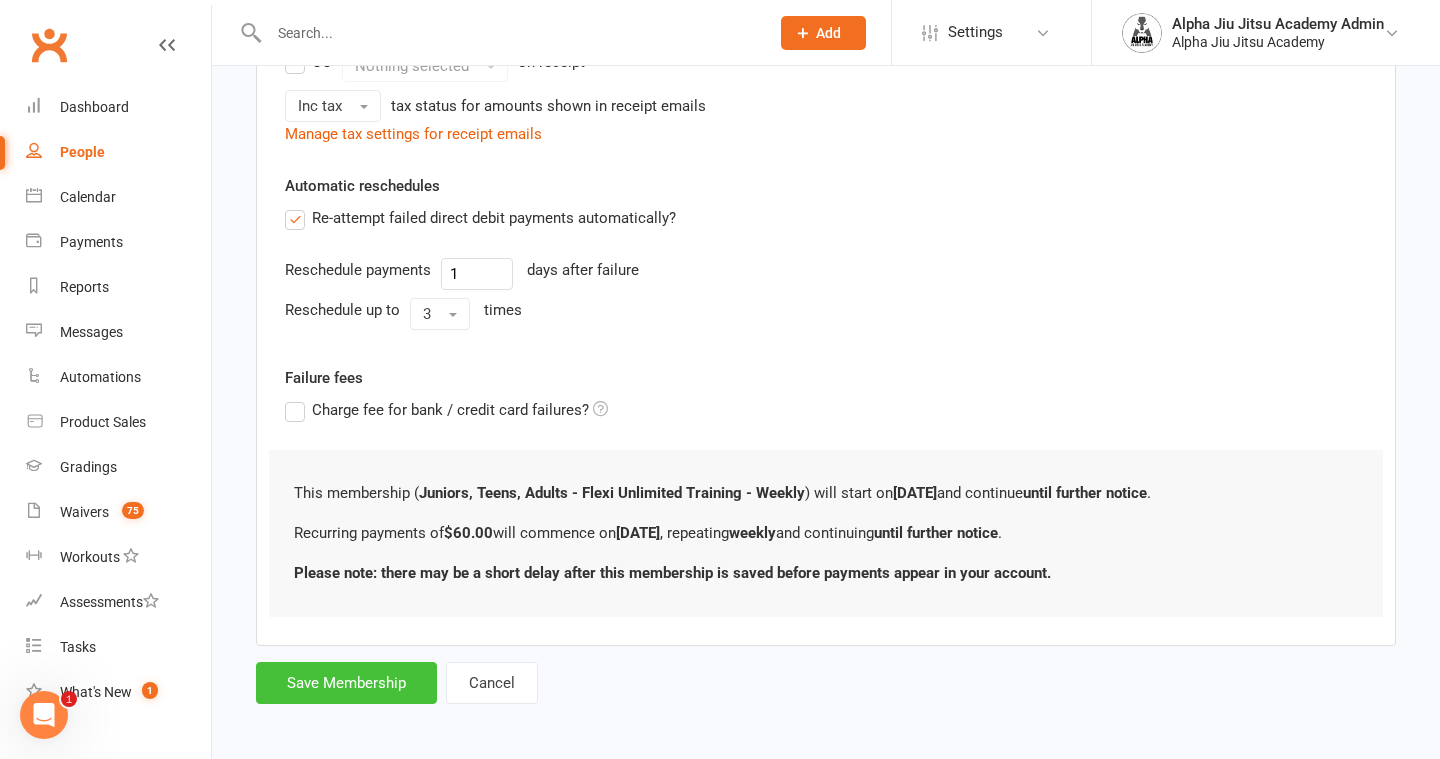 click on "Save Membership" at bounding box center (346, 683) 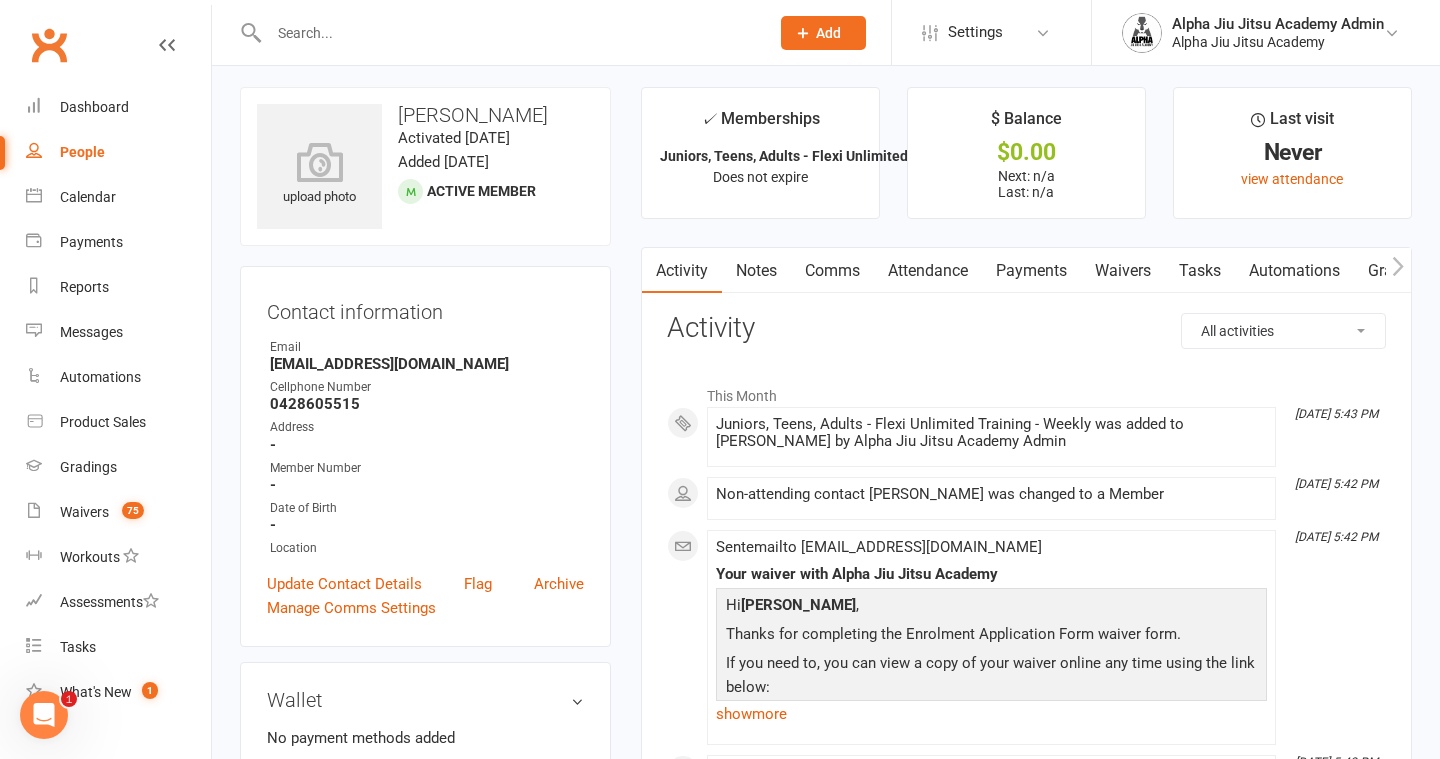 scroll, scrollTop: 0, scrollLeft: 0, axis: both 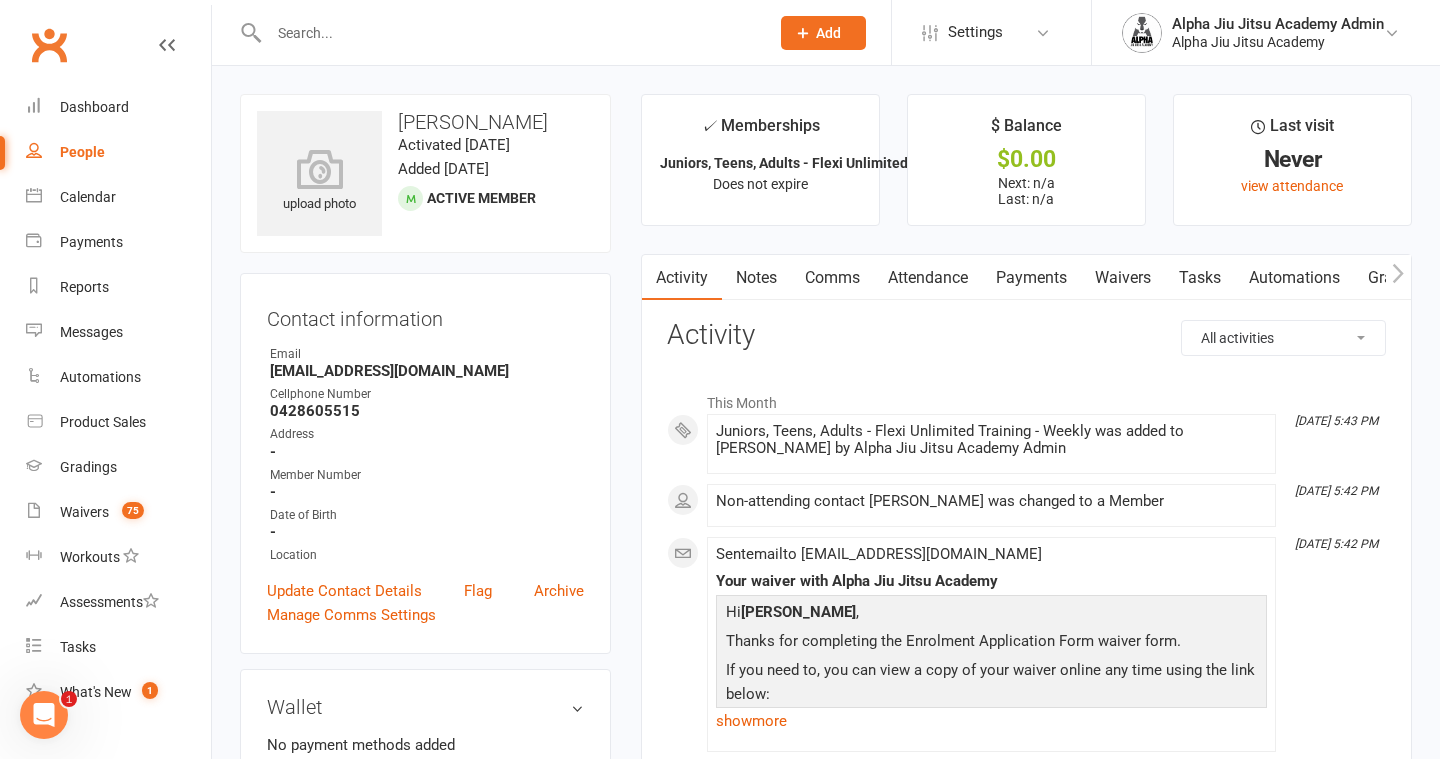 click on "People" at bounding box center [118, 152] 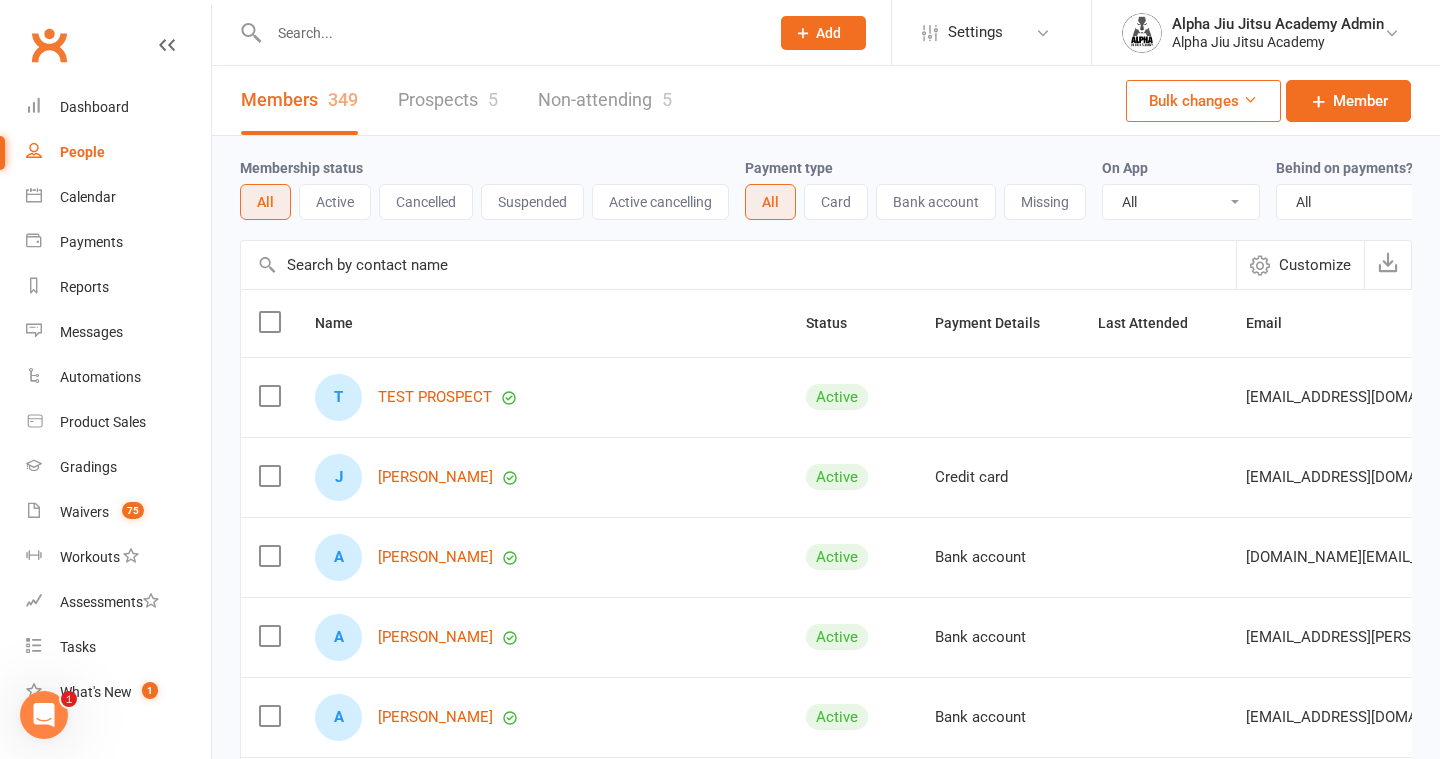 click at bounding box center [738, 265] 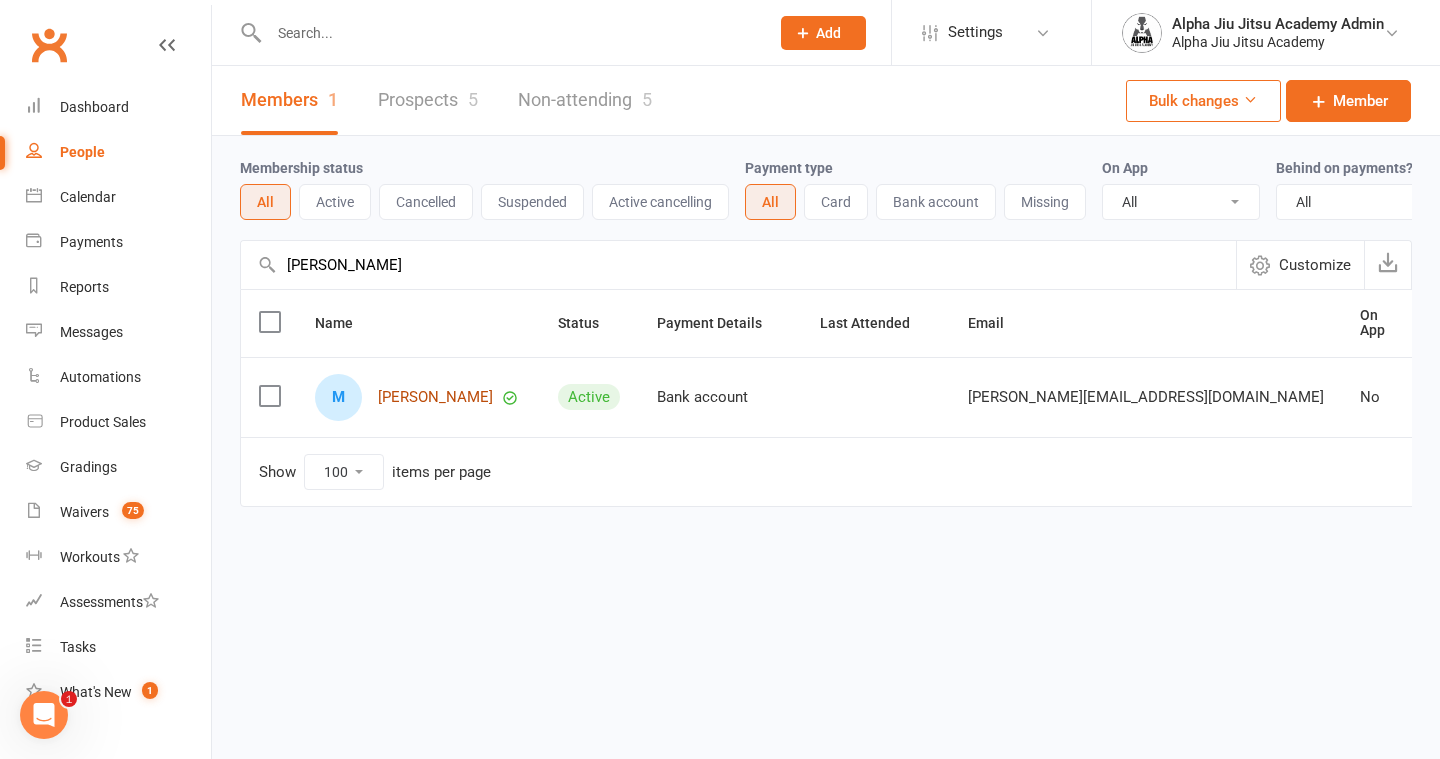 type on "mitch" 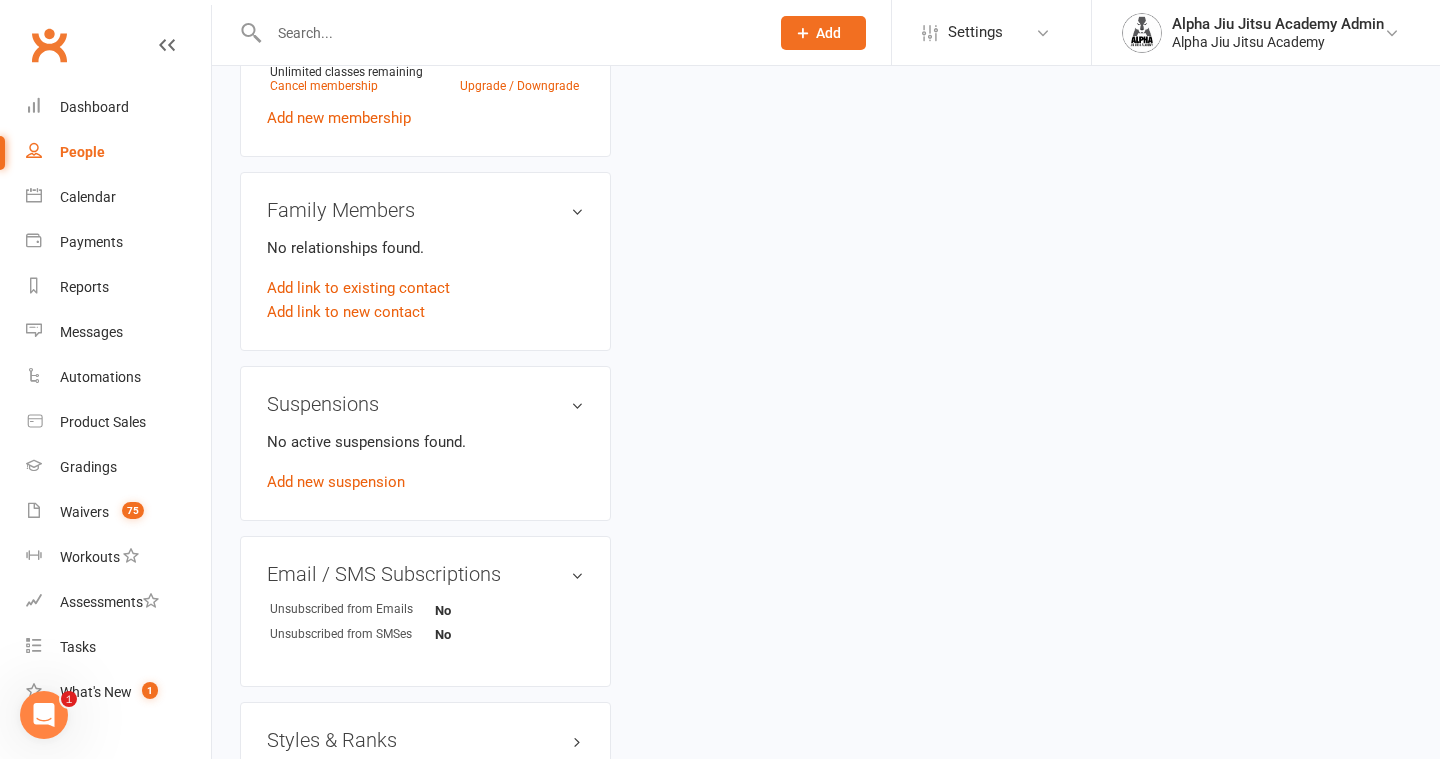 scroll, scrollTop: 942, scrollLeft: 0, axis: vertical 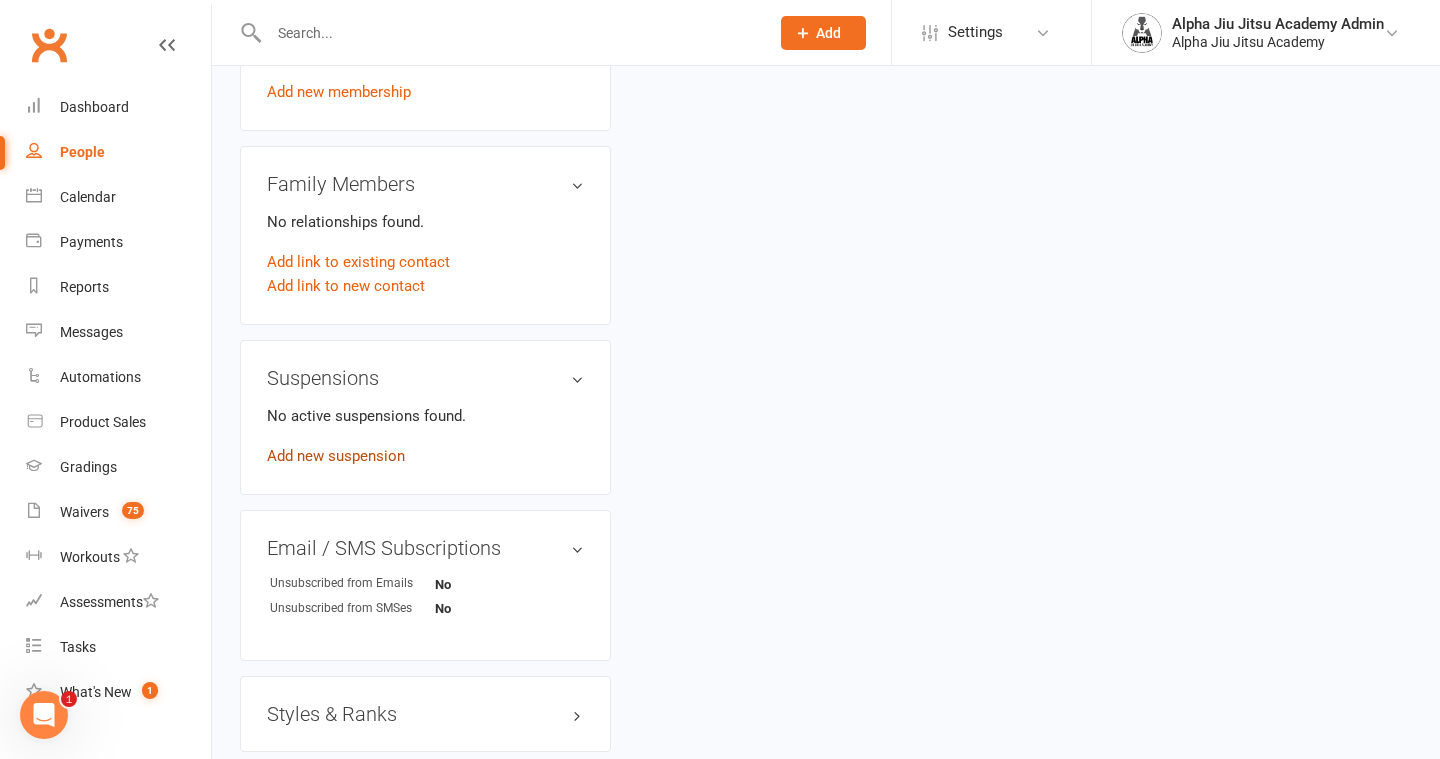 click on "Add new suspension" at bounding box center [336, 456] 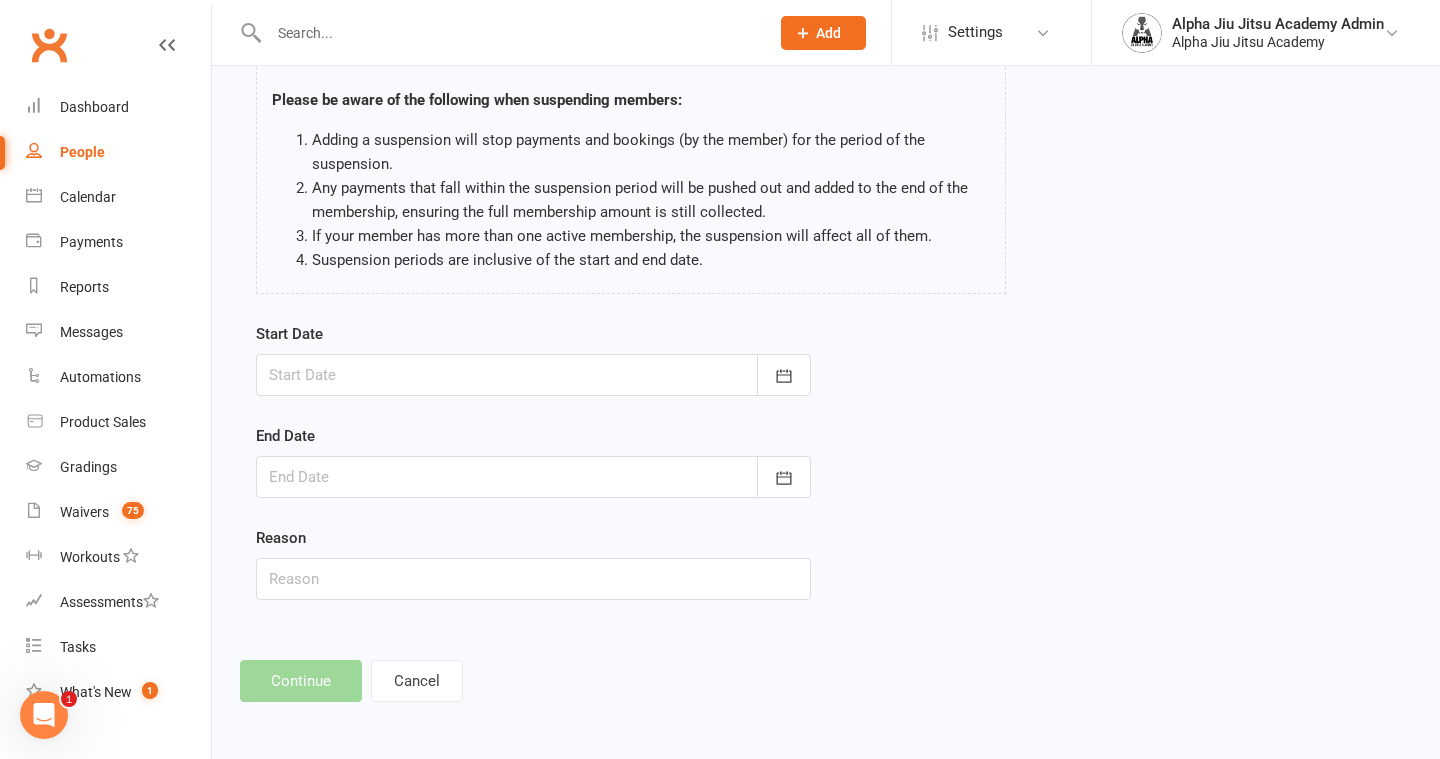 scroll, scrollTop: 0, scrollLeft: 0, axis: both 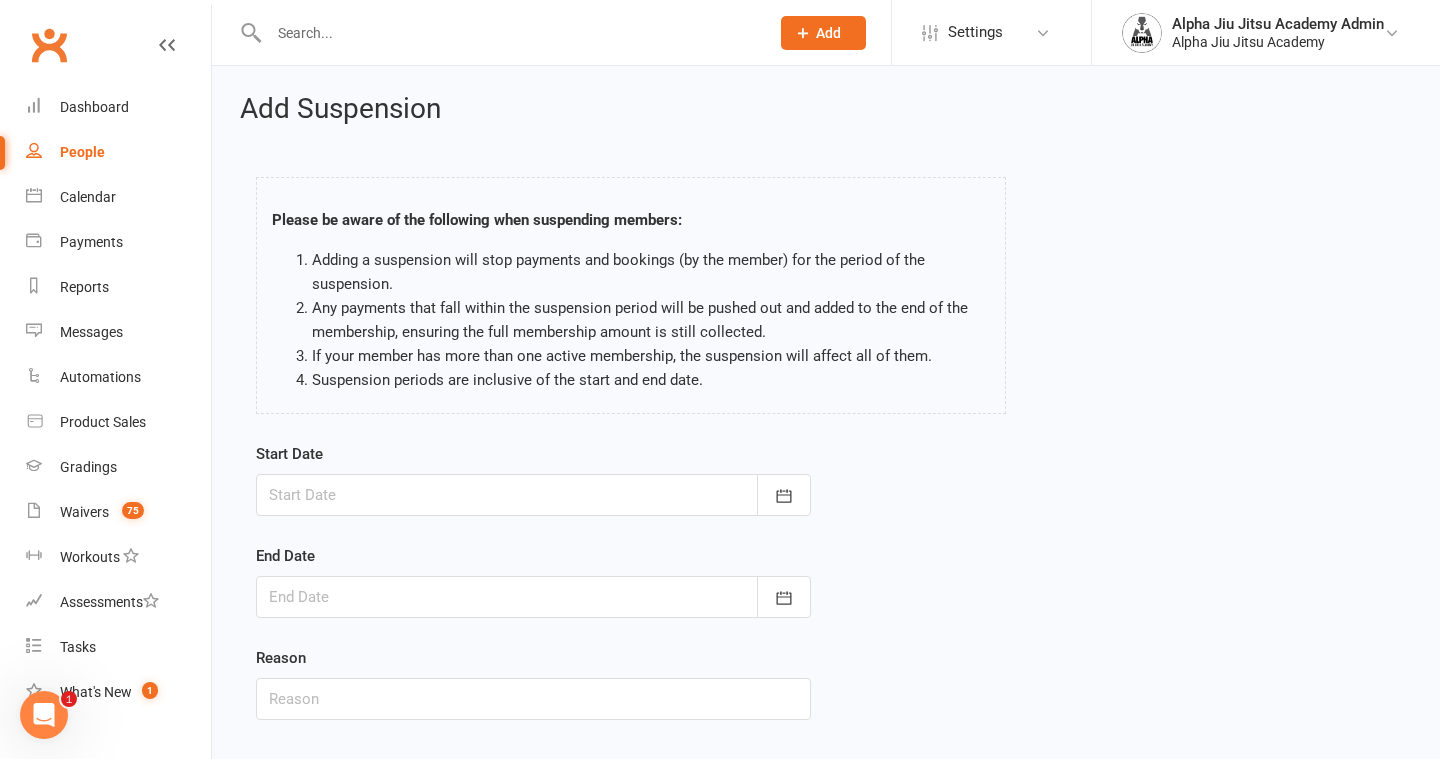 click at bounding box center [533, 495] 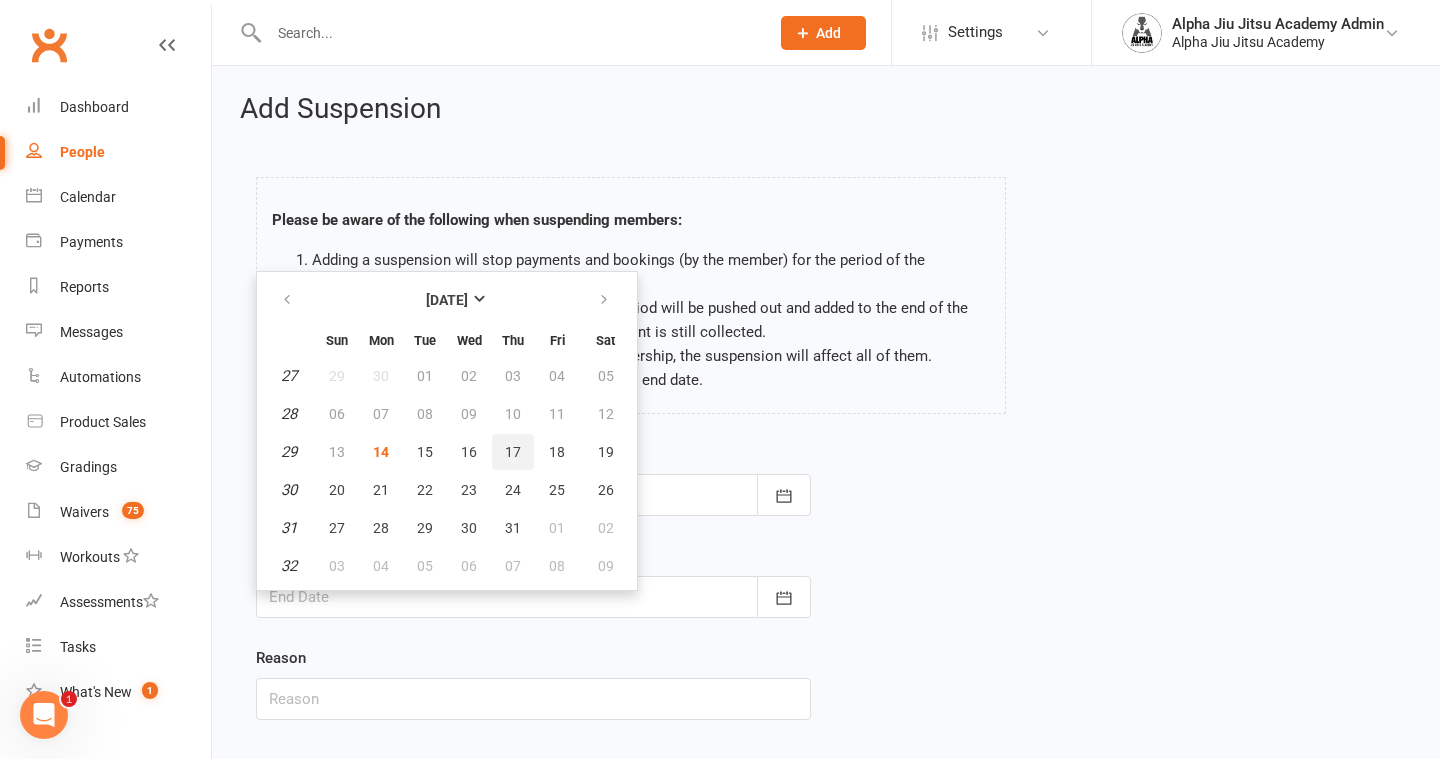 click on "17" at bounding box center (513, 452) 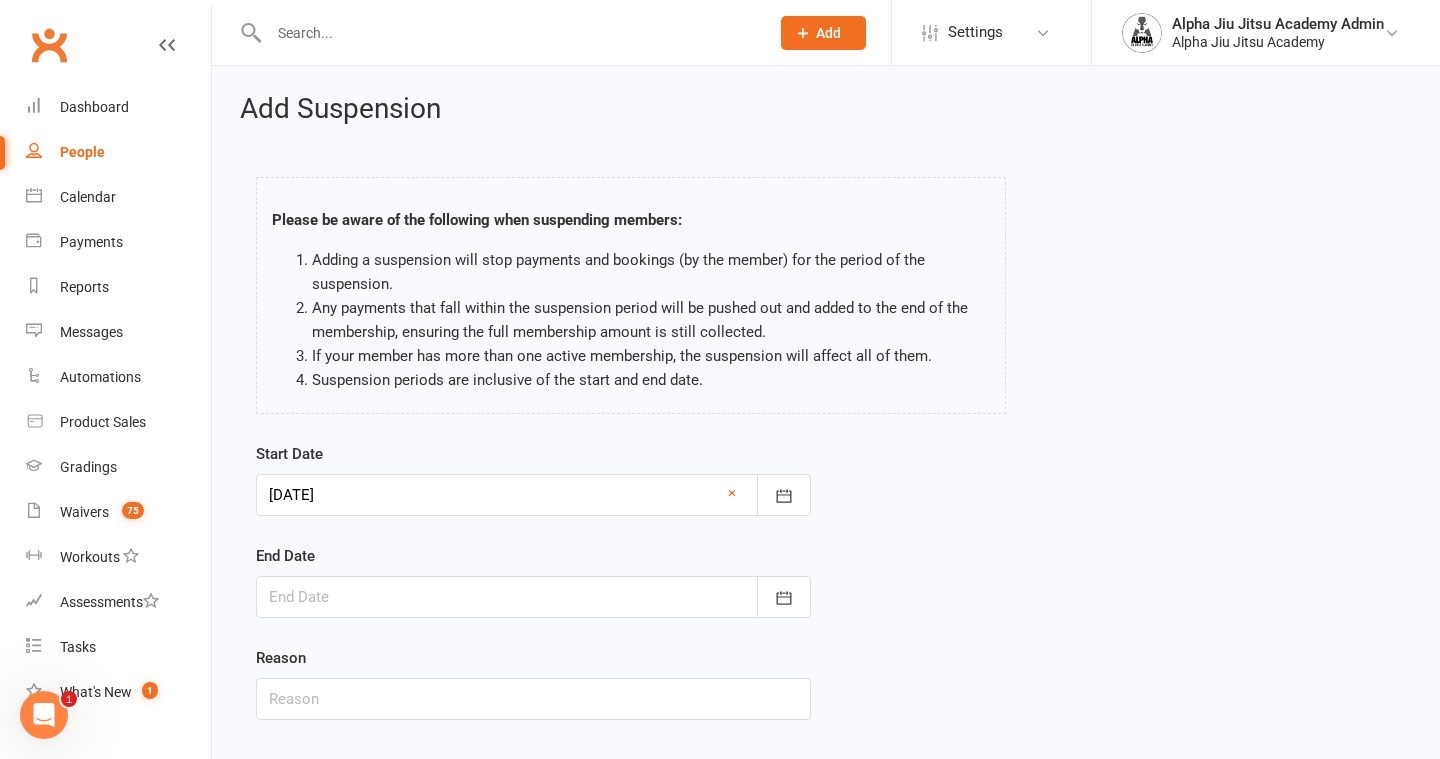 click at bounding box center (533, 597) 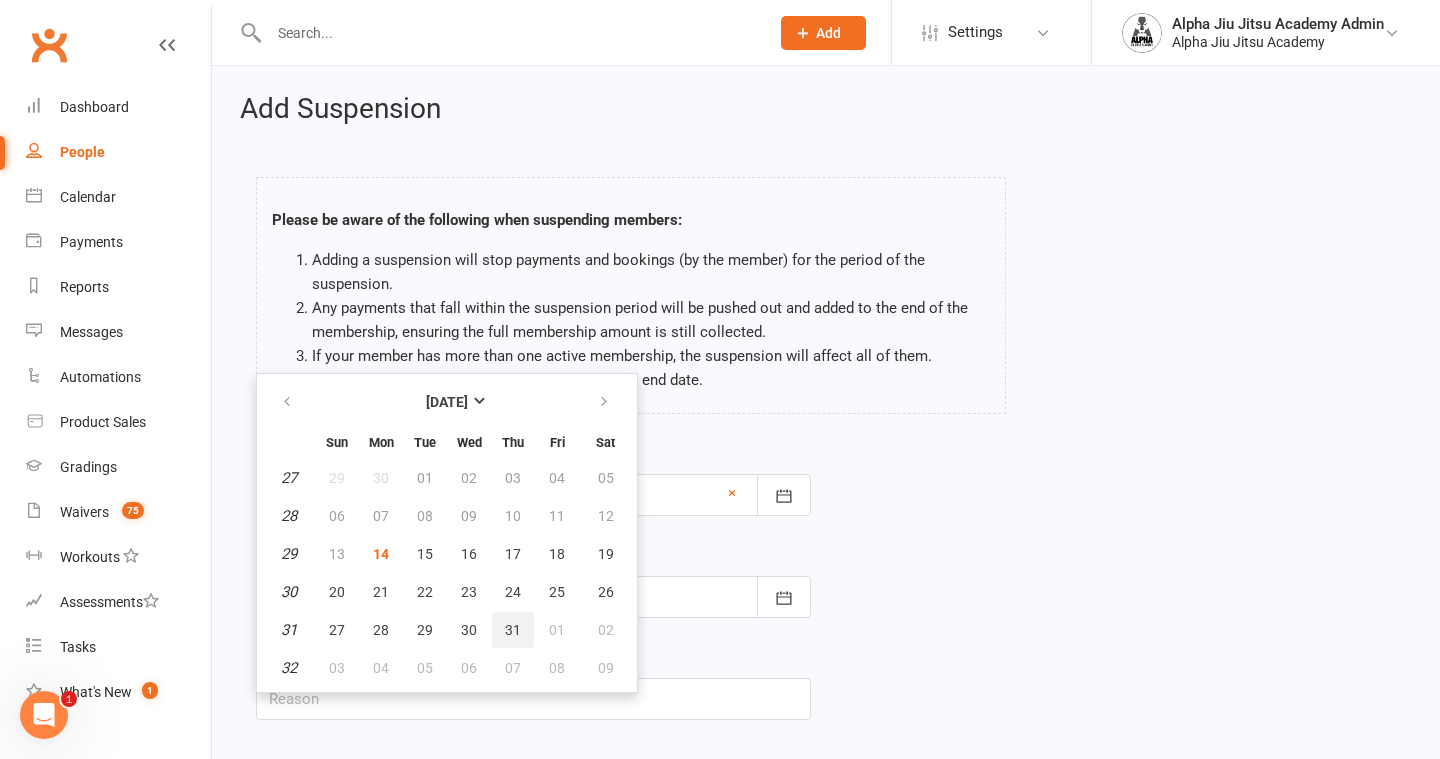 click on "31" at bounding box center (513, 630) 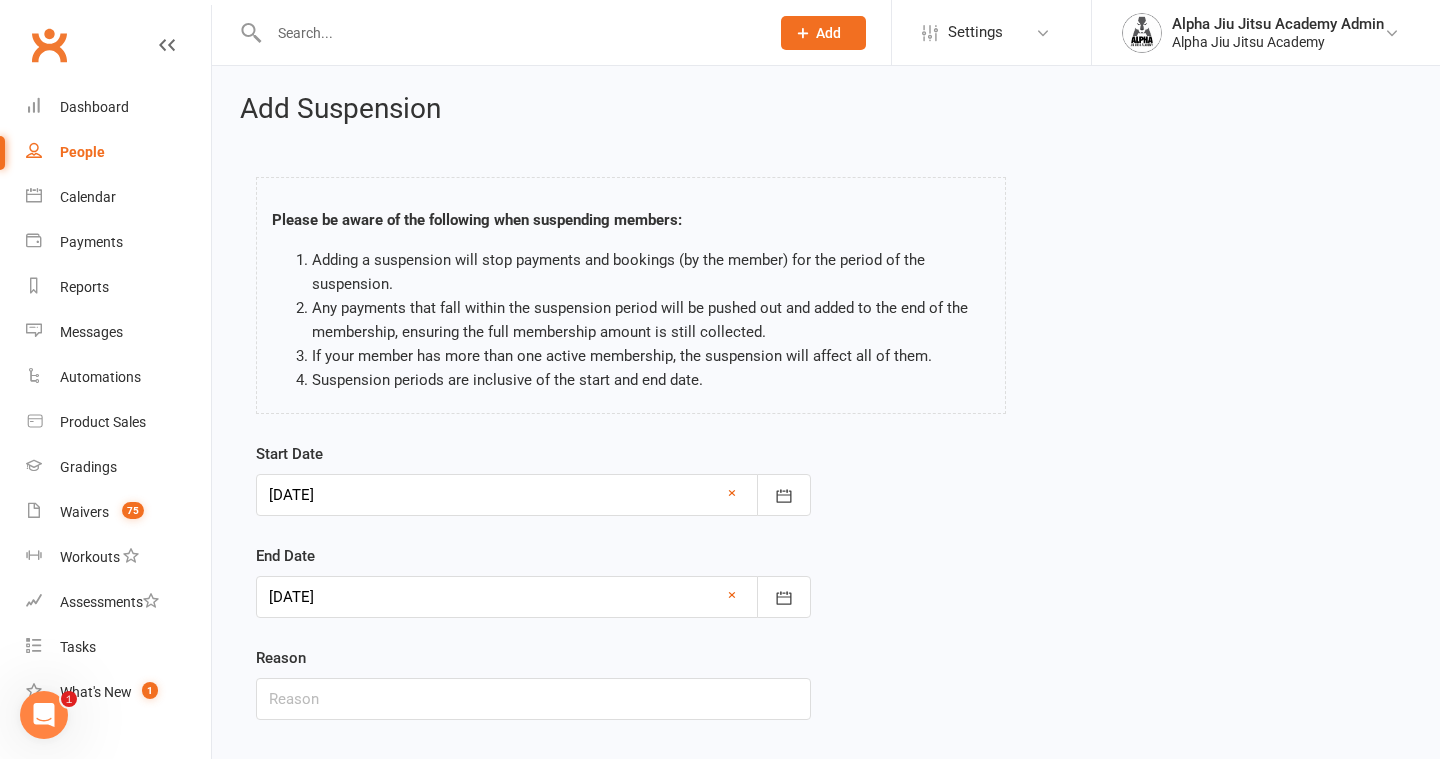 scroll, scrollTop: 120, scrollLeft: 0, axis: vertical 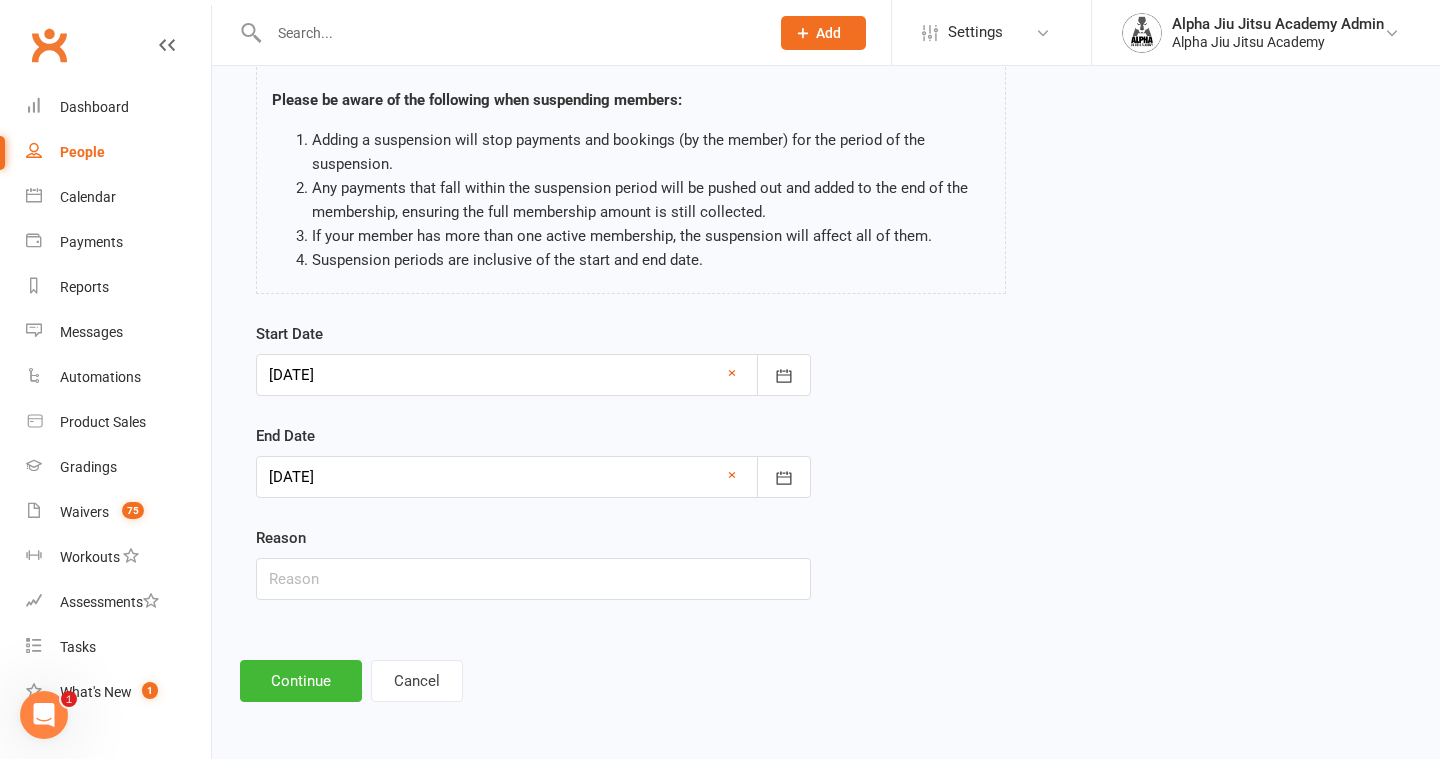 click on "Start Date  17 Jul 2025
July 2025
Sun Mon Tue Wed Thu Fri Sat
27
29
30
01
02
03
04
05
28
06
07
08
09
10
11
12
29
13
14
15
16
17
18
19
30
20
21
22
23
24
25
26
31
27
28
29
30
31
01
02
32 03" at bounding box center (533, 475) 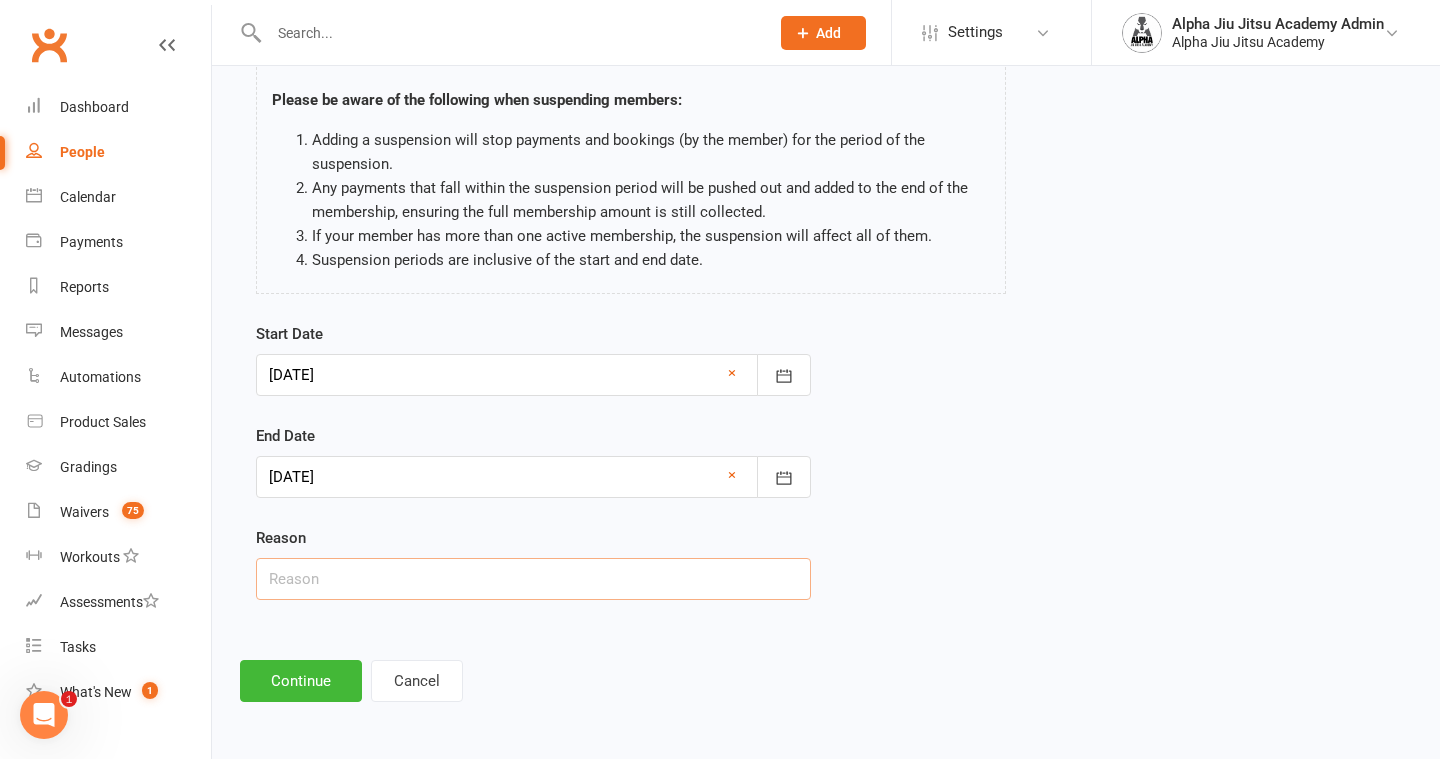 click at bounding box center [533, 579] 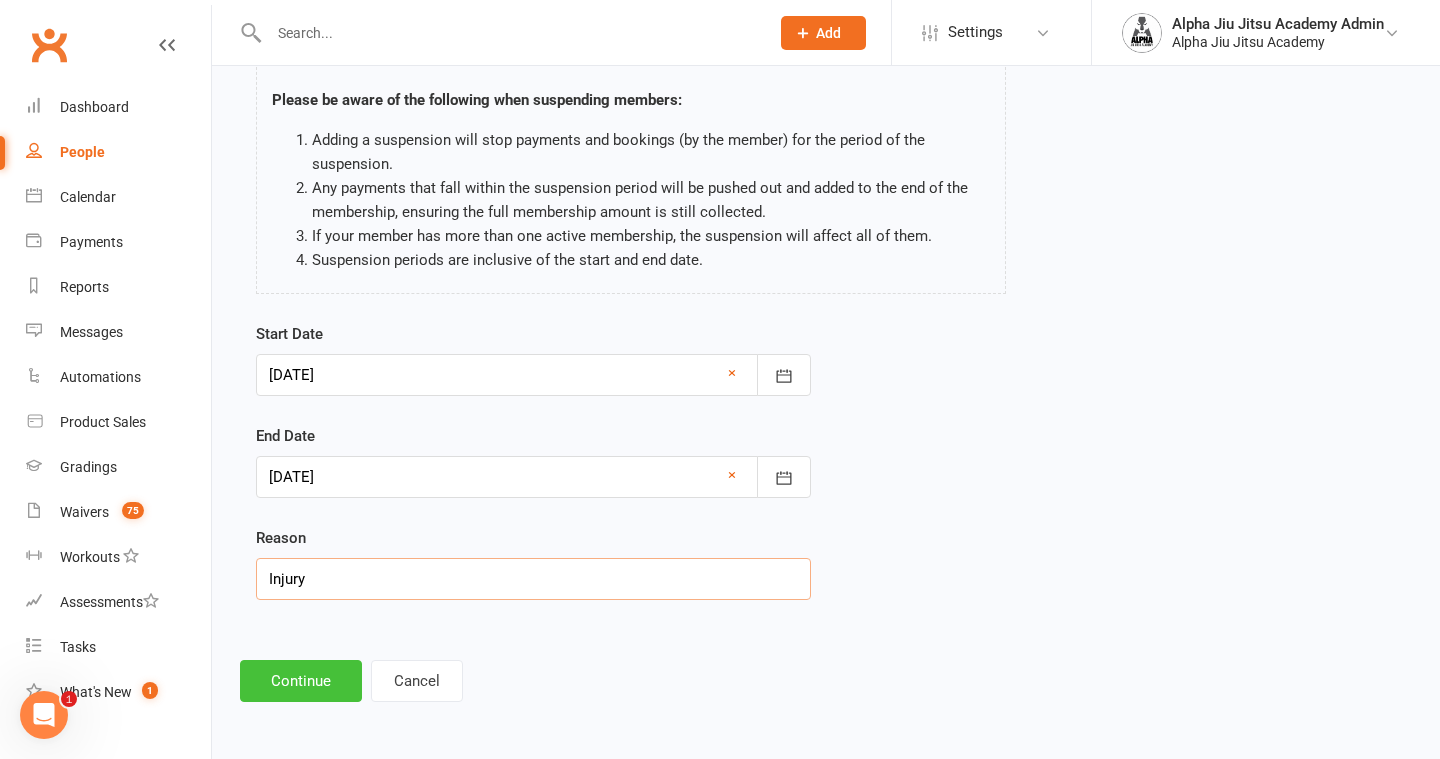 type on "Injury" 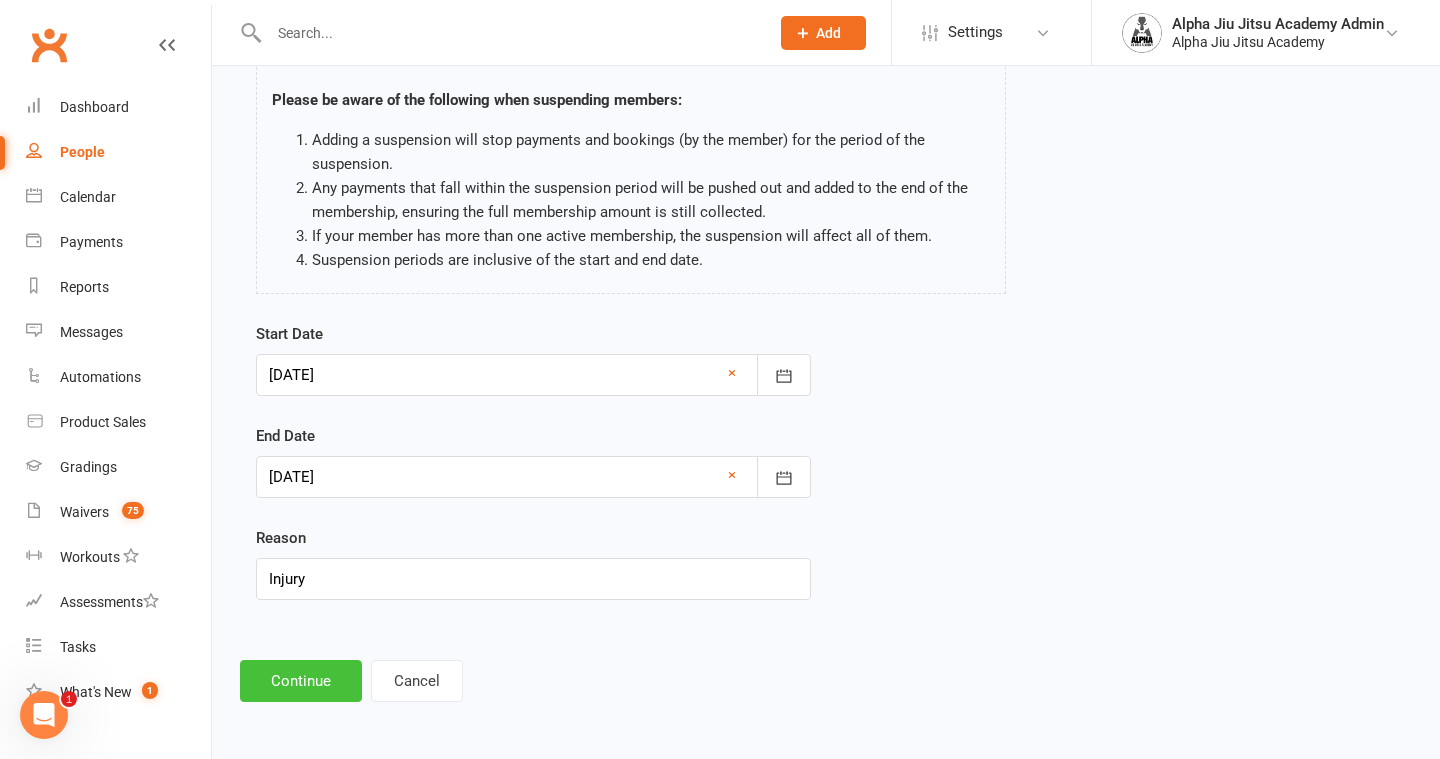 click on "Continue" at bounding box center [301, 681] 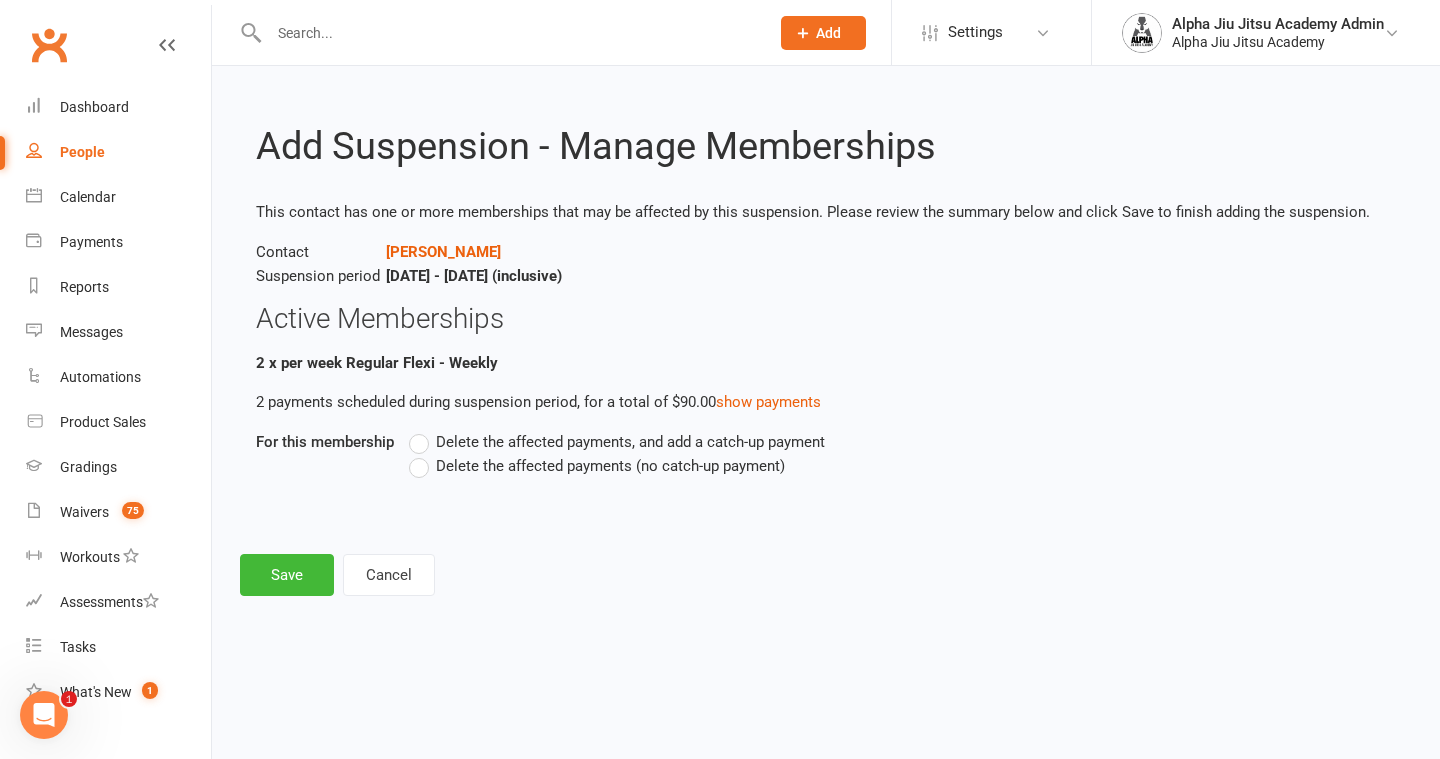 scroll, scrollTop: 0, scrollLeft: 0, axis: both 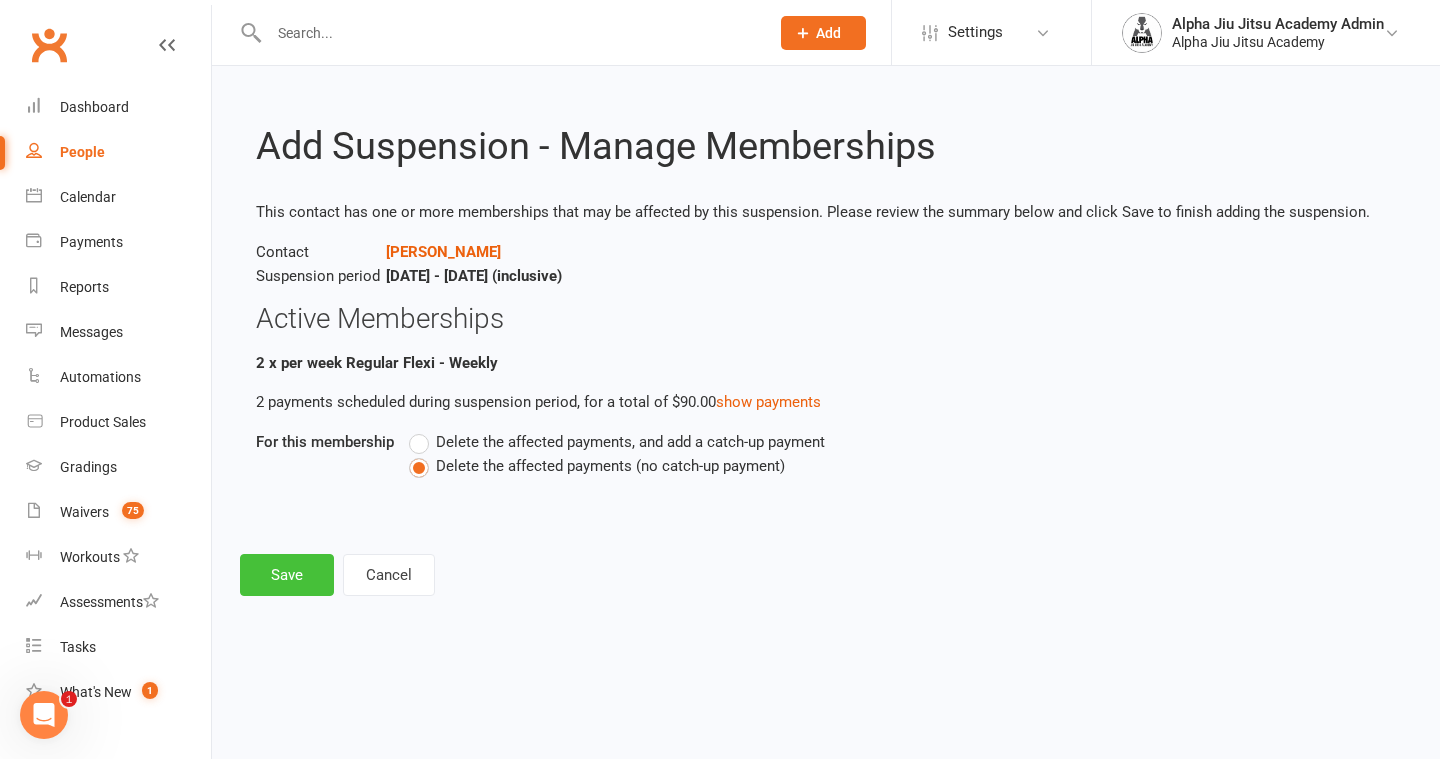 click on "Save" at bounding box center (287, 575) 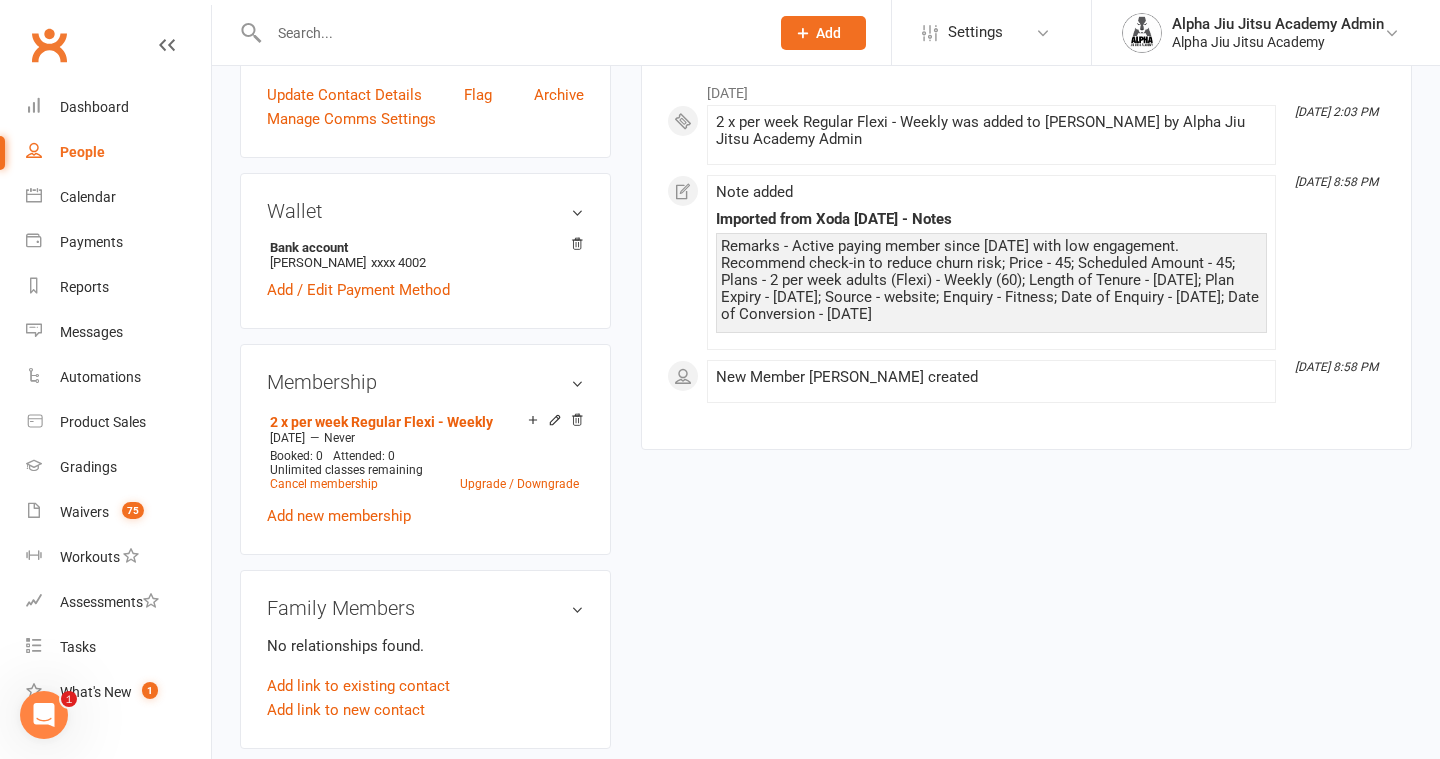 scroll, scrollTop: 0, scrollLeft: 0, axis: both 